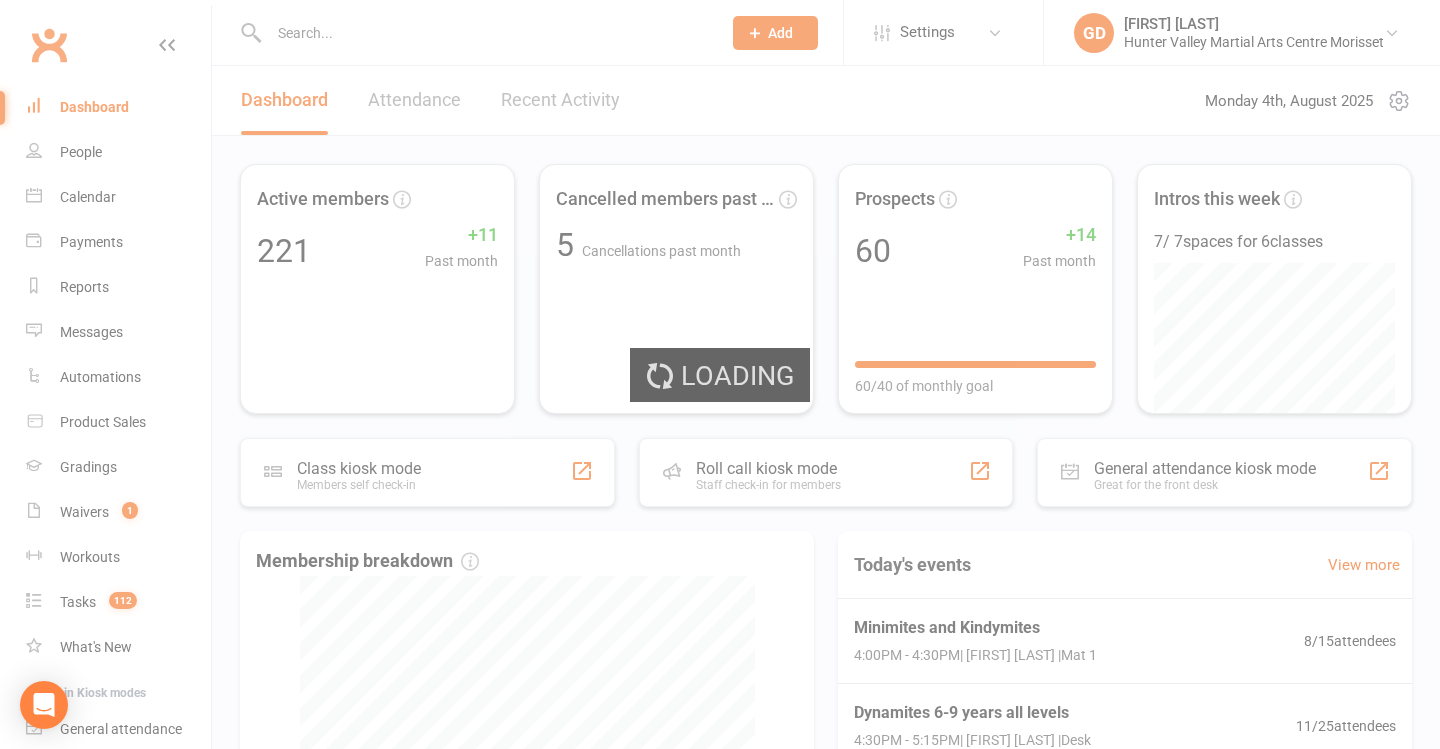 scroll, scrollTop: 425, scrollLeft: 0, axis: vertical 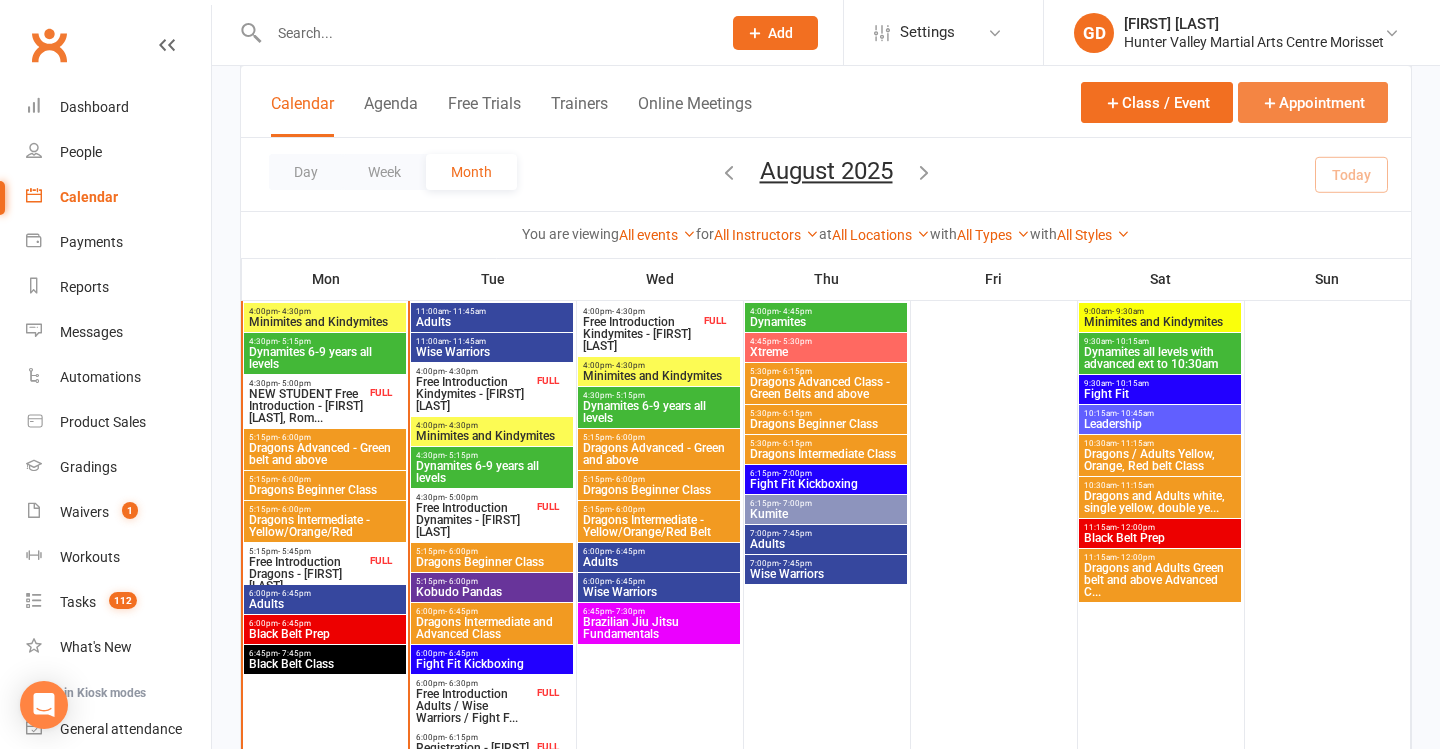 click on "Appointment" at bounding box center [1313, 102] 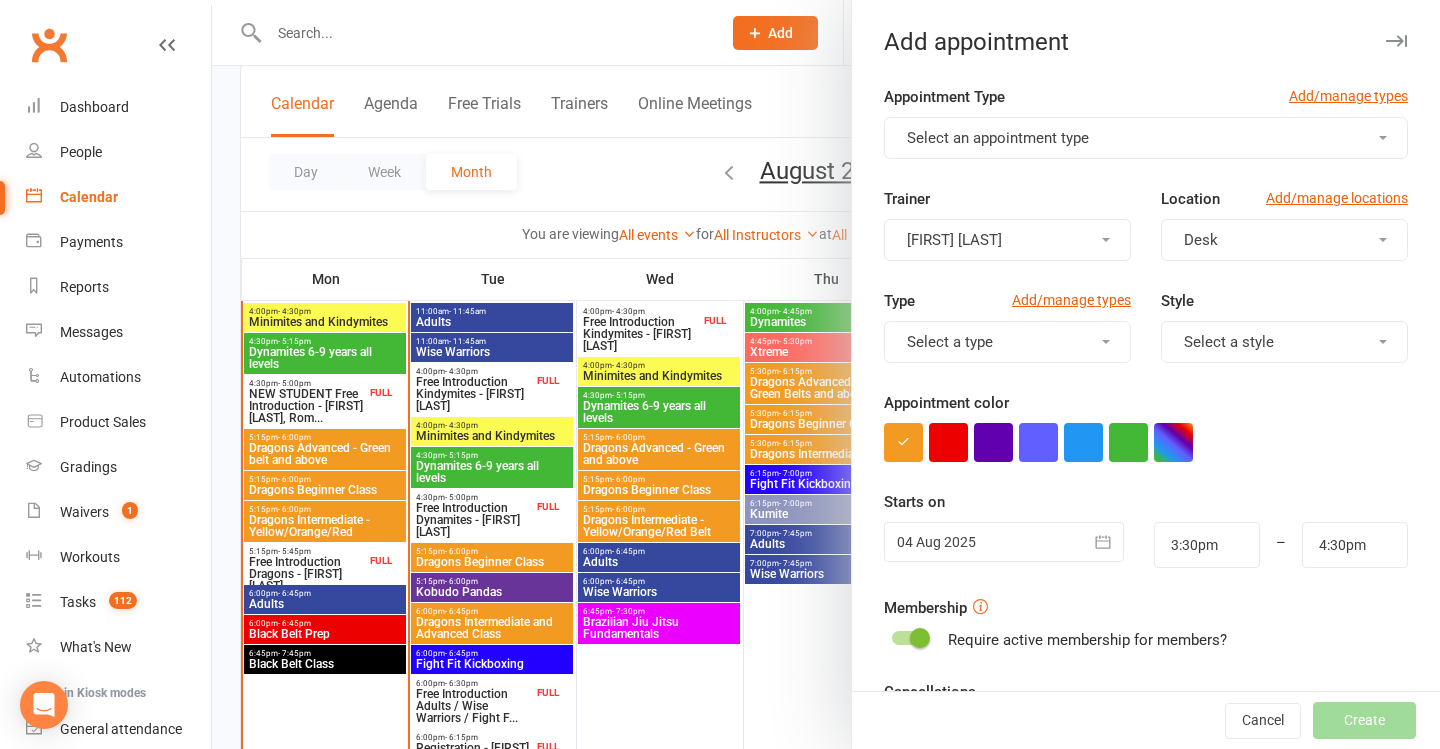 click on "Select an appointment type" at bounding box center [1146, 138] 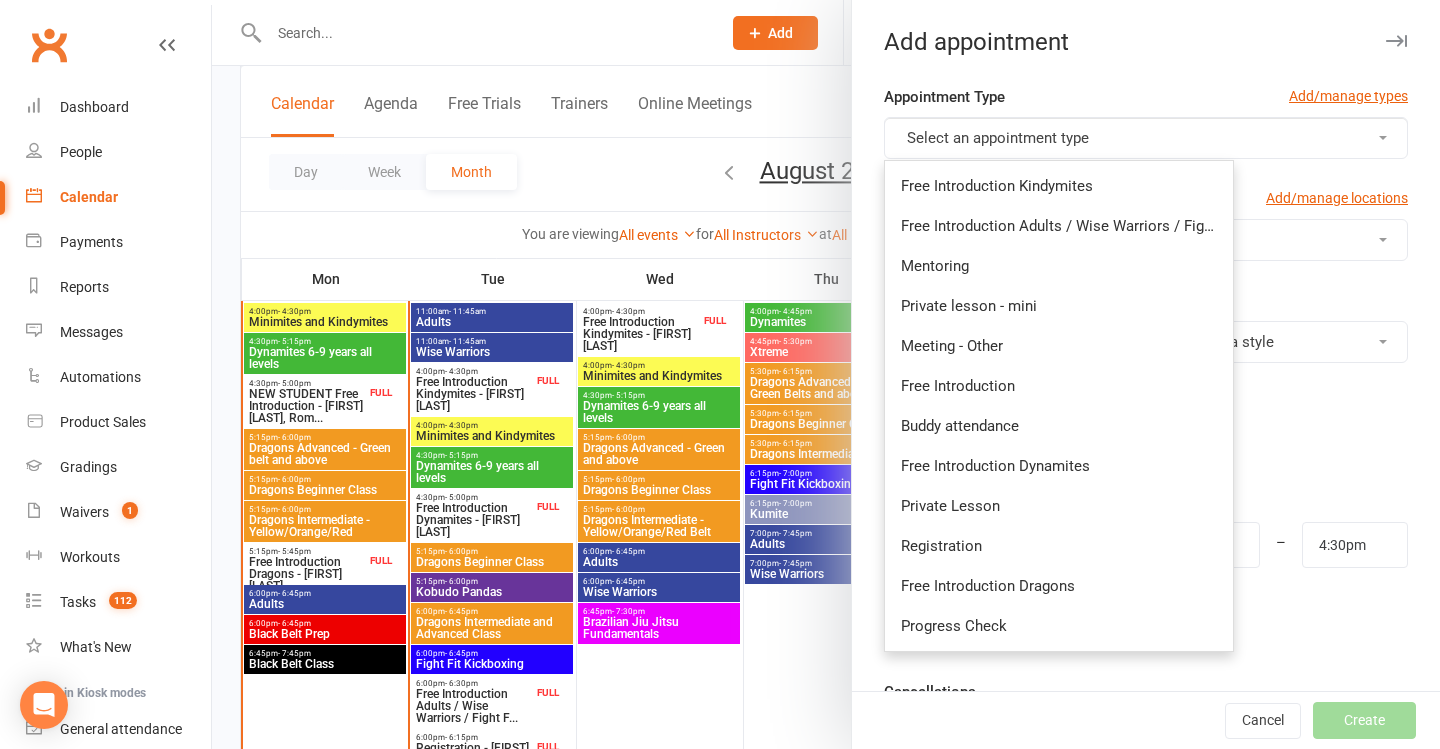 click at bounding box center (826, 374) 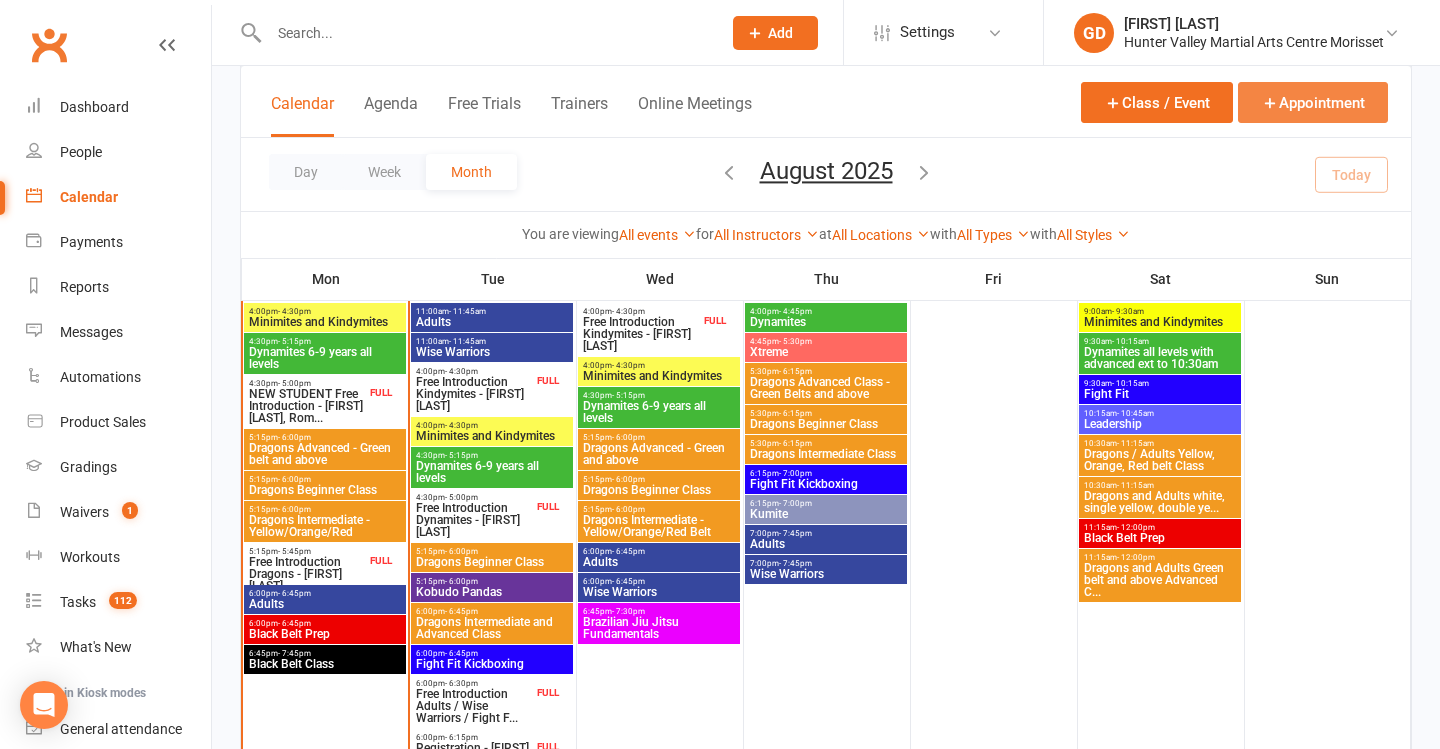 click on "Appointment" at bounding box center (1313, 102) 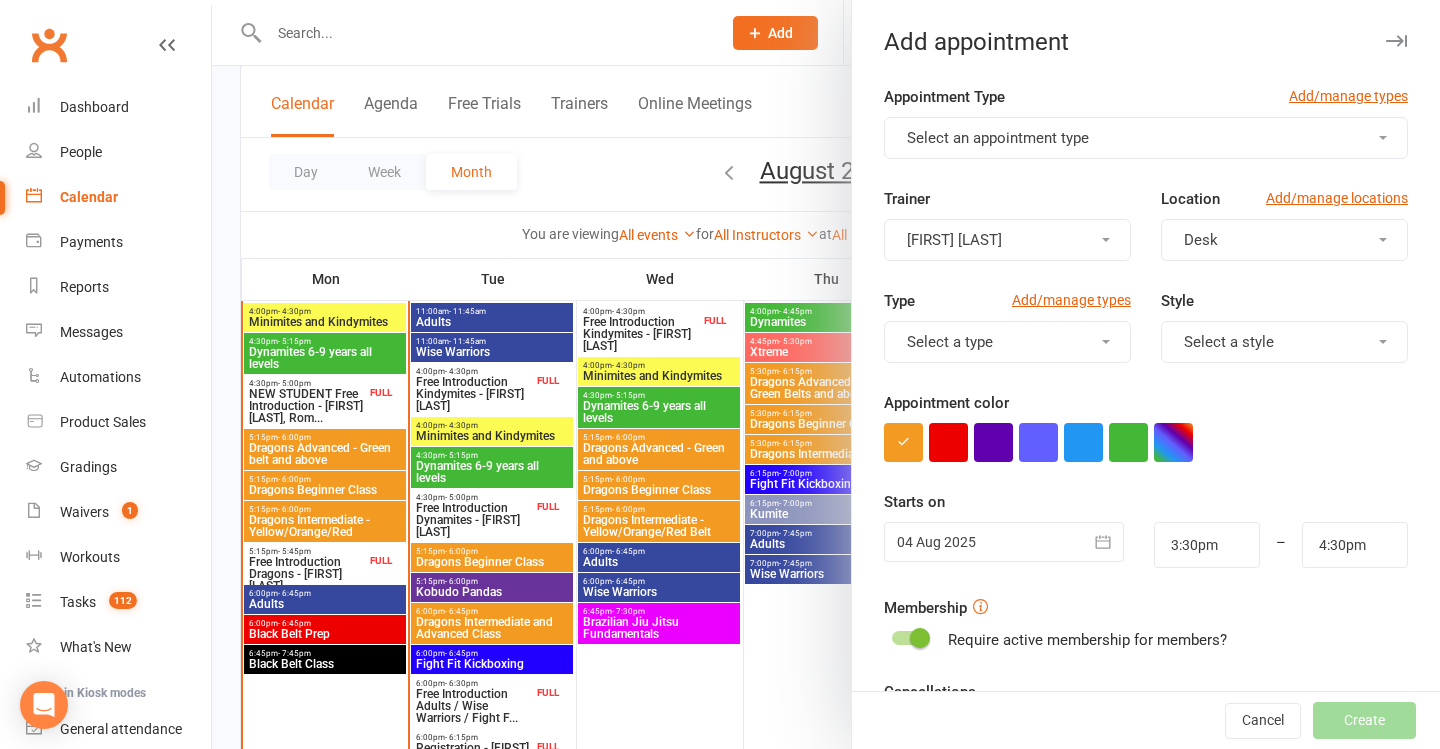 click on "Select an appointment type" at bounding box center [1146, 138] 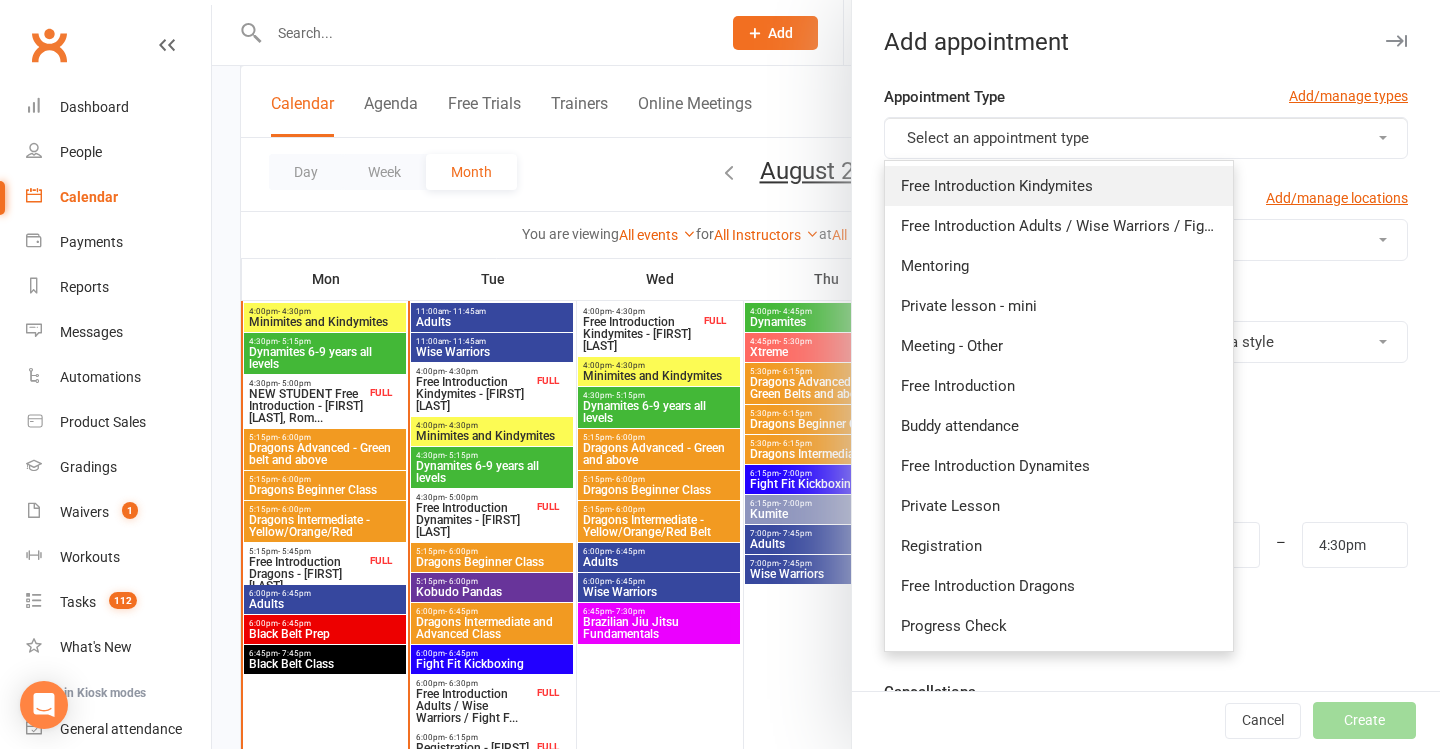 click on "Free Introduction Kindymites" at bounding box center (1059, 186) 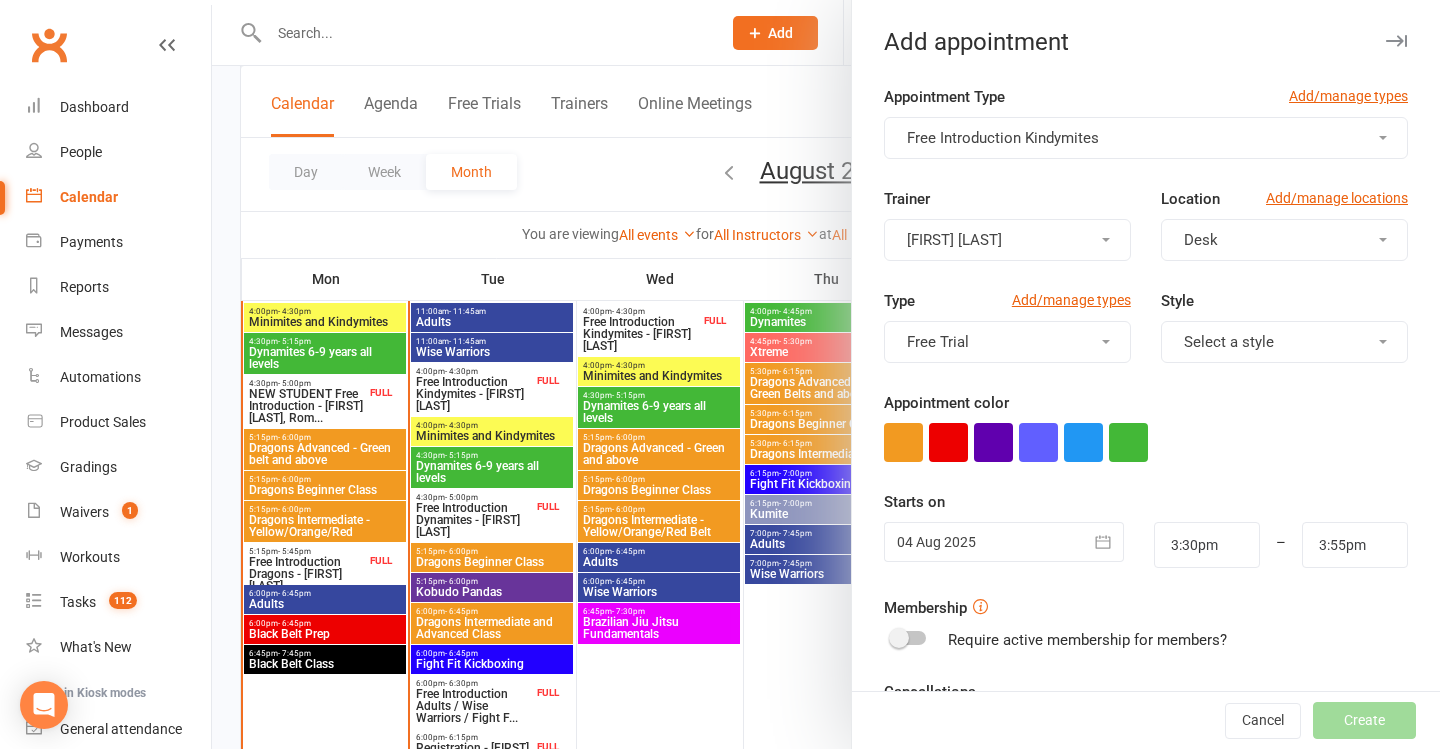 click on "Desk" at bounding box center (1284, 240) 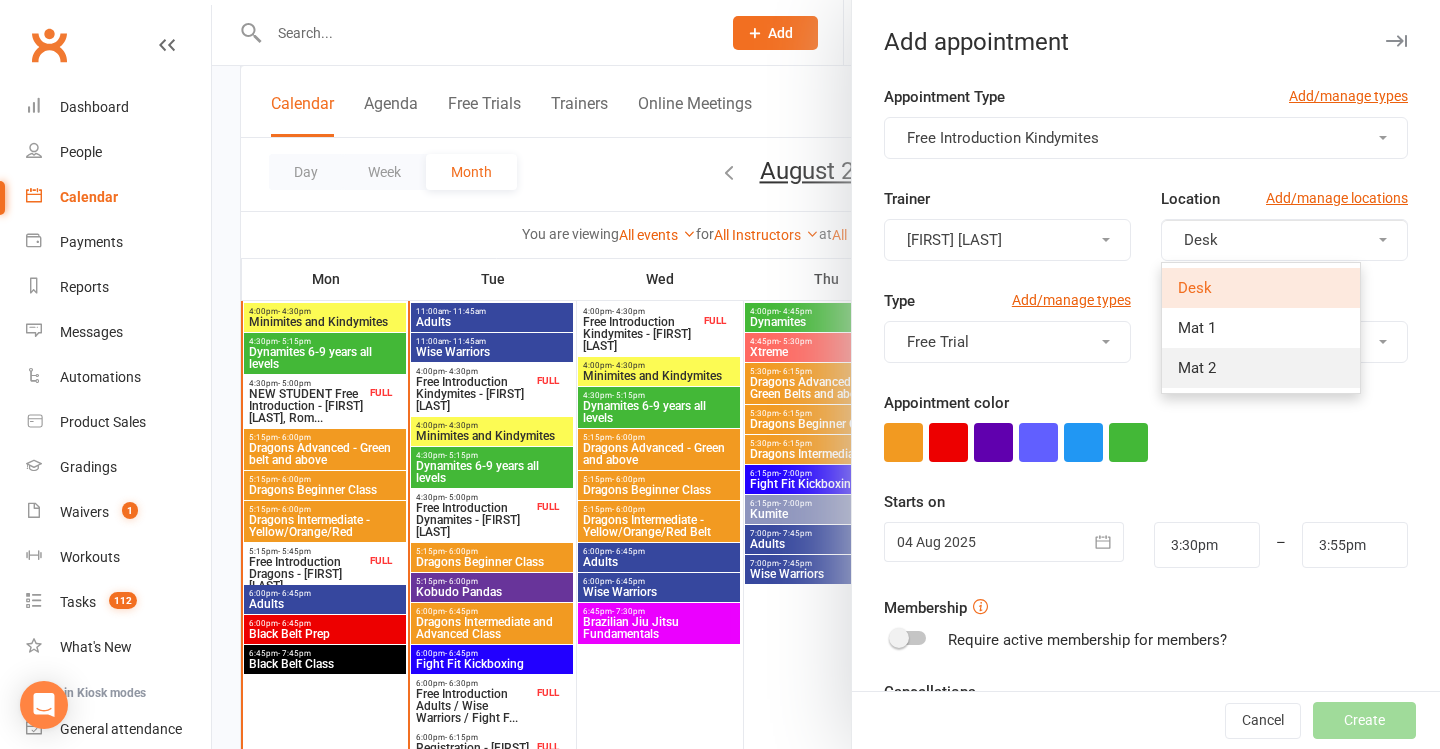 click on "Mat 2" at bounding box center [1197, 368] 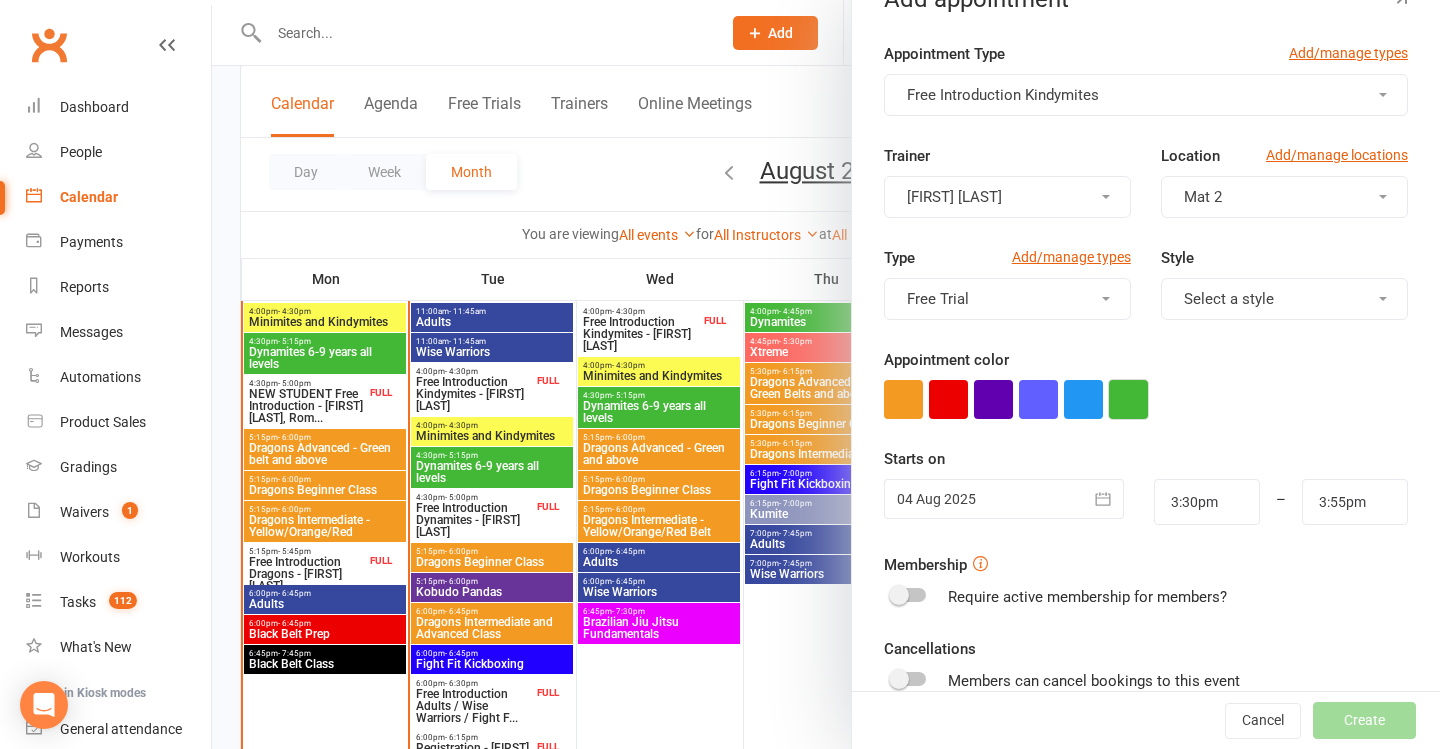scroll, scrollTop: 52, scrollLeft: 0, axis: vertical 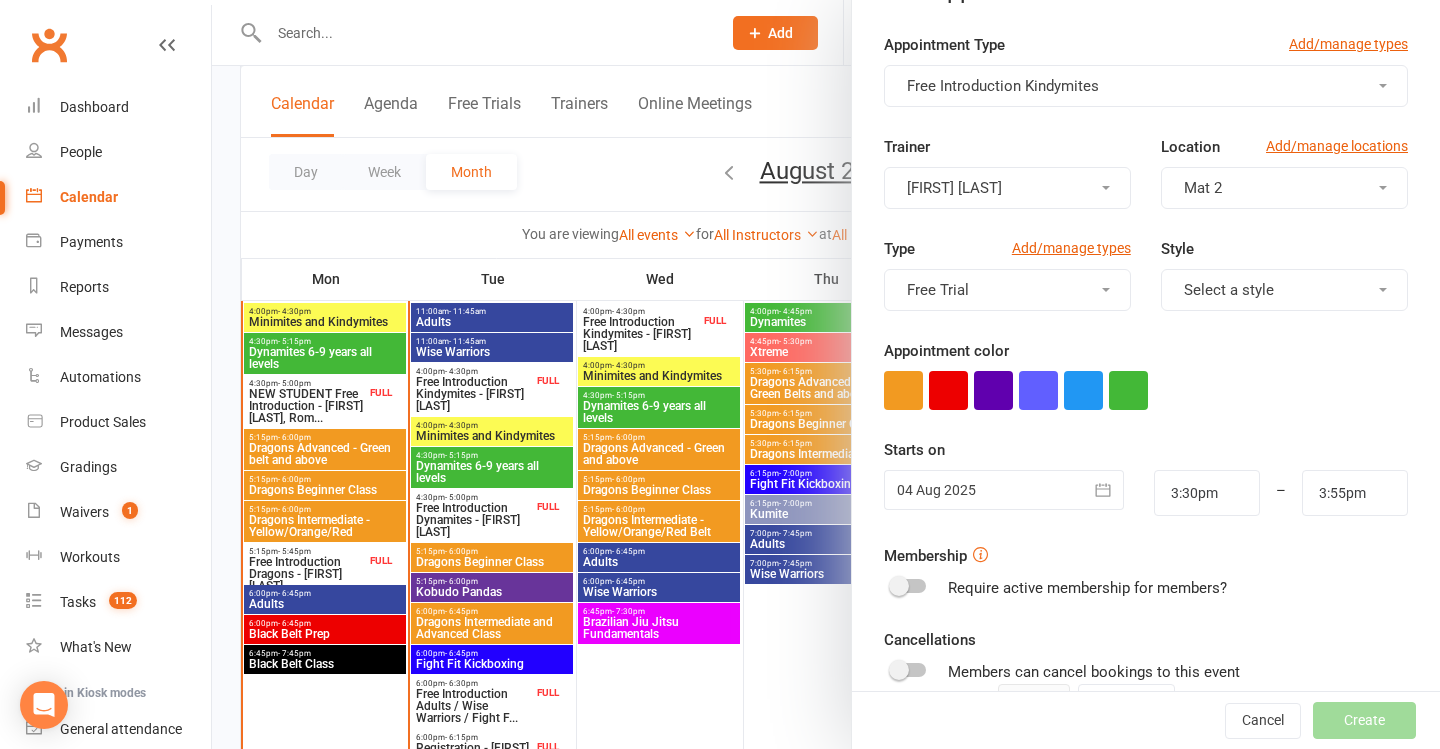 click at bounding box center (1004, 490) 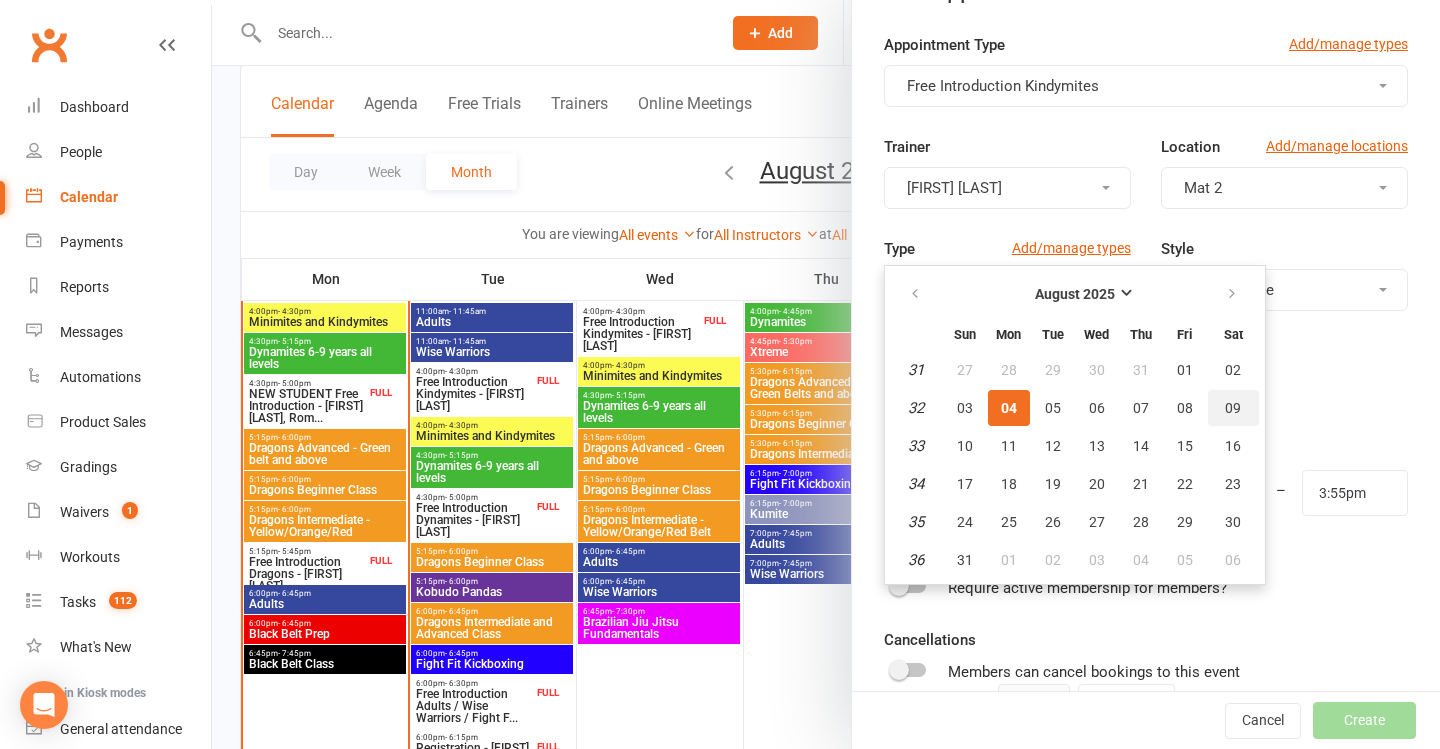 click on "09" at bounding box center (1233, 408) 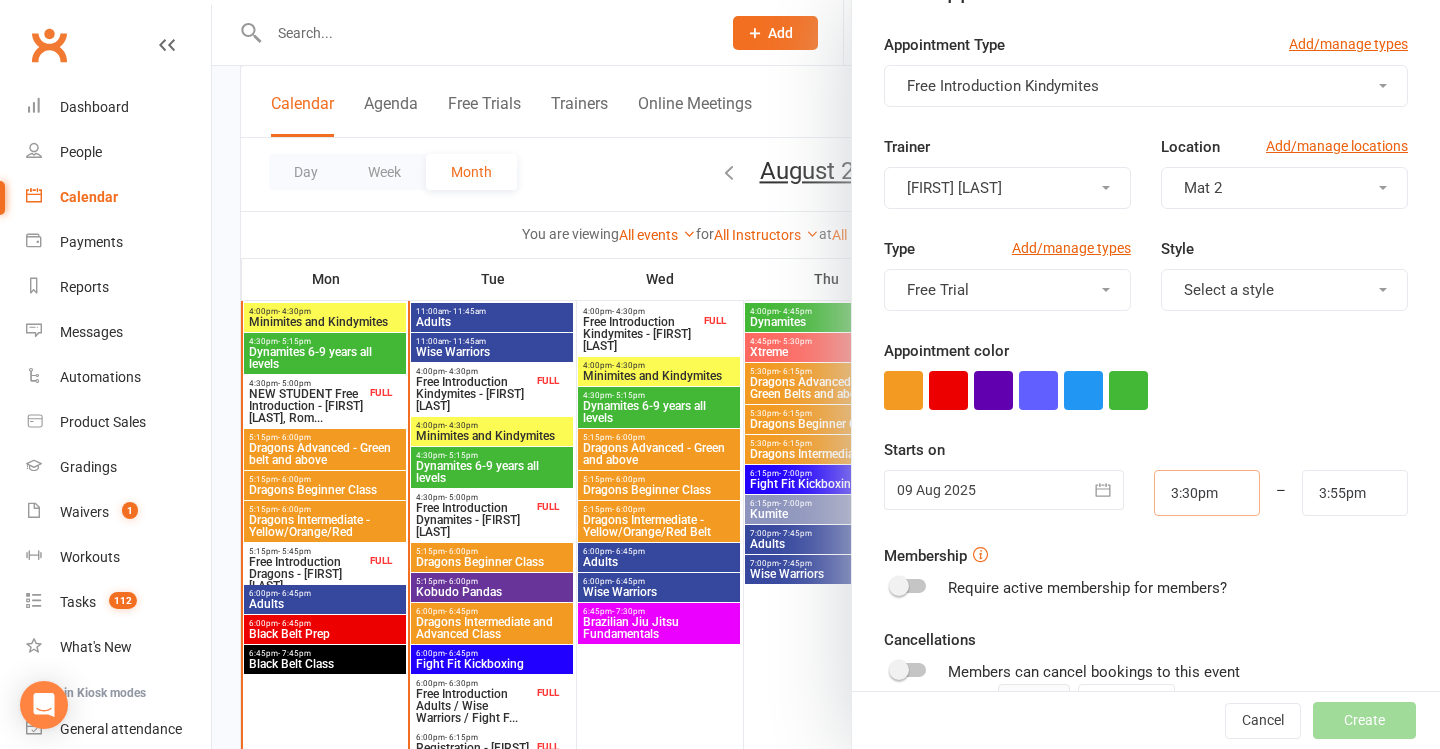 drag, startPoint x: 1209, startPoint y: 489, endPoint x: 1041, endPoint y: 489, distance: 168 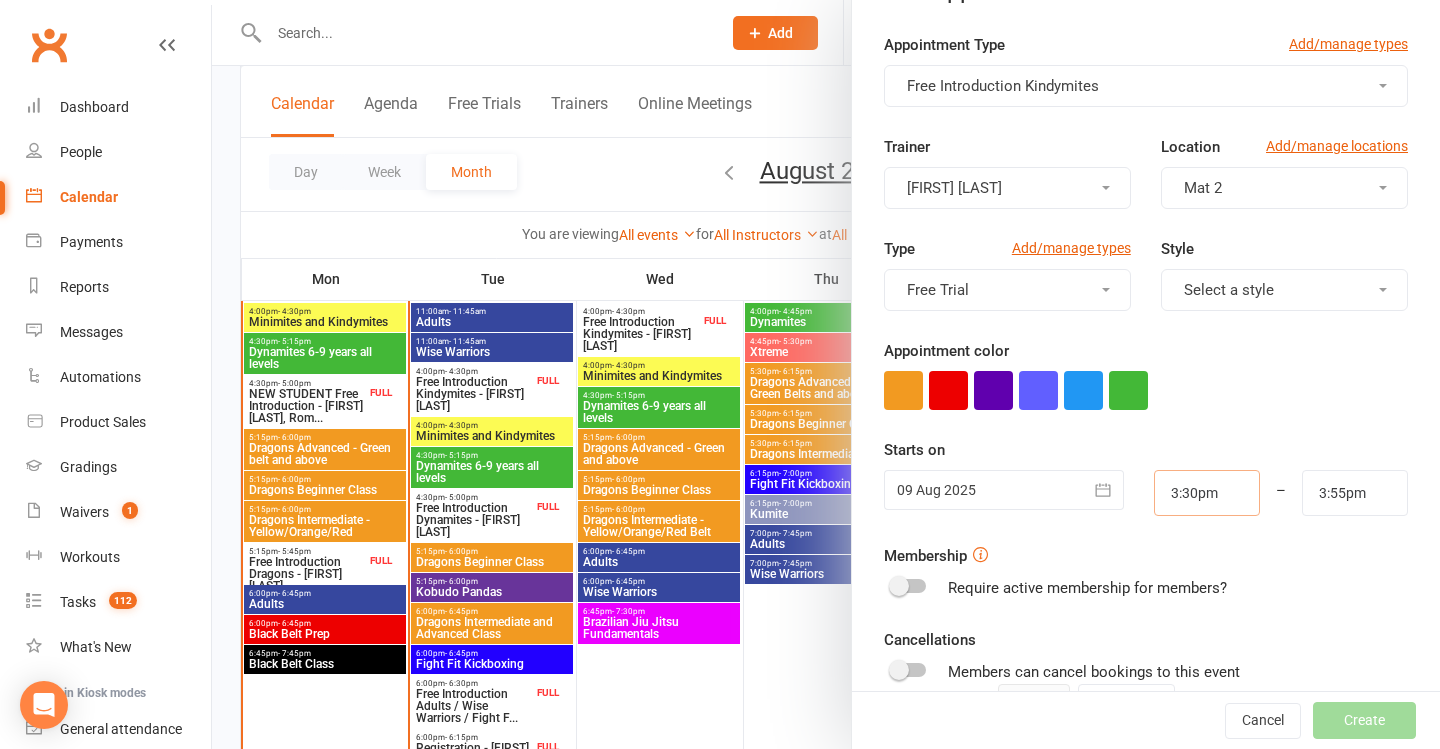 click on "[DATE]
[MONTH] [YEAR]
Sun Mon Tue Wed Thu Fri Sat
31
27
28
29
30
31
01
02
32
03
04
05
06
07
08
09
33
10
11
12
13
14
15
16
34
17
18
19
20
21
22
23
35
24
25
26
27
28
29
30
36
31" at bounding box center (1146, 493) 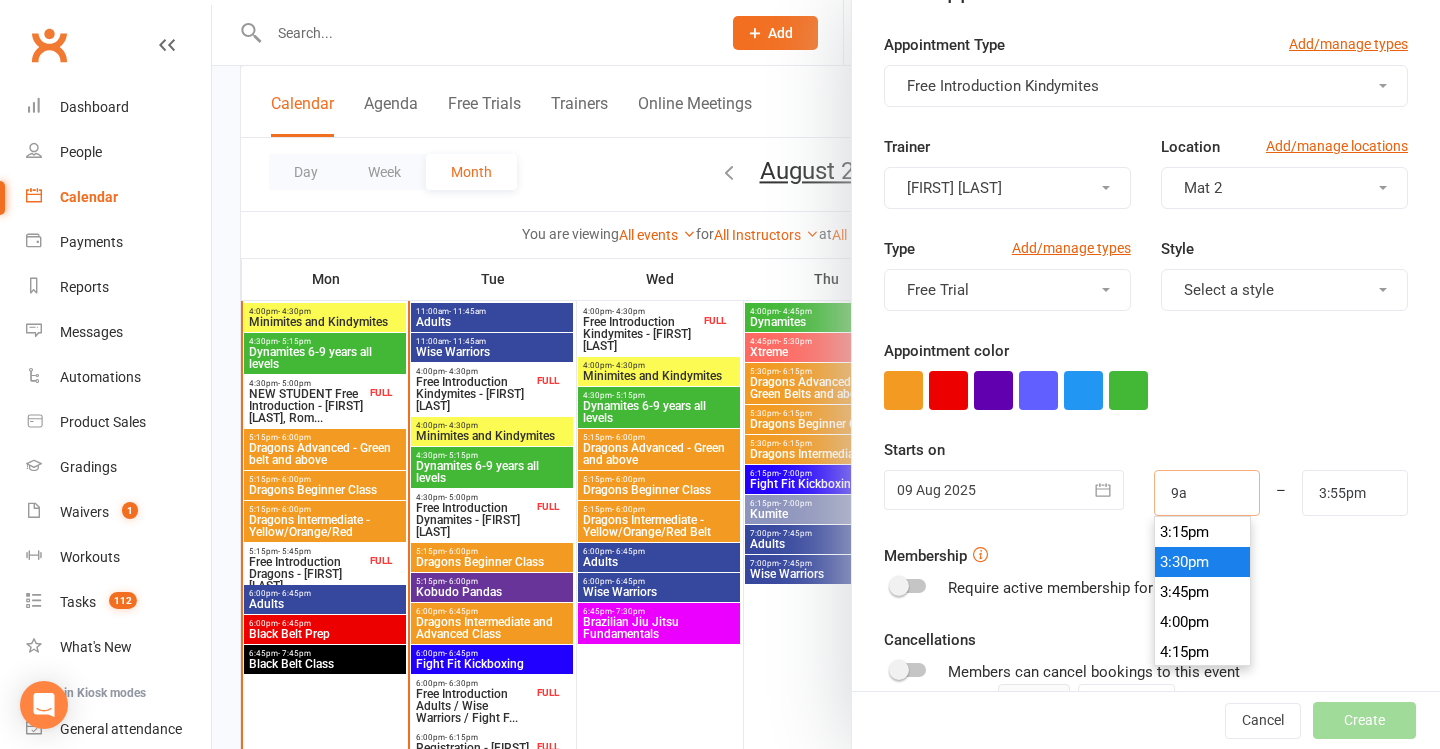 scroll, scrollTop: 1050, scrollLeft: 0, axis: vertical 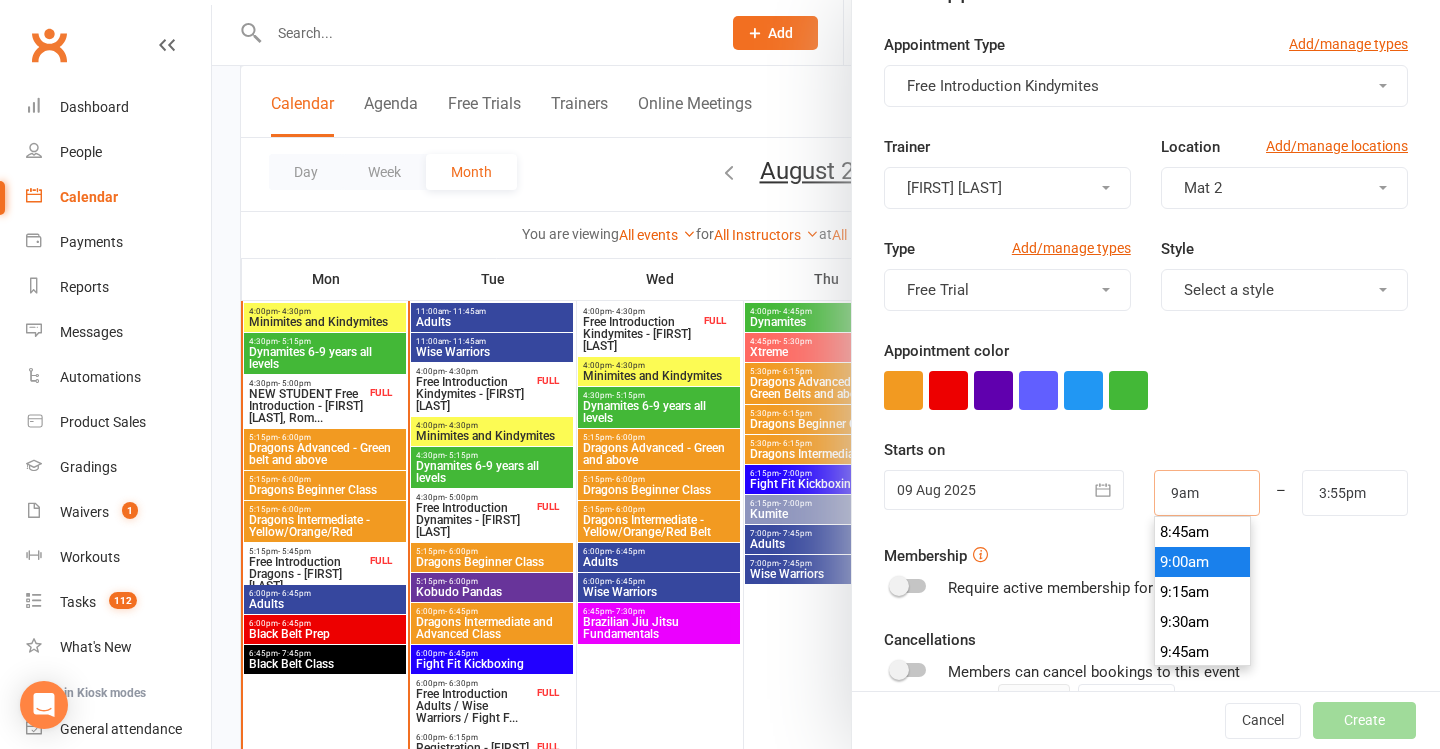 type on "9:00am" 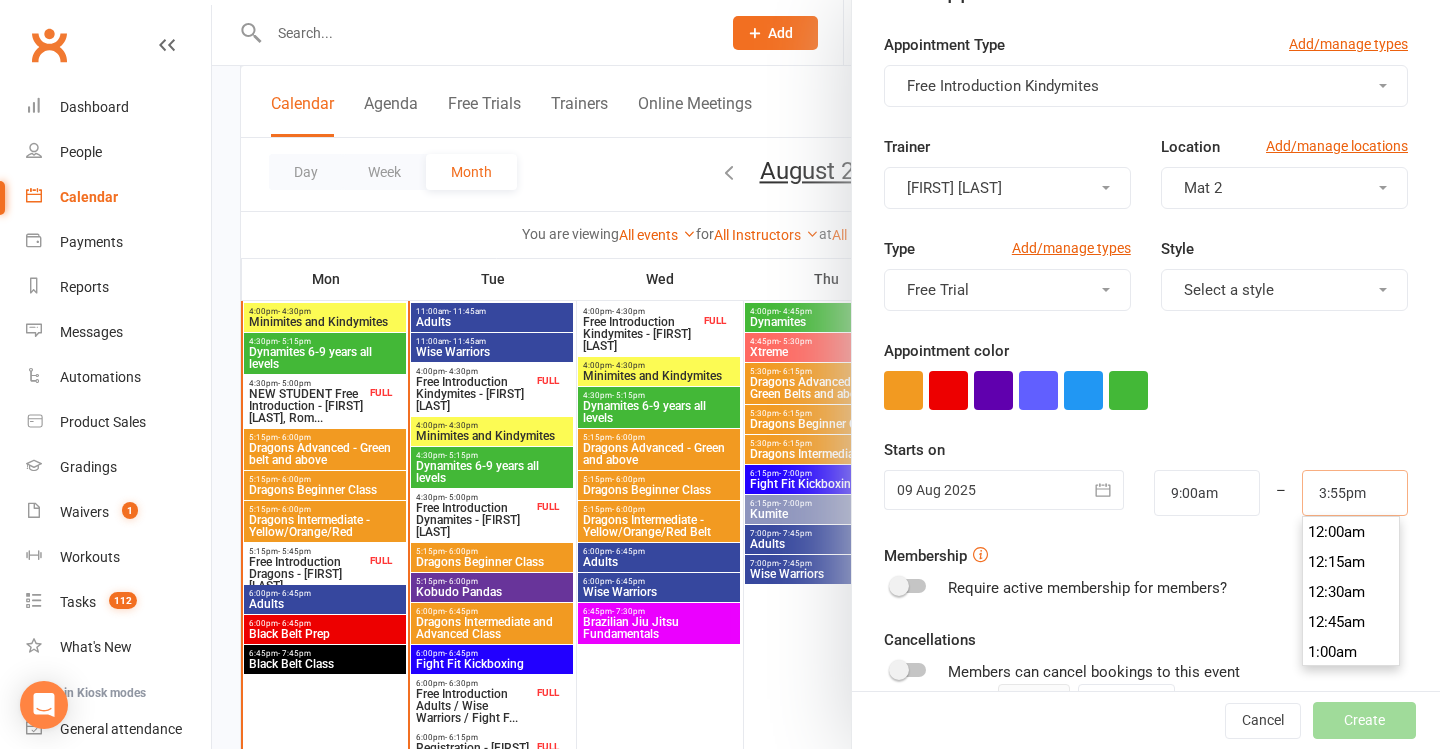 drag, startPoint x: 1349, startPoint y: 498, endPoint x: 1108, endPoint y: 497, distance: 241.00208 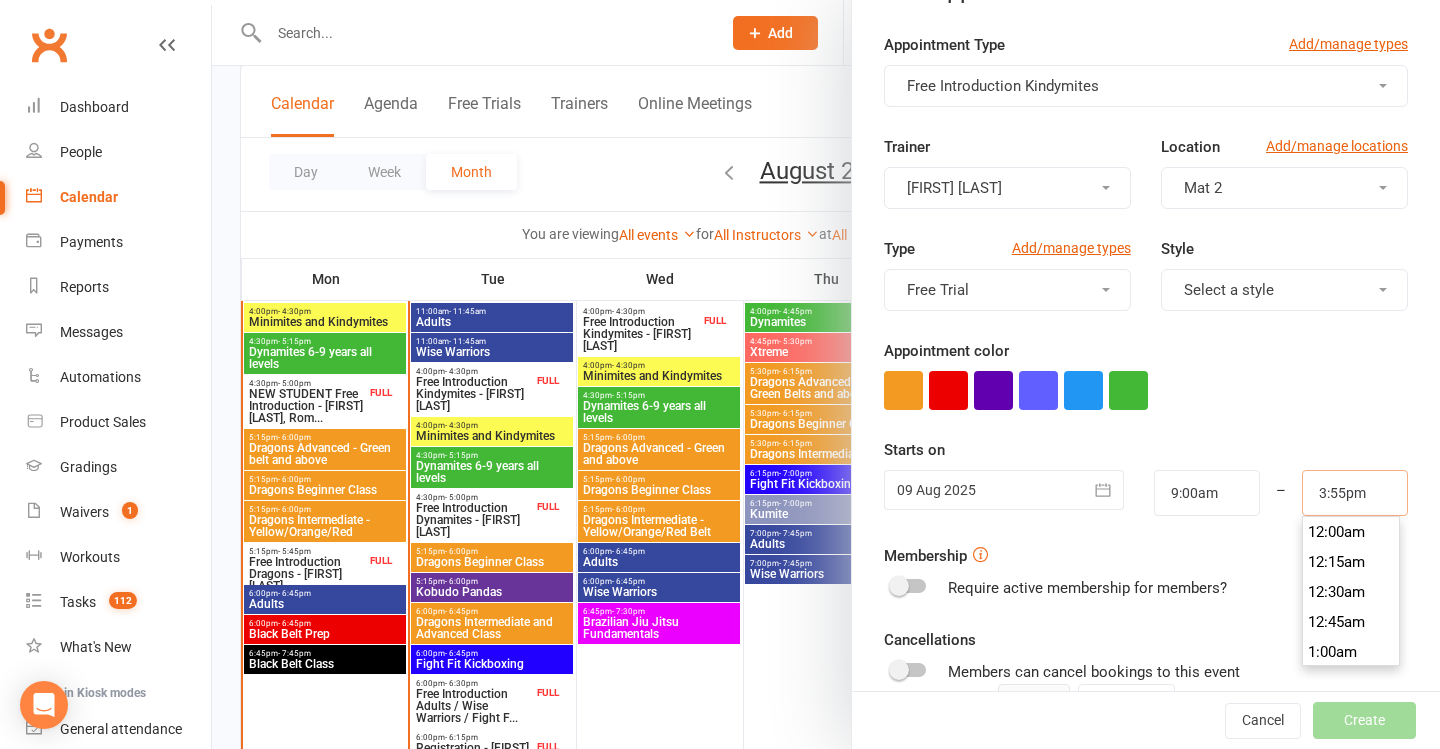 click on "[DATE]
[MONTH] [YEAR]
Sun Mon Tue Wed Thu Fri Sat
31
27
28
29
30
31
01
02
32
03
04
05
06
07
08
09
33
10
11
12
13
14
15
16
34
17
18
19
20
21
22
23
35
24
25
26
27
28
29
30
36
31" at bounding box center (1146, 493) 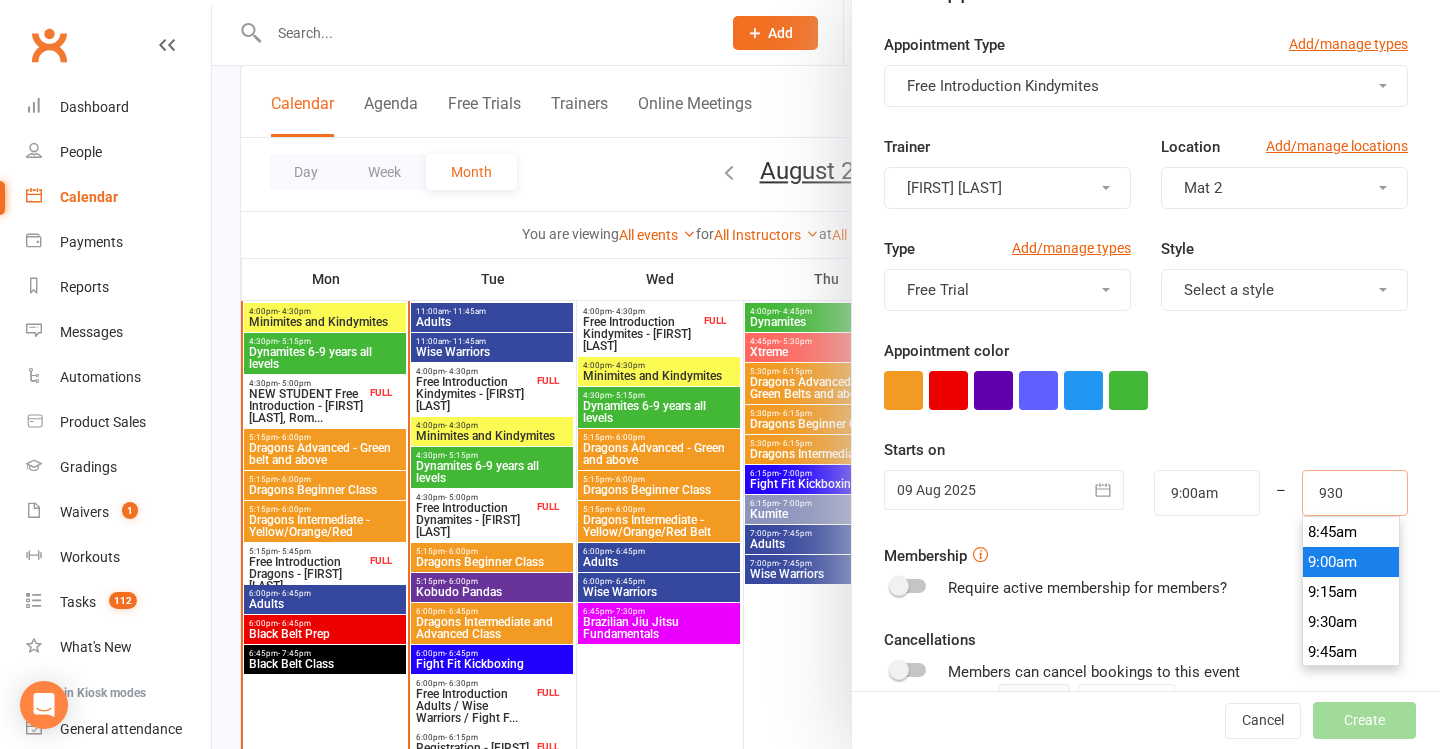 scroll, scrollTop: 1110, scrollLeft: 0, axis: vertical 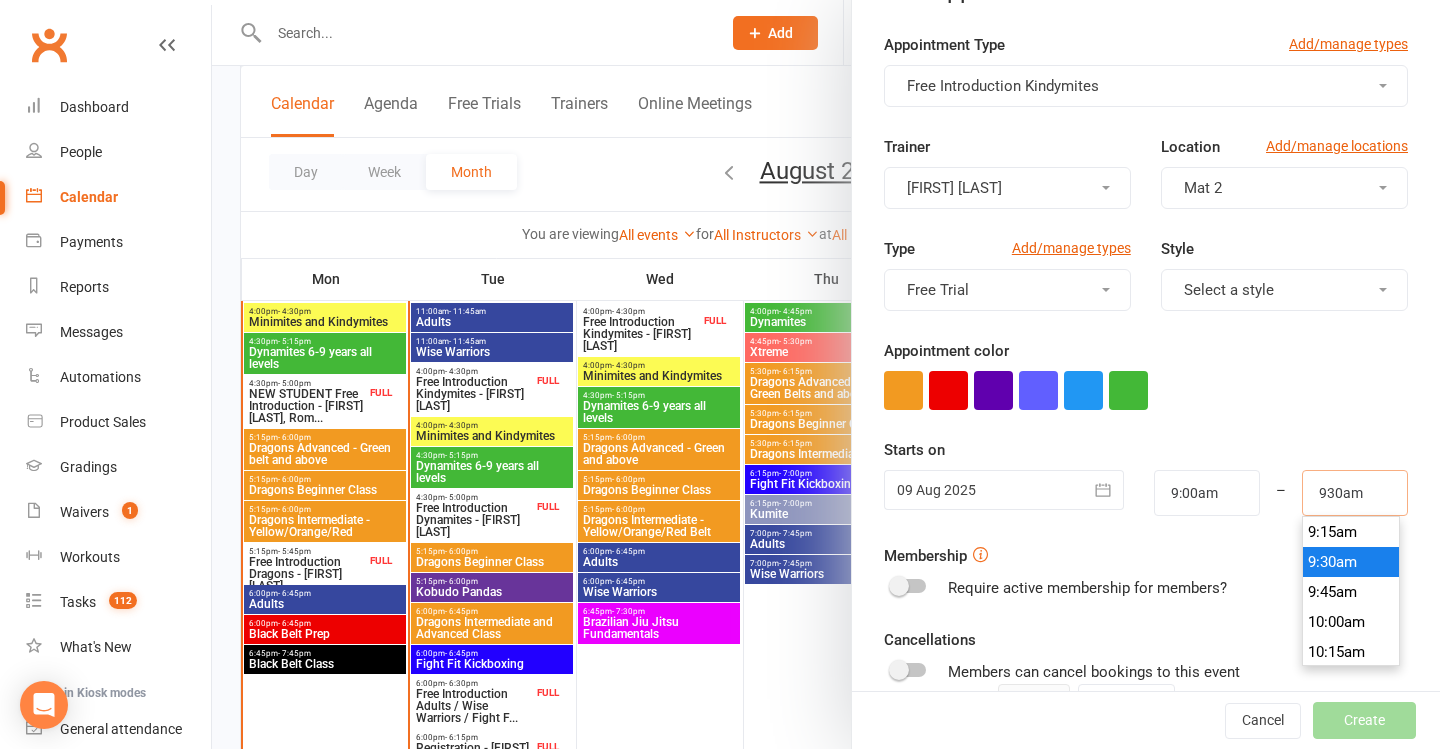 type on "9:30am" 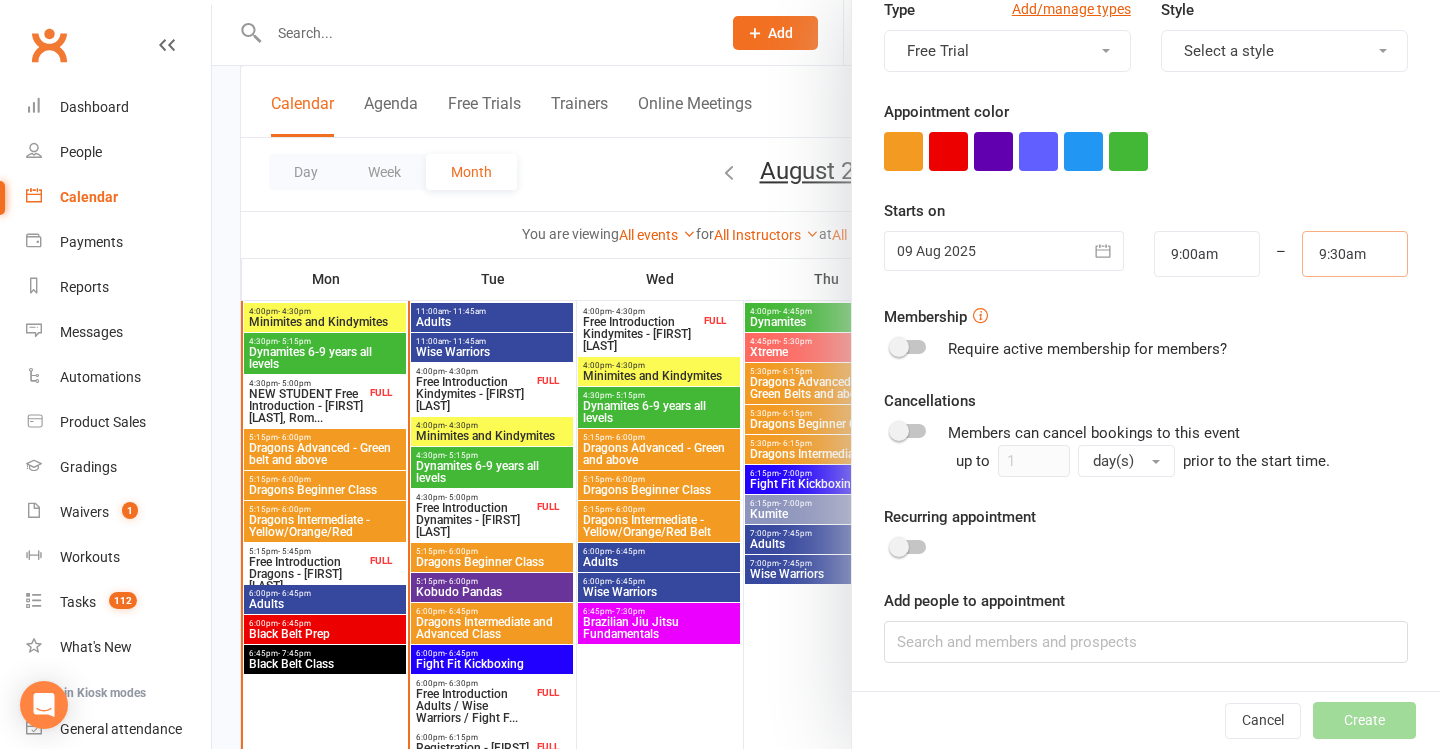 scroll, scrollTop: 290, scrollLeft: 0, axis: vertical 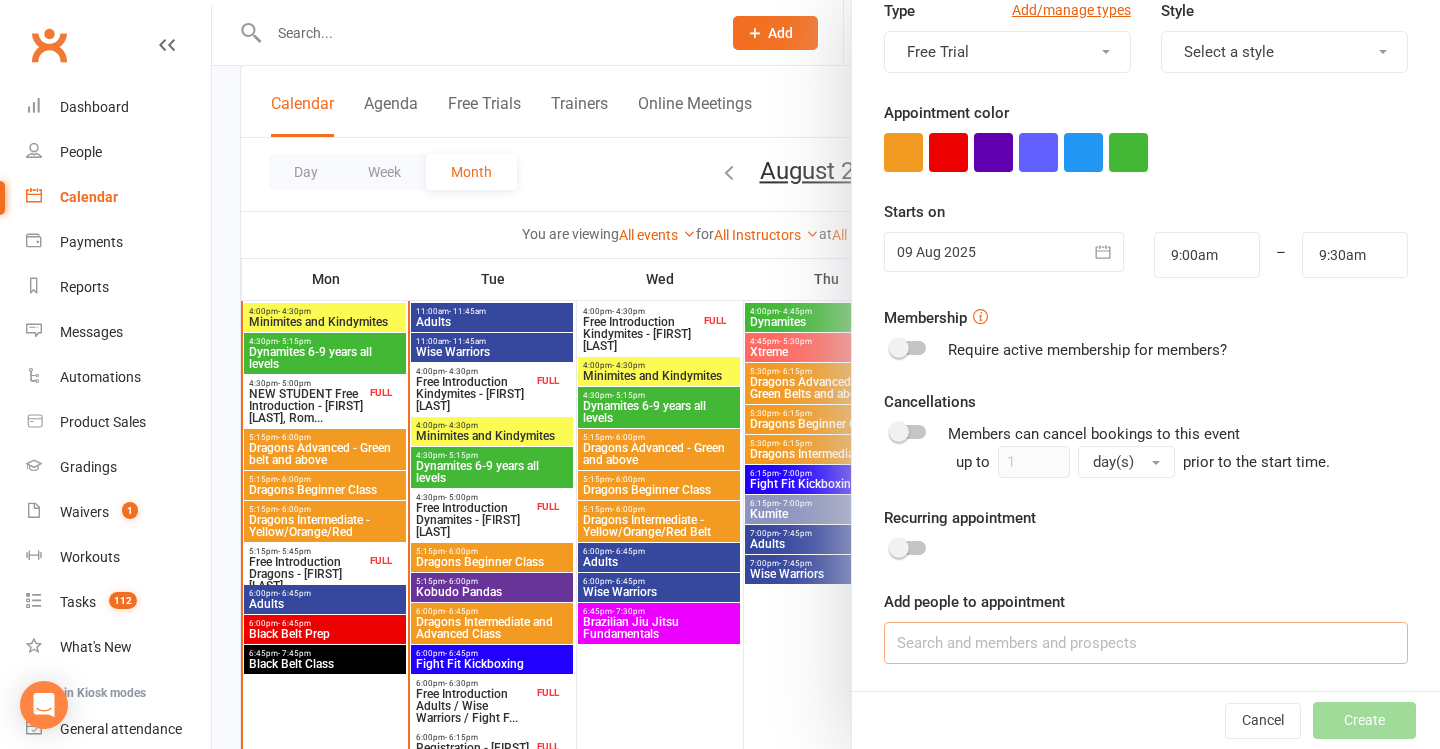 click at bounding box center (1146, 643) 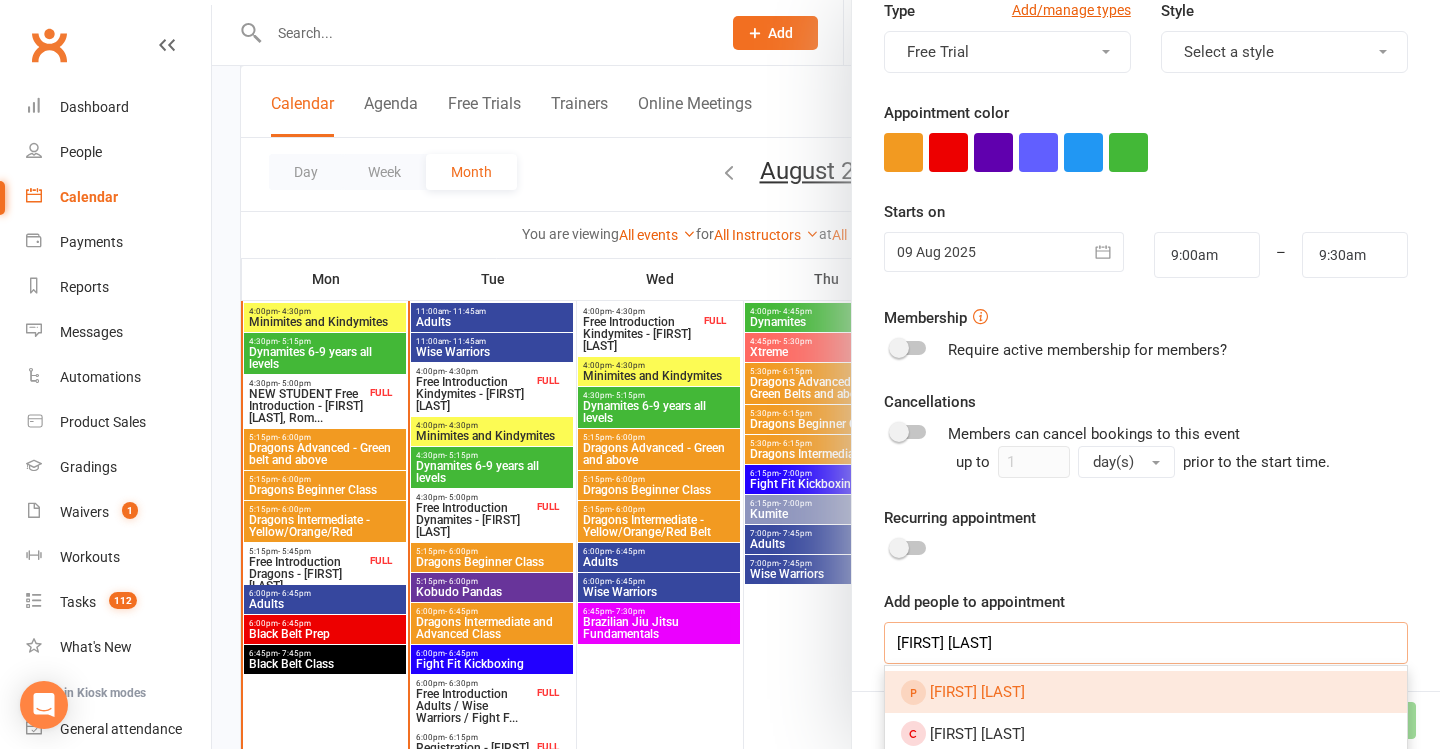 type on "[FIRST] [LAST]" 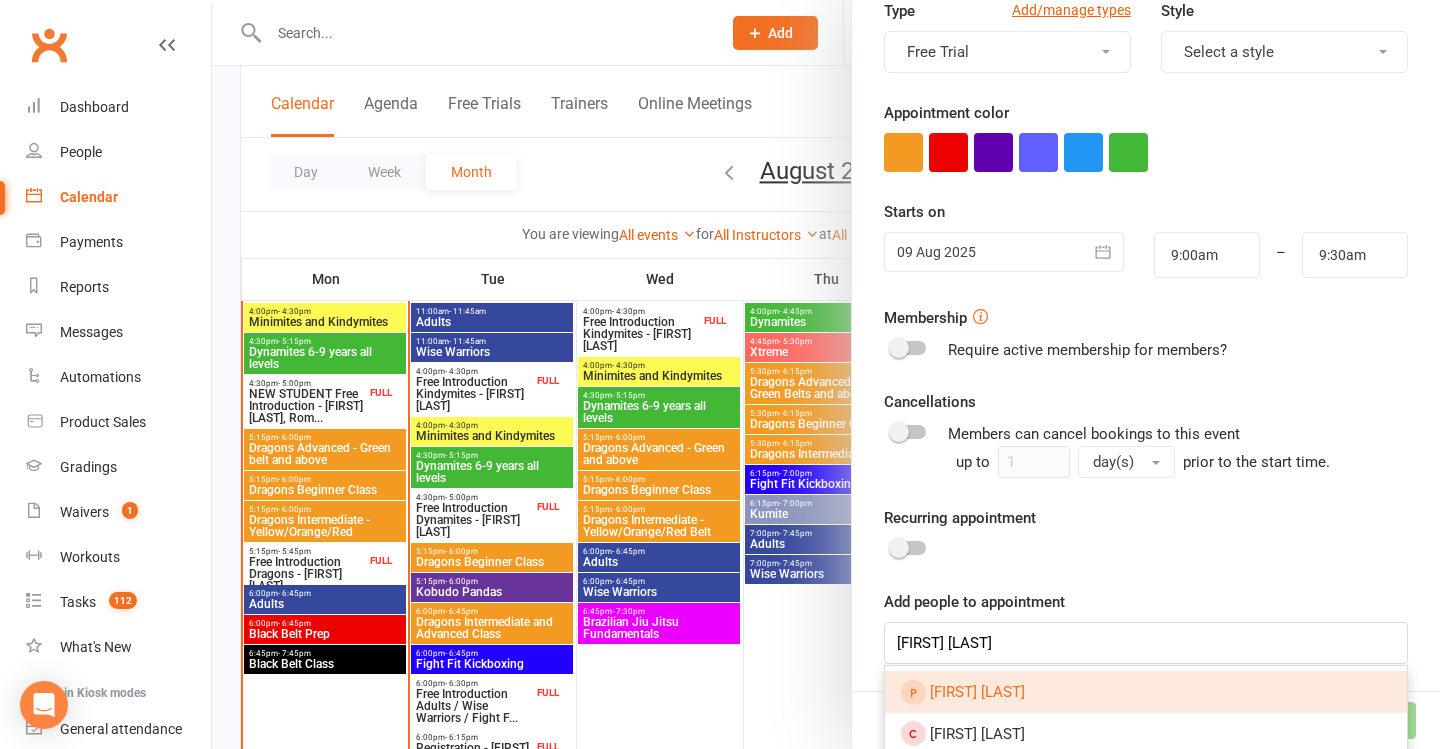 click on "[FIRST] [LAST]" at bounding box center [977, 692] 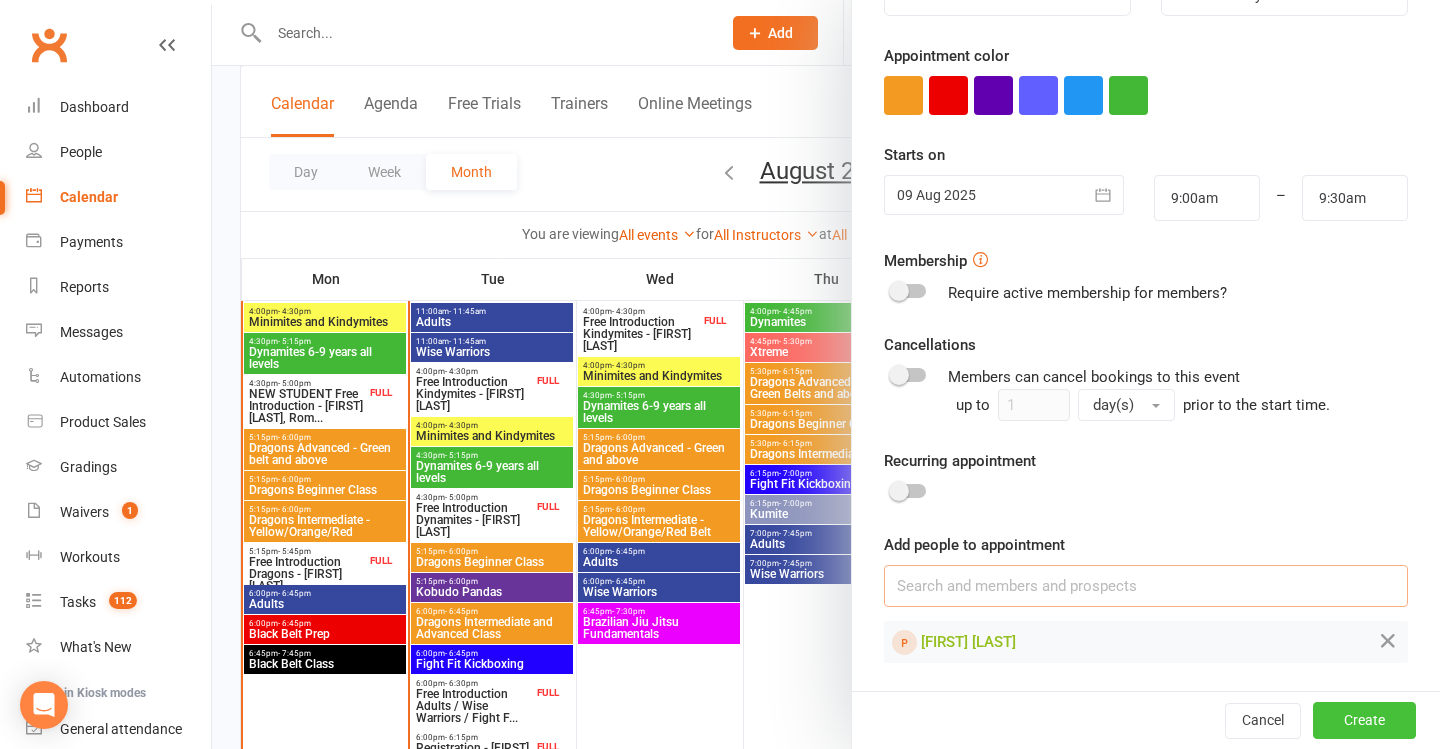 scroll, scrollTop: 346, scrollLeft: 0, axis: vertical 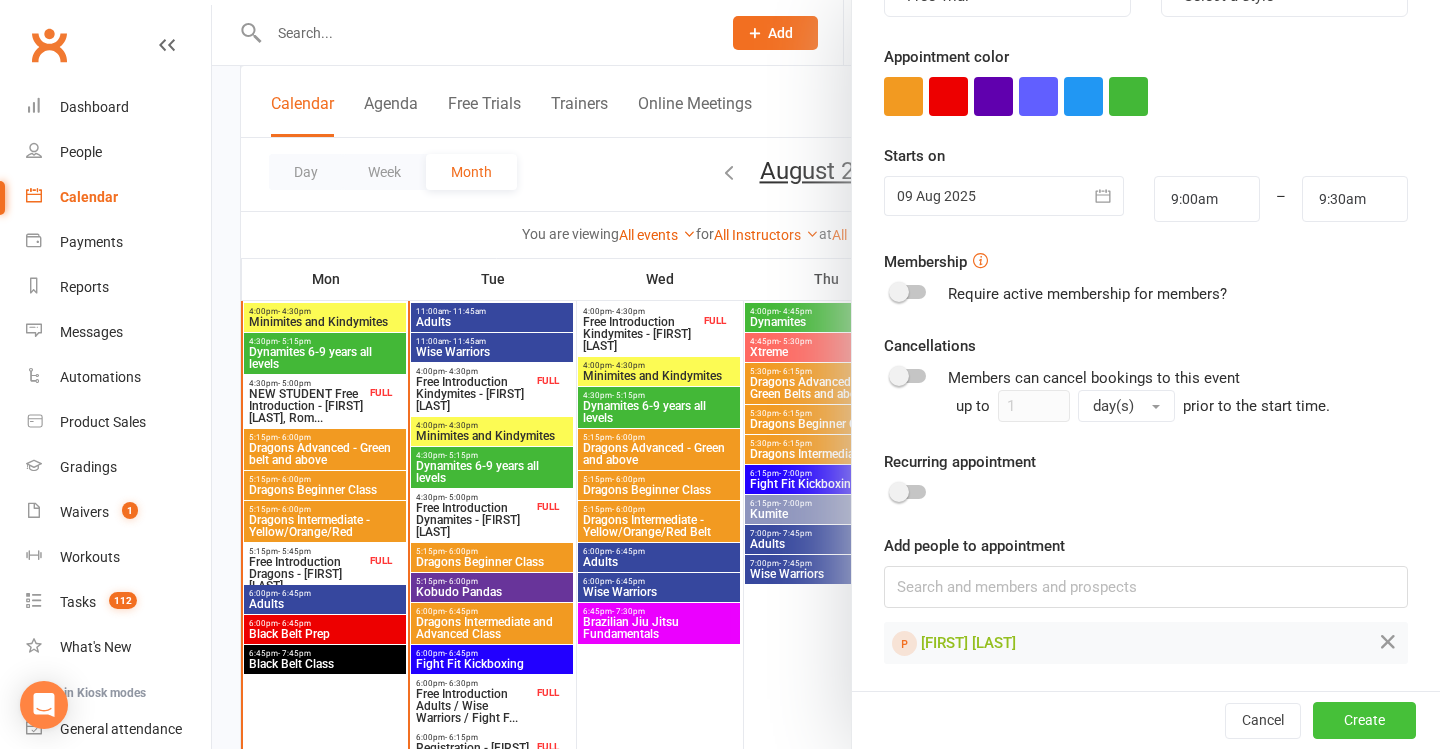 click on "Create" at bounding box center (1364, 721) 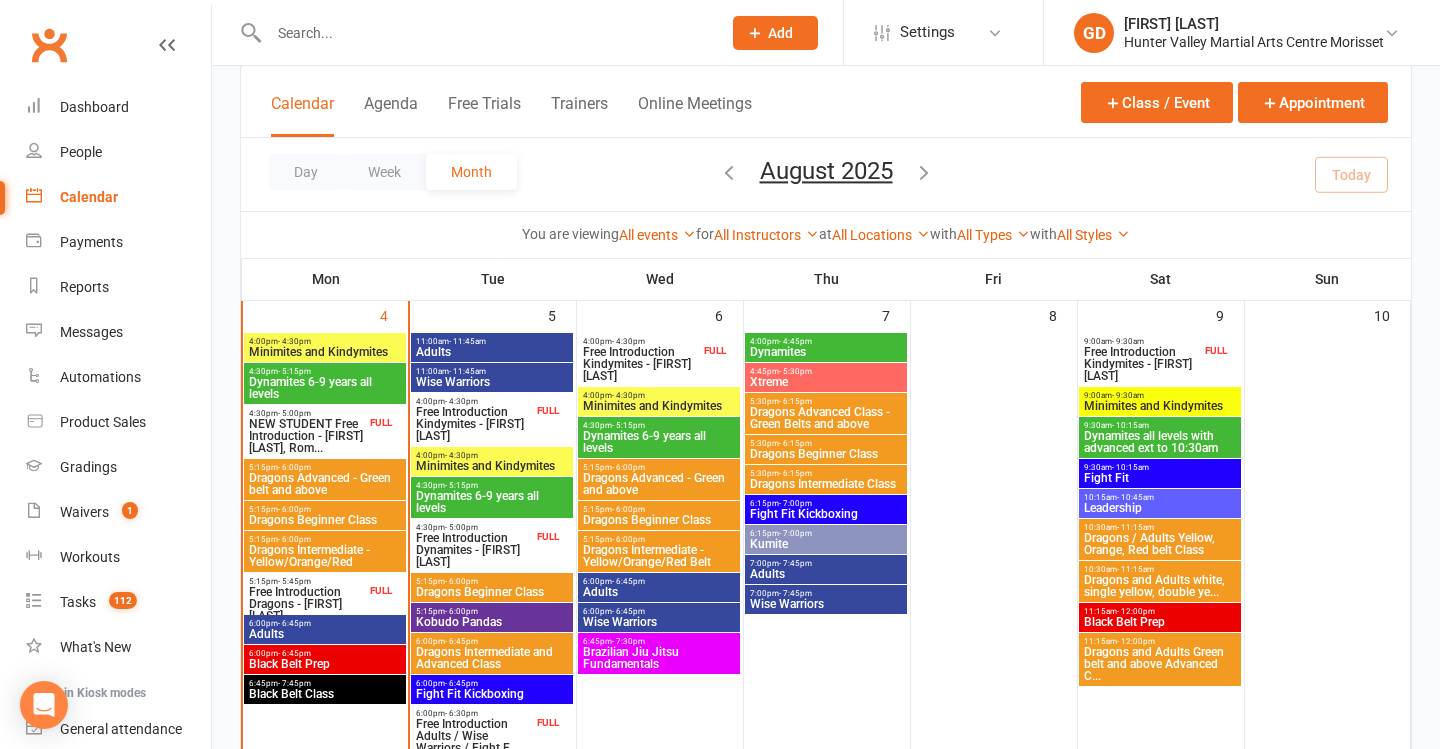 scroll, scrollTop: 604, scrollLeft: 0, axis: vertical 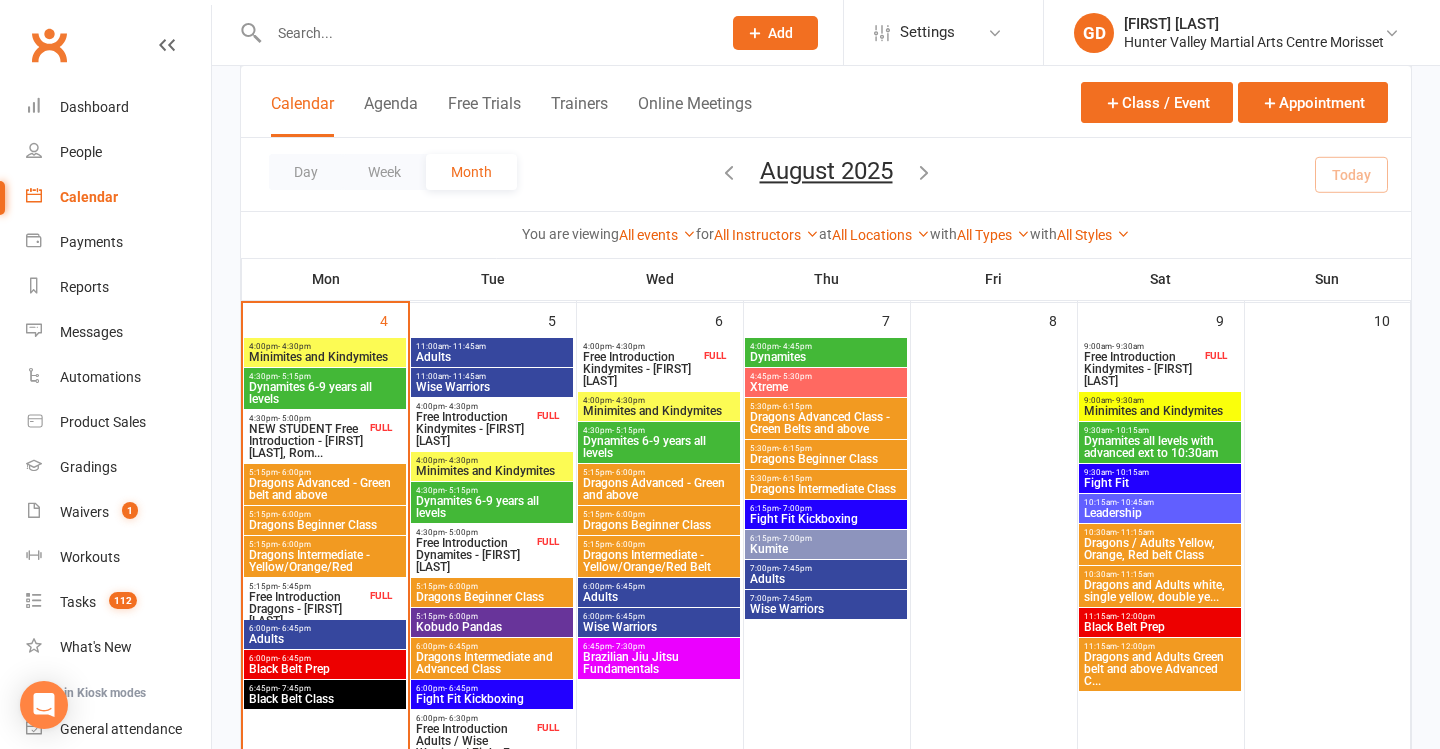 click on "[TIME] - [TIME] Free Introduction Kindymites - [FIRST] [LAST] FULL" at bounding box center [1160, 364] 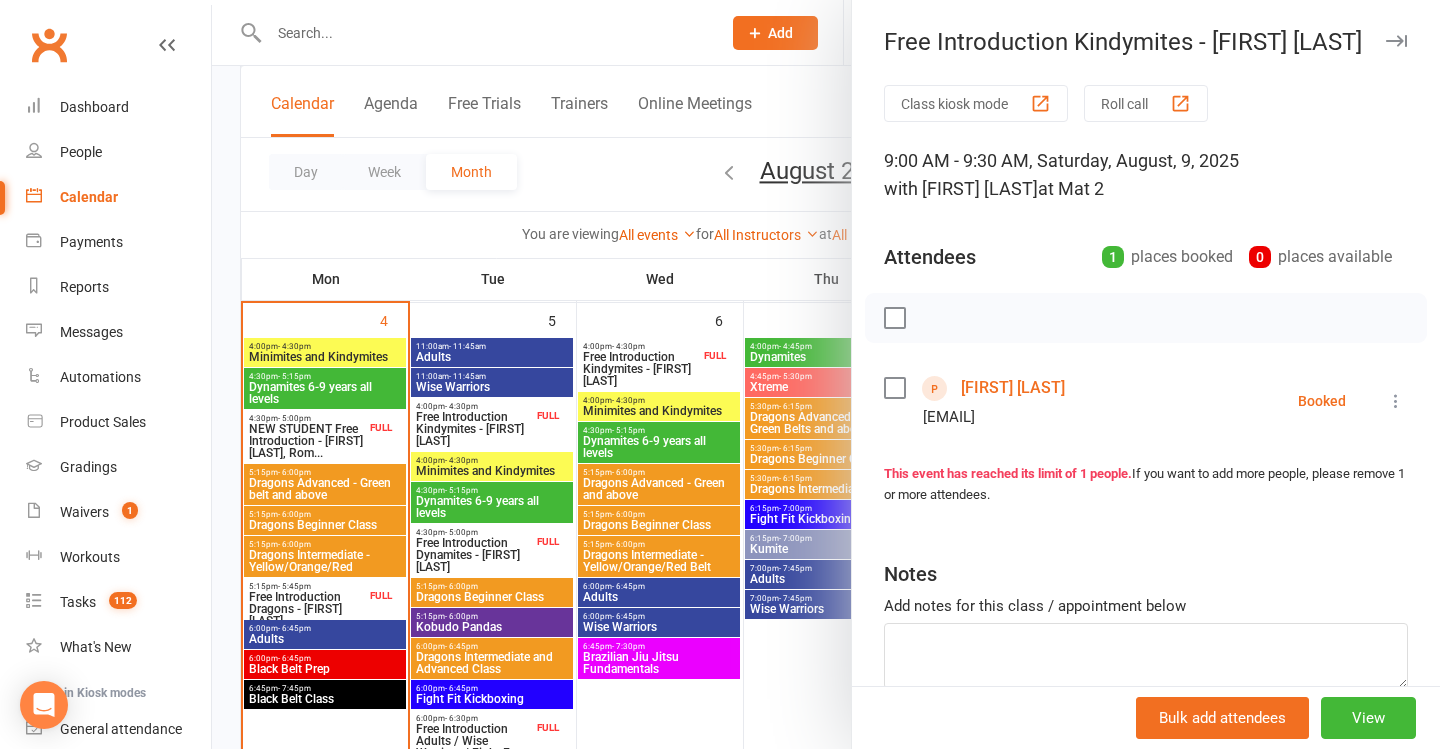 click at bounding box center (826, 374) 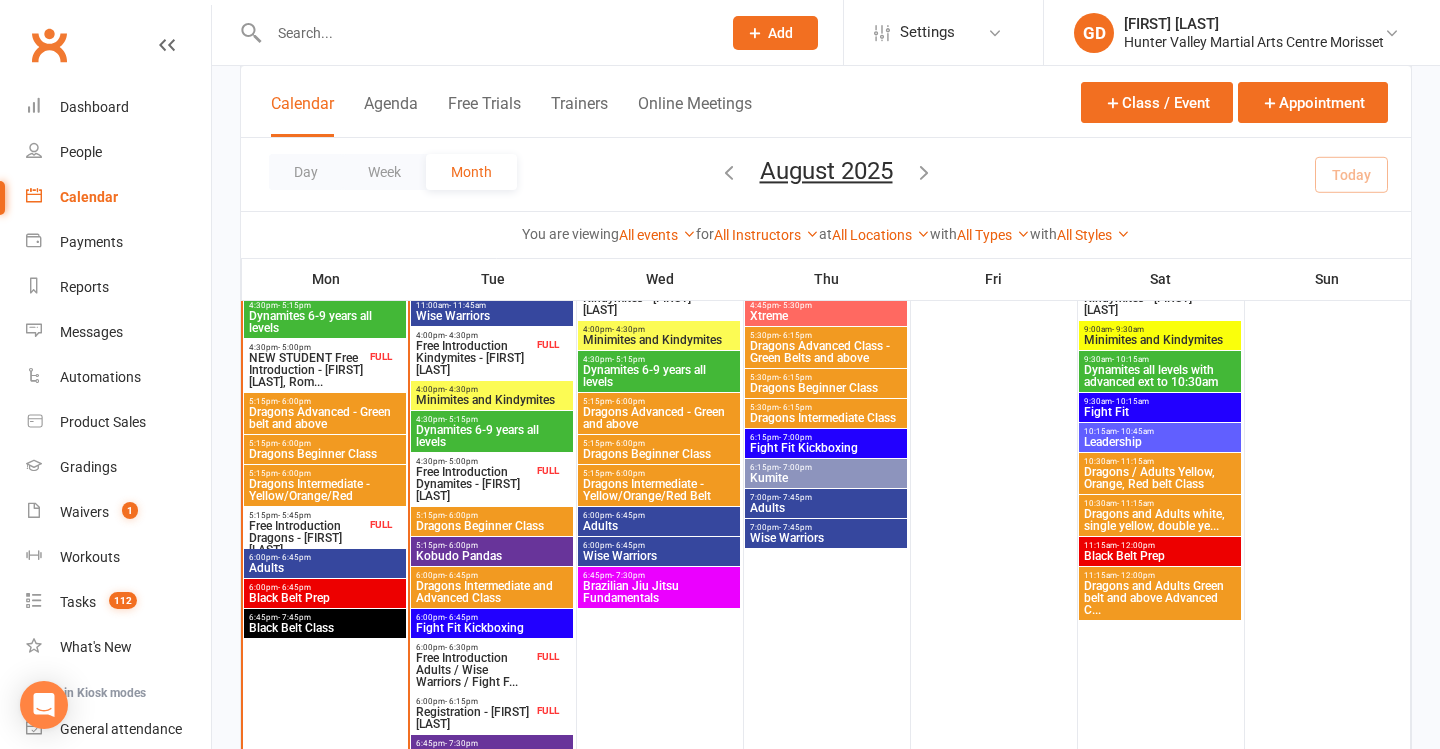 scroll, scrollTop: 678, scrollLeft: 0, axis: vertical 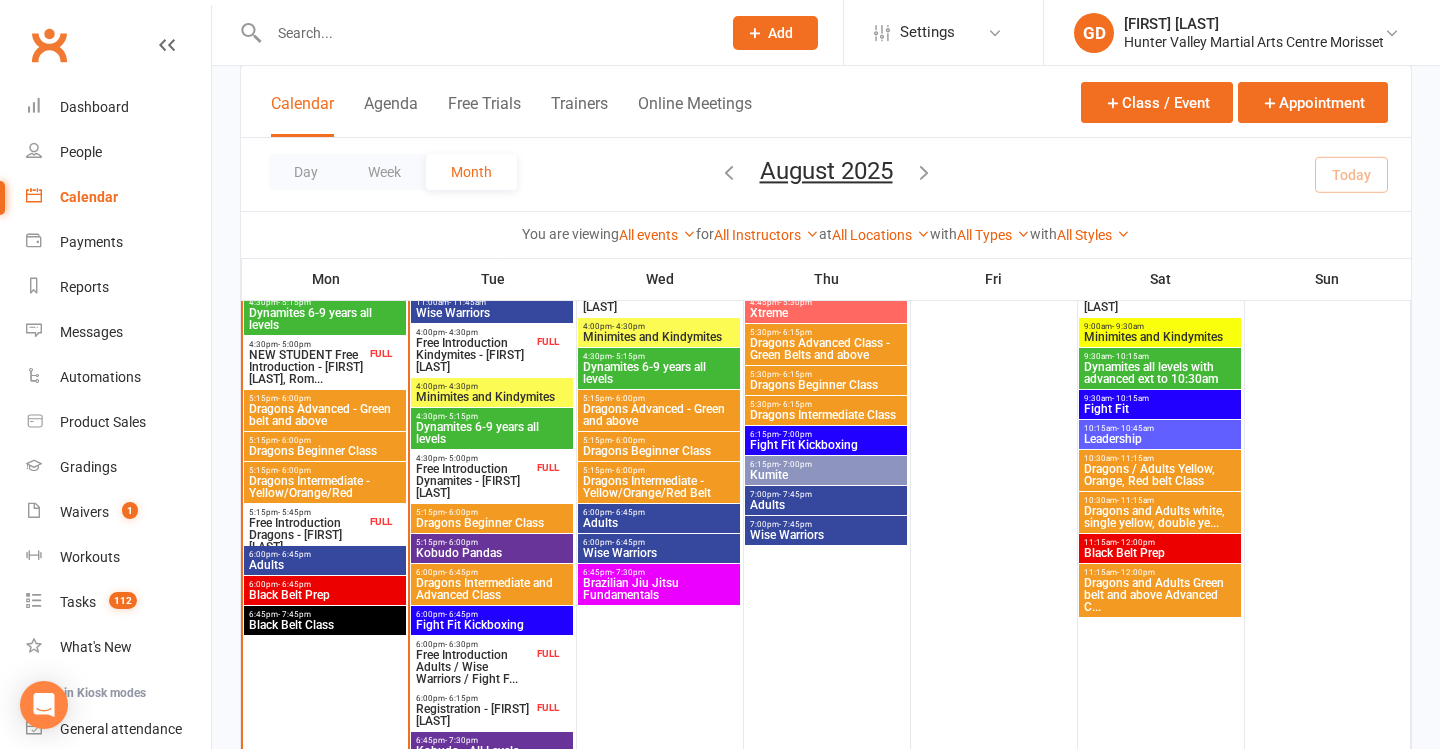 click on "6:00pm  - 6:30pm Free Introduction Adults / Wise Warriors / Fight F... FULL" at bounding box center [492, 662] 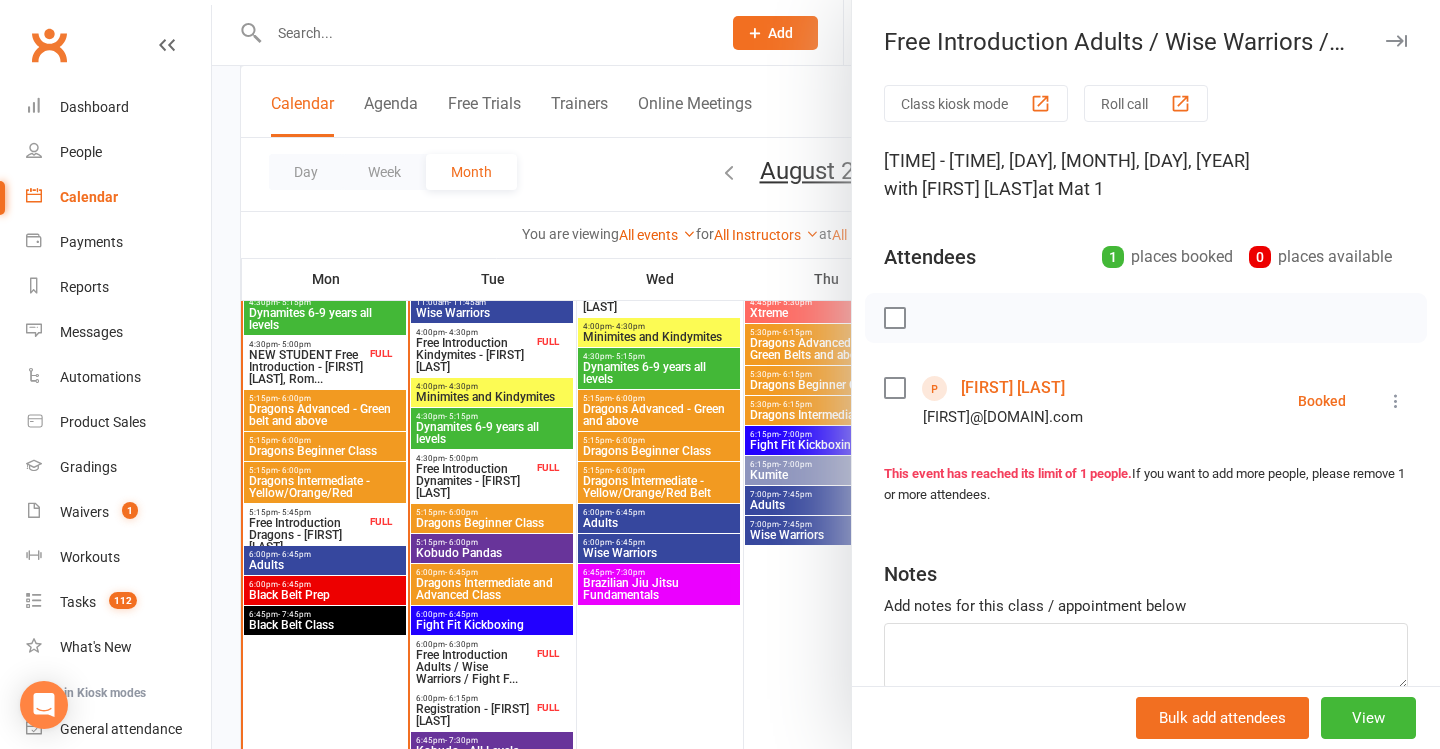 click at bounding box center [826, 374] 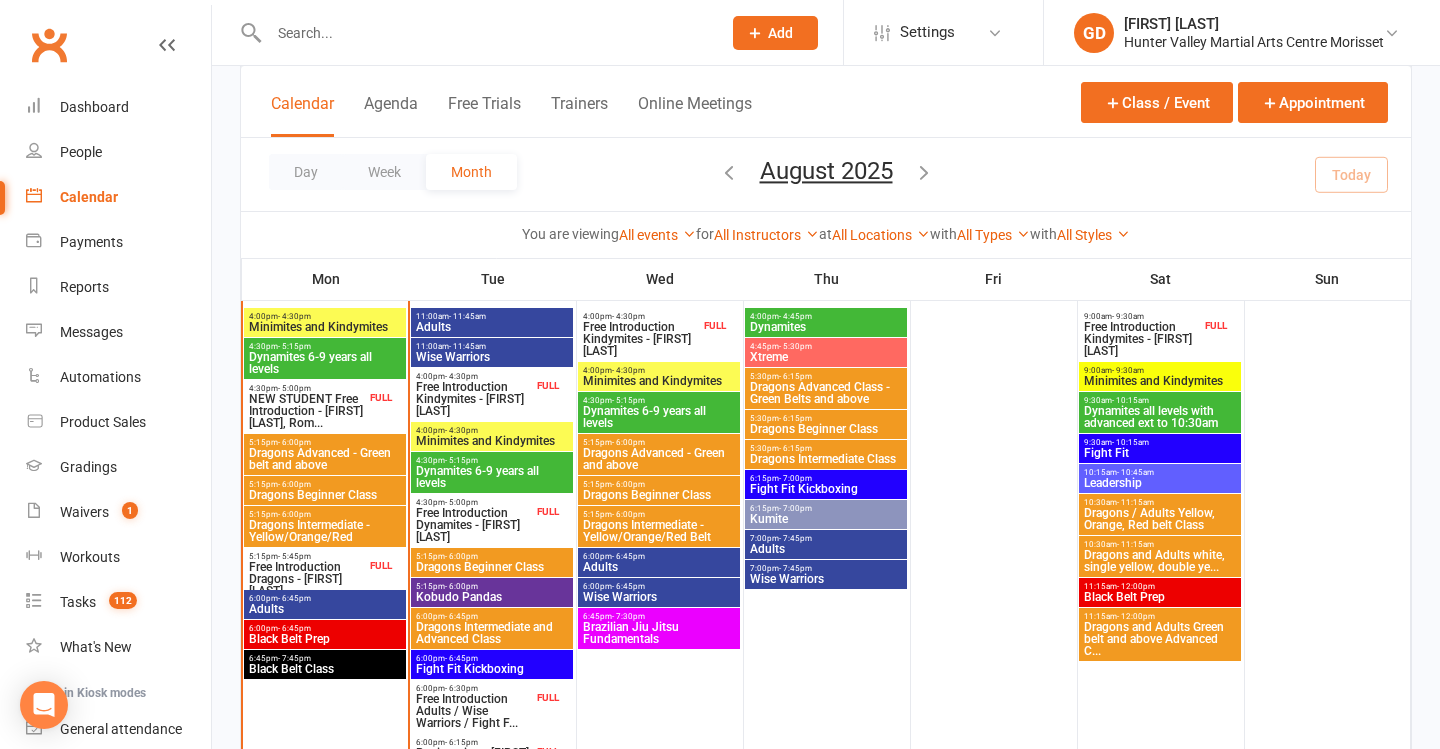 scroll, scrollTop: 626, scrollLeft: 0, axis: vertical 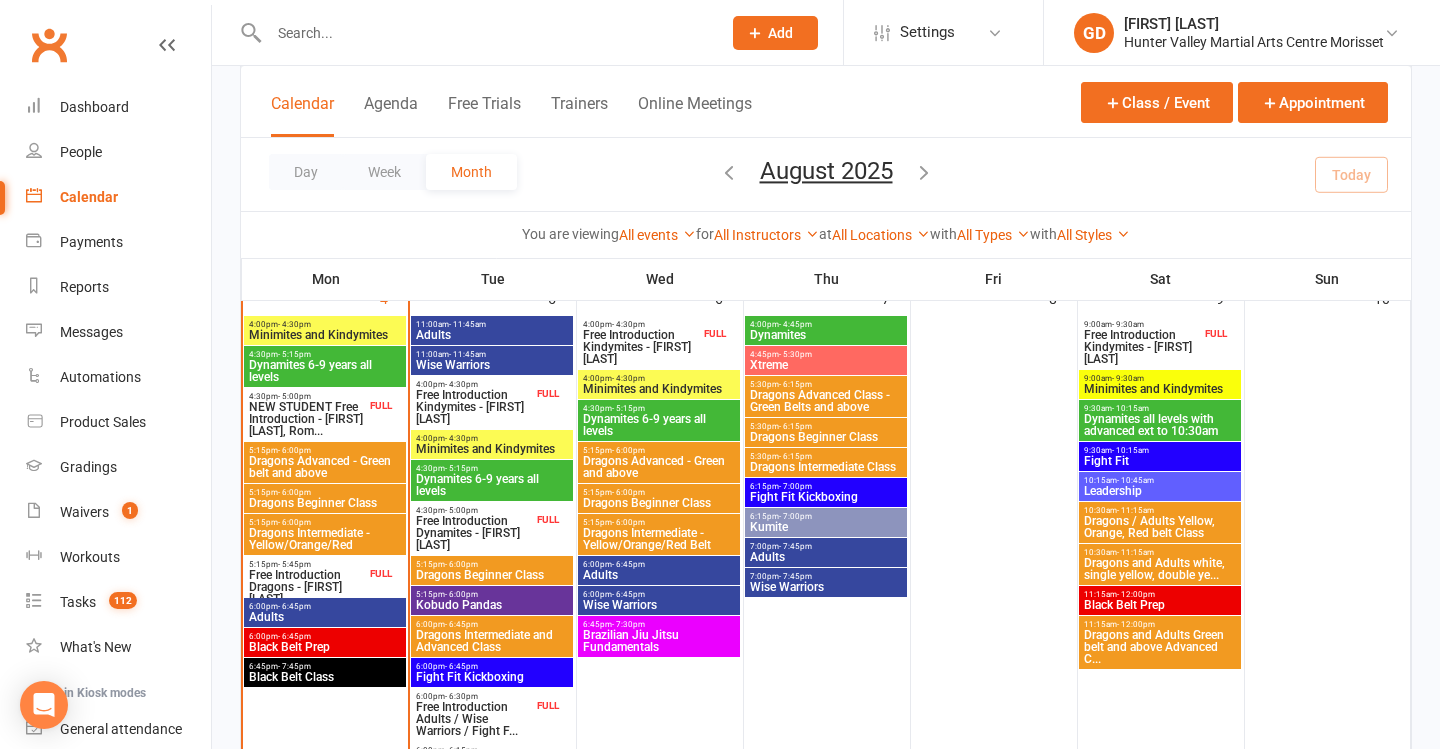 click on "[TIME] - [TIME] Free Introduction Kindymites - [FIRST] [LAST] FULL" at bounding box center [492, 402] 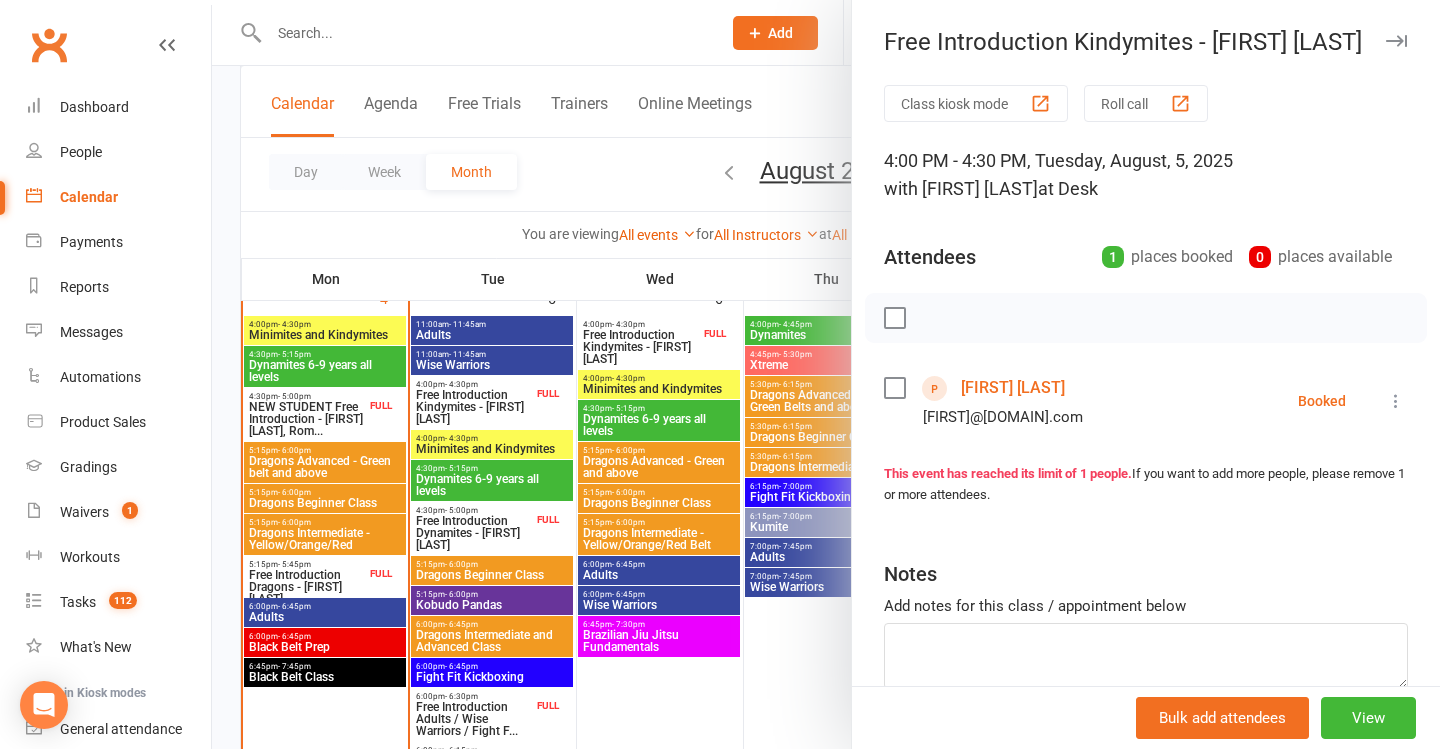 click on "[FIRST] [LAST]" at bounding box center (1013, 388) 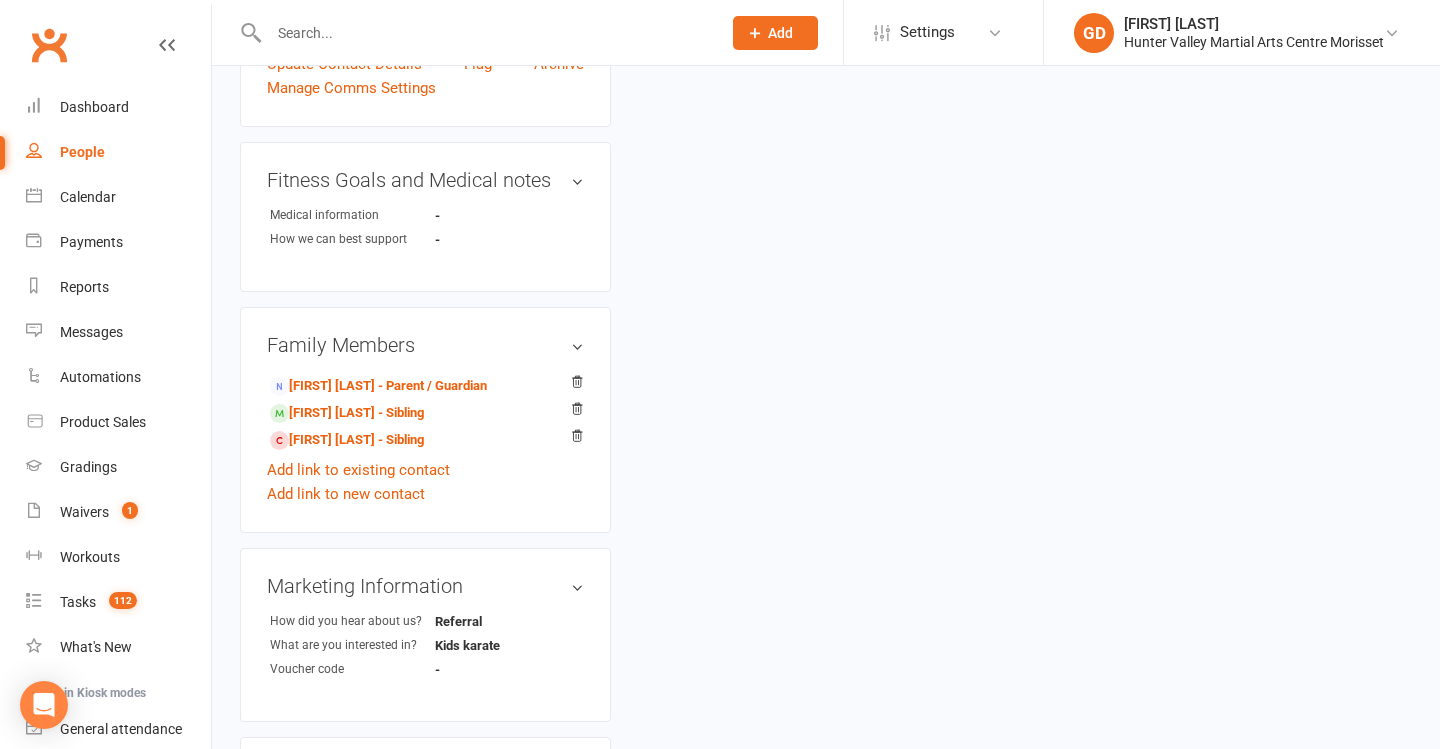 scroll, scrollTop: 0, scrollLeft: 0, axis: both 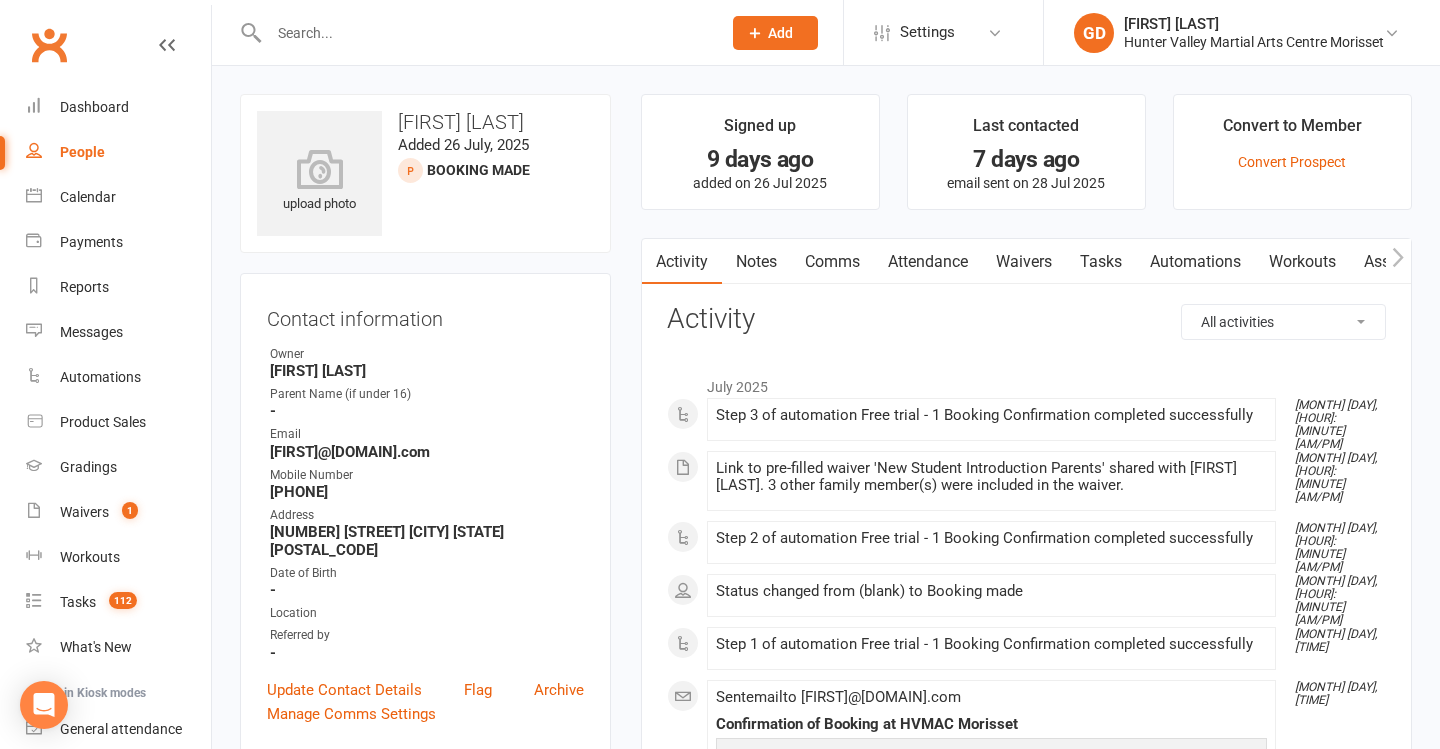 click on "Waivers" at bounding box center [1024, 262] 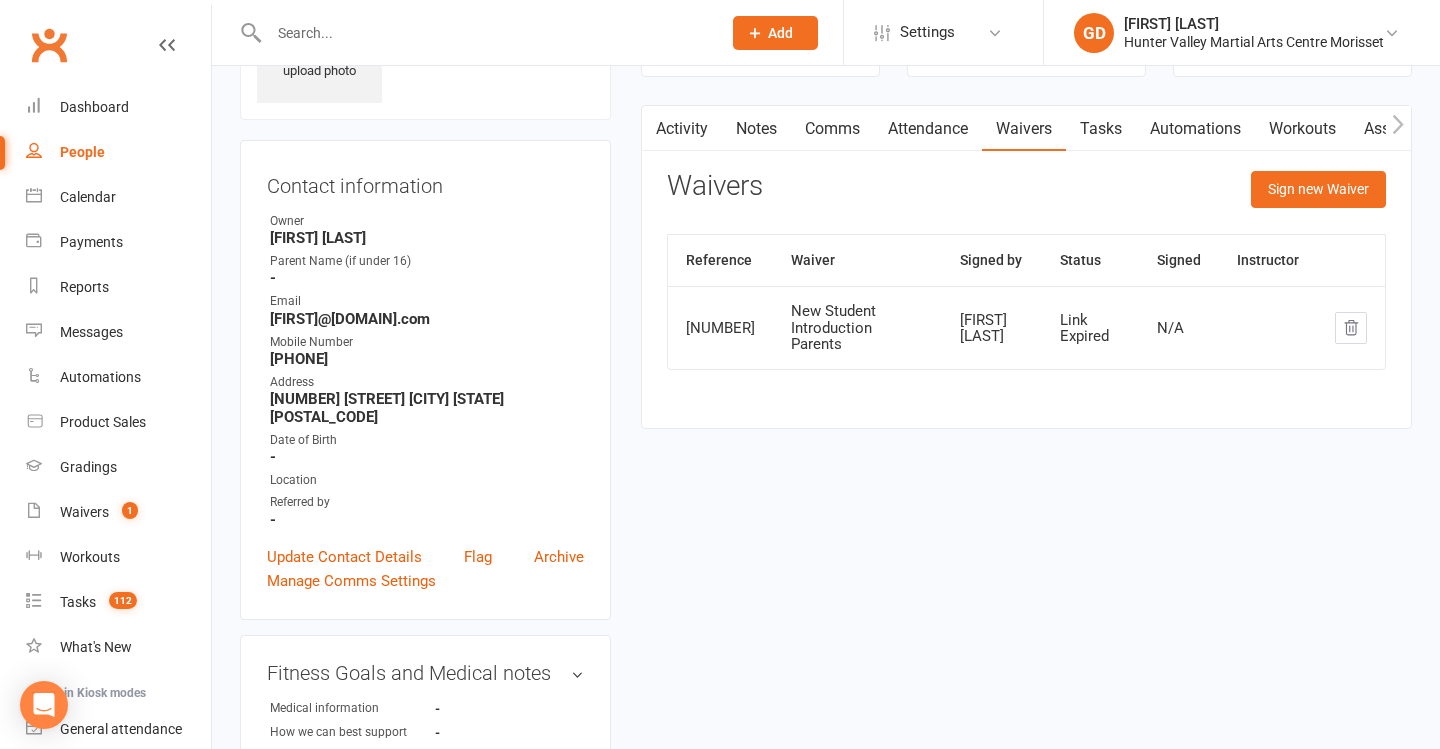 scroll, scrollTop: 134, scrollLeft: 0, axis: vertical 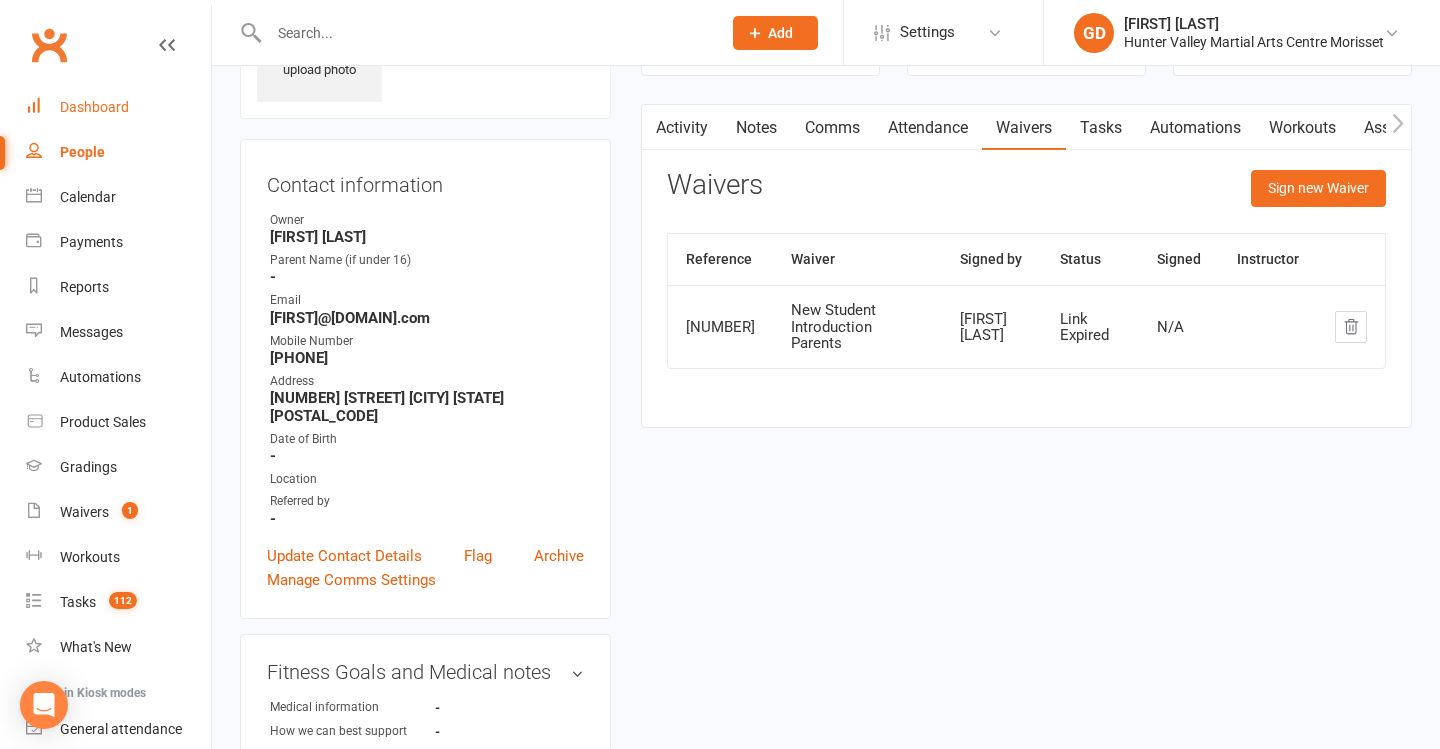 click on "Dashboard" at bounding box center (118, 107) 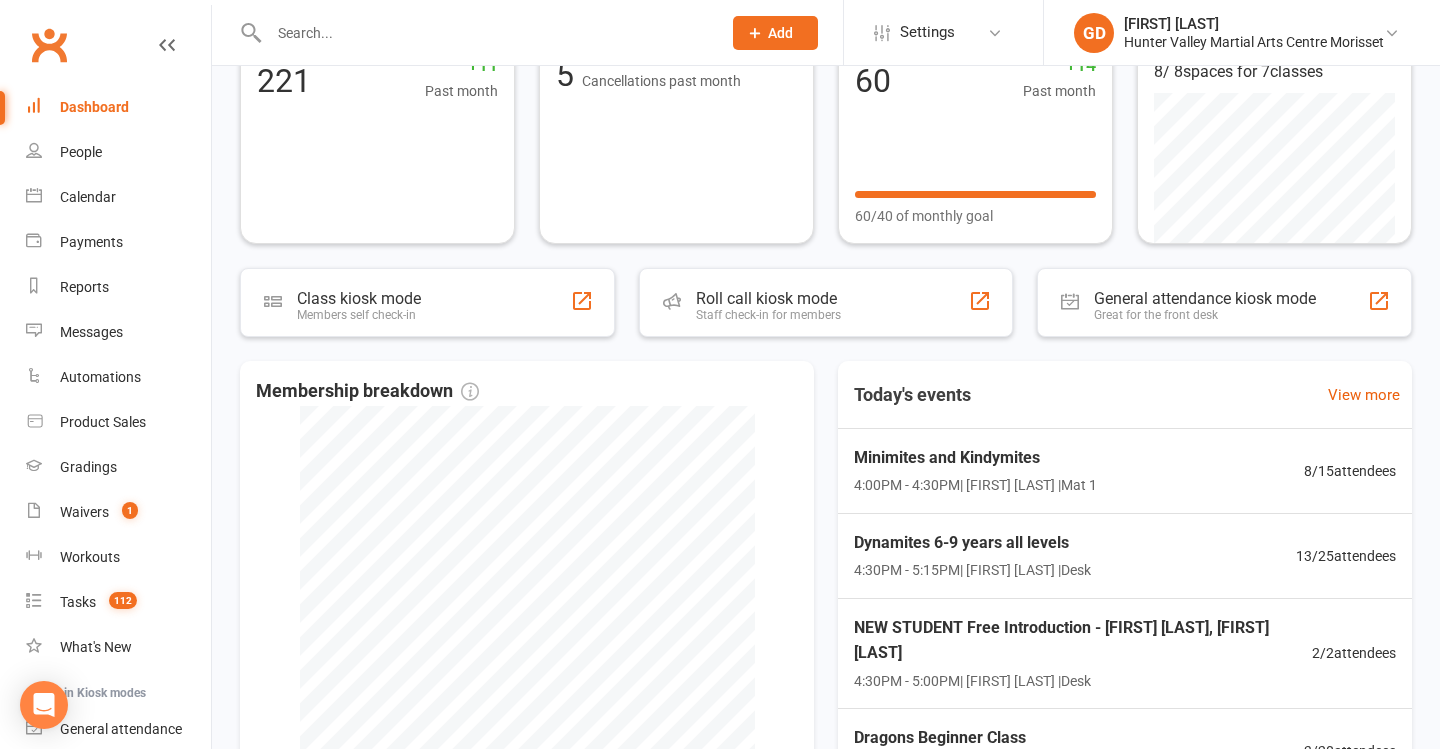 scroll, scrollTop: 257, scrollLeft: 0, axis: vertical 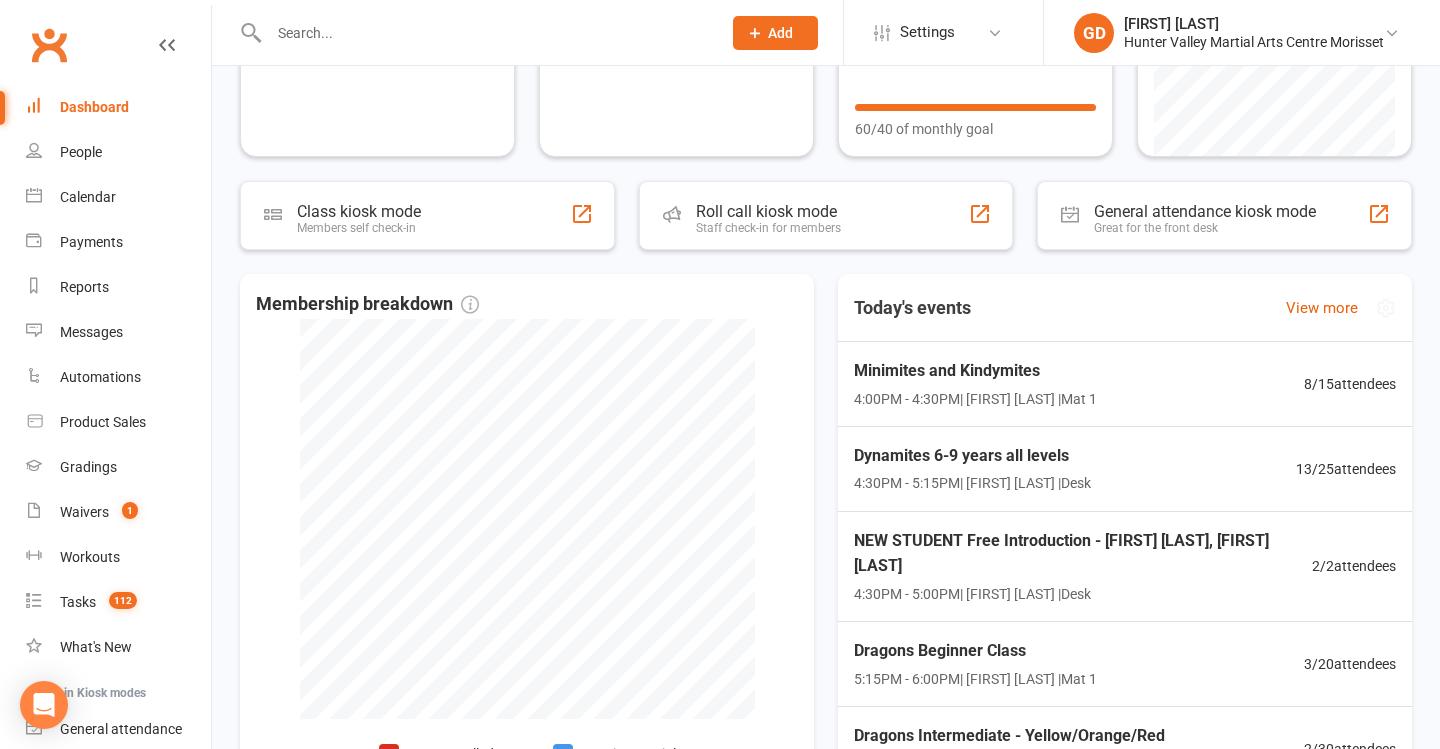 click on "Dynamites 6-9 years all levels" at bounding box center (972, 456) 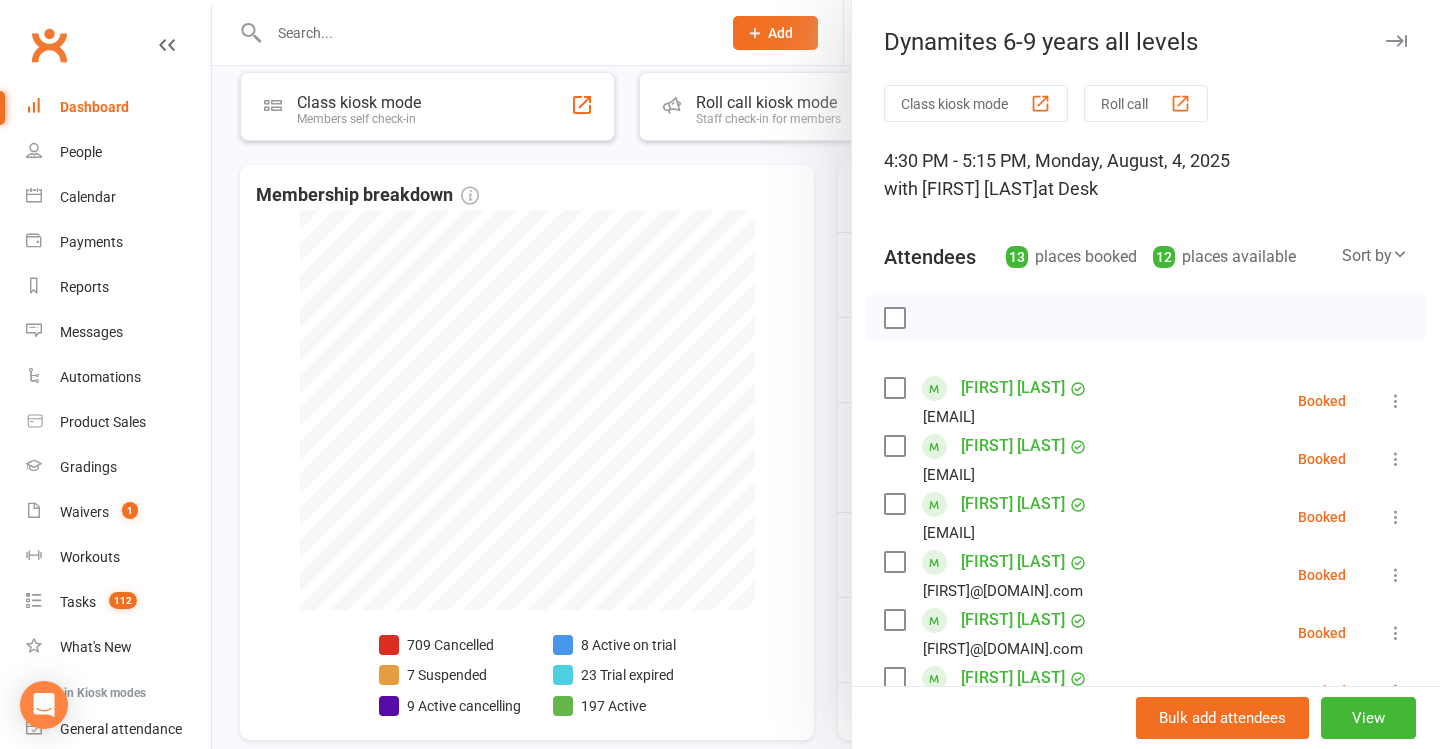 scroll, scrollTop: 371, scrollLeft: 0, axis: vertical 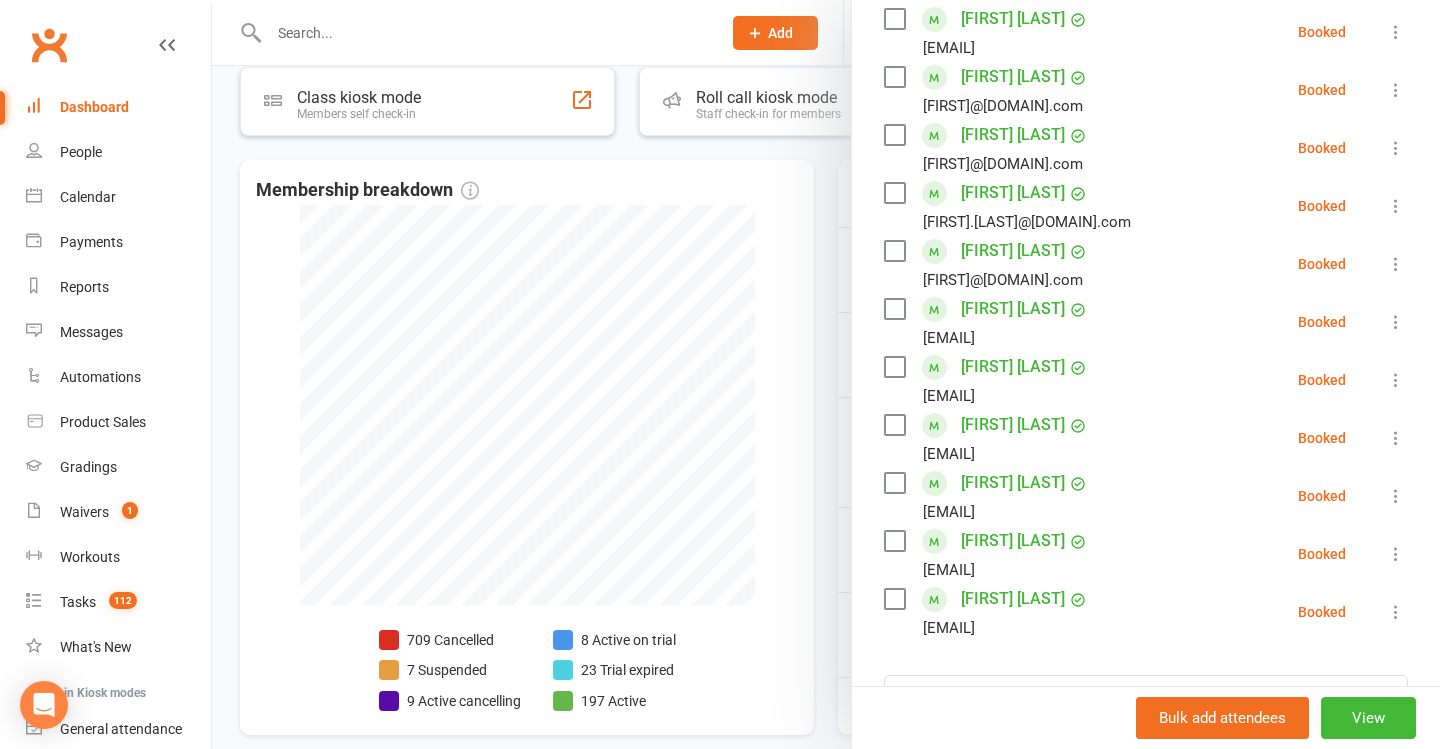 click at bounding box center [826, 374] 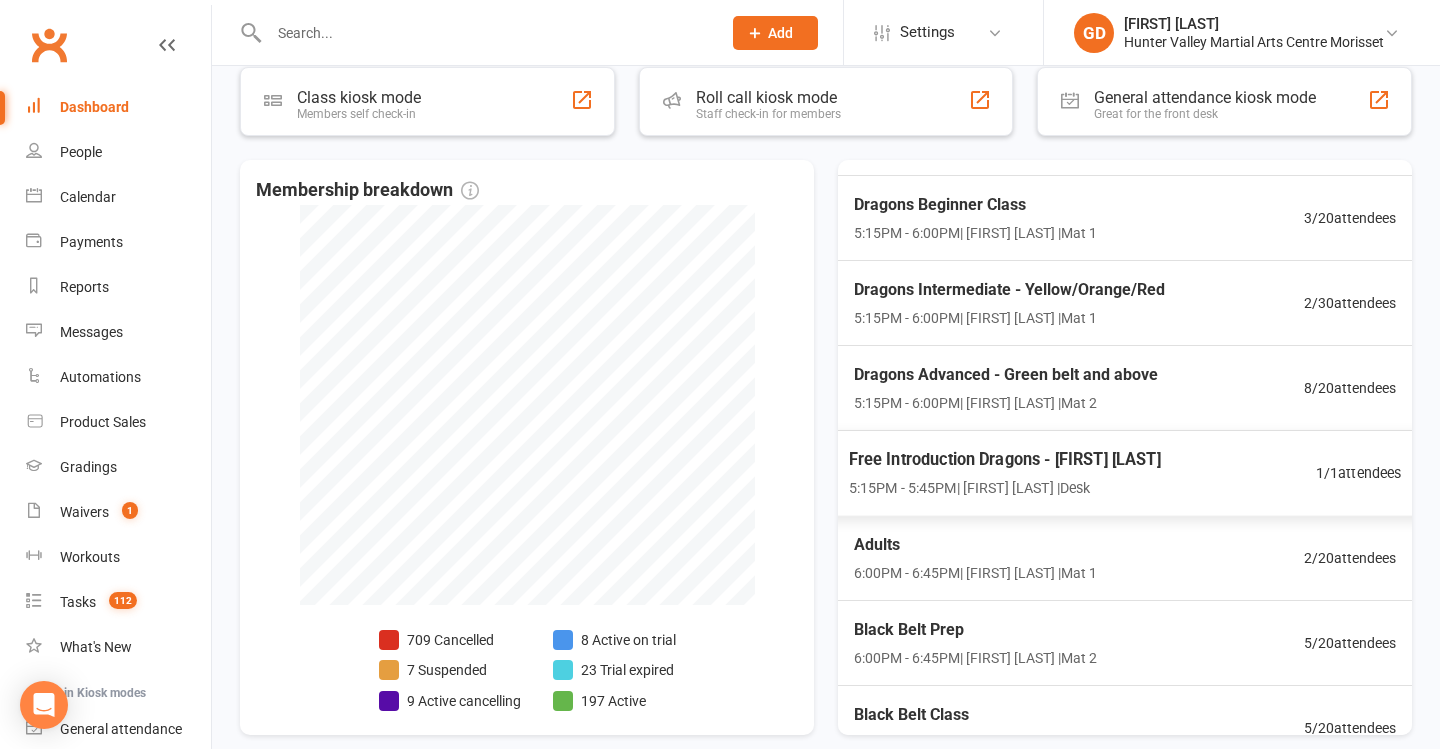 scroll, scrollTop: 331, scrollLeft: 0, axis: vertical 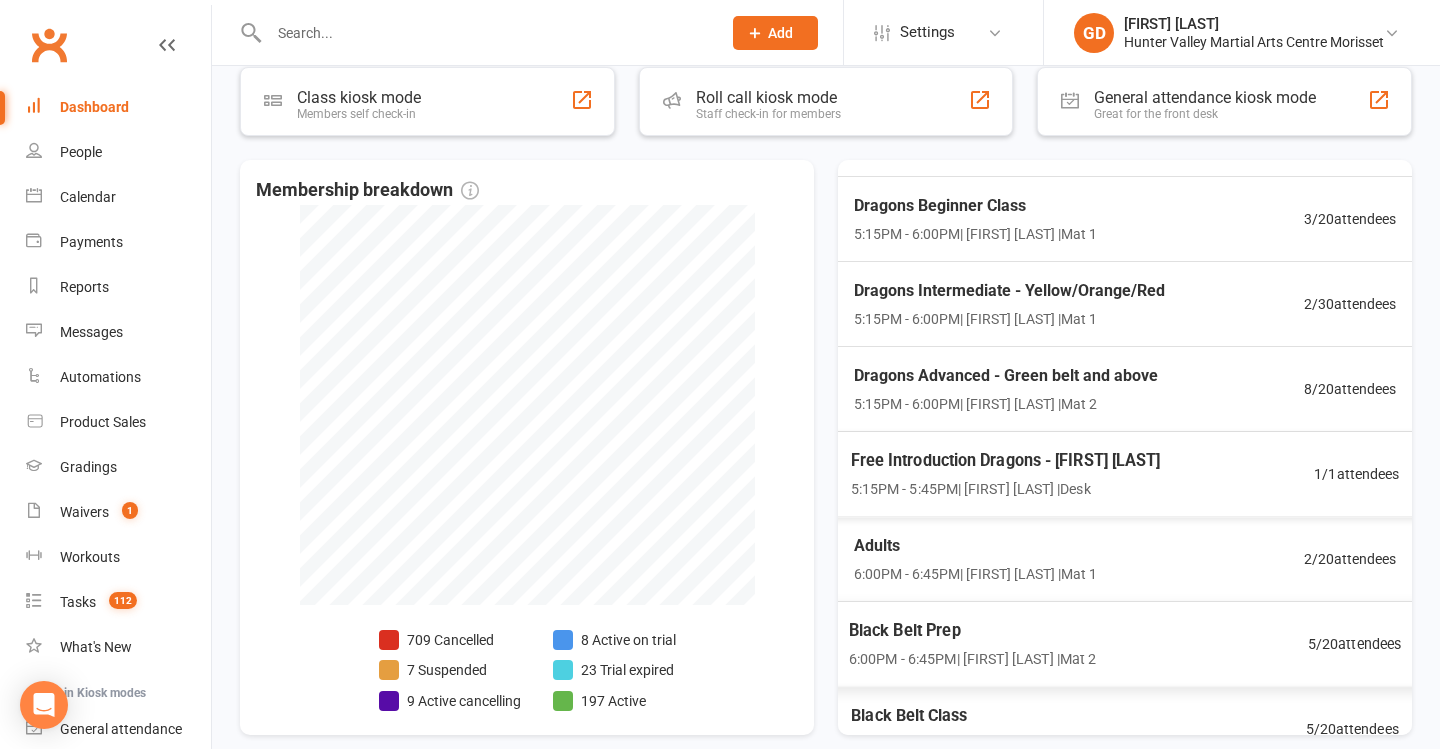 click on "Black Belt Class 6:45PM - 7:45PM | [FIRST] [LAST] | Mat 2 5 / 20 attendees" at bounding box center [1125, 729] 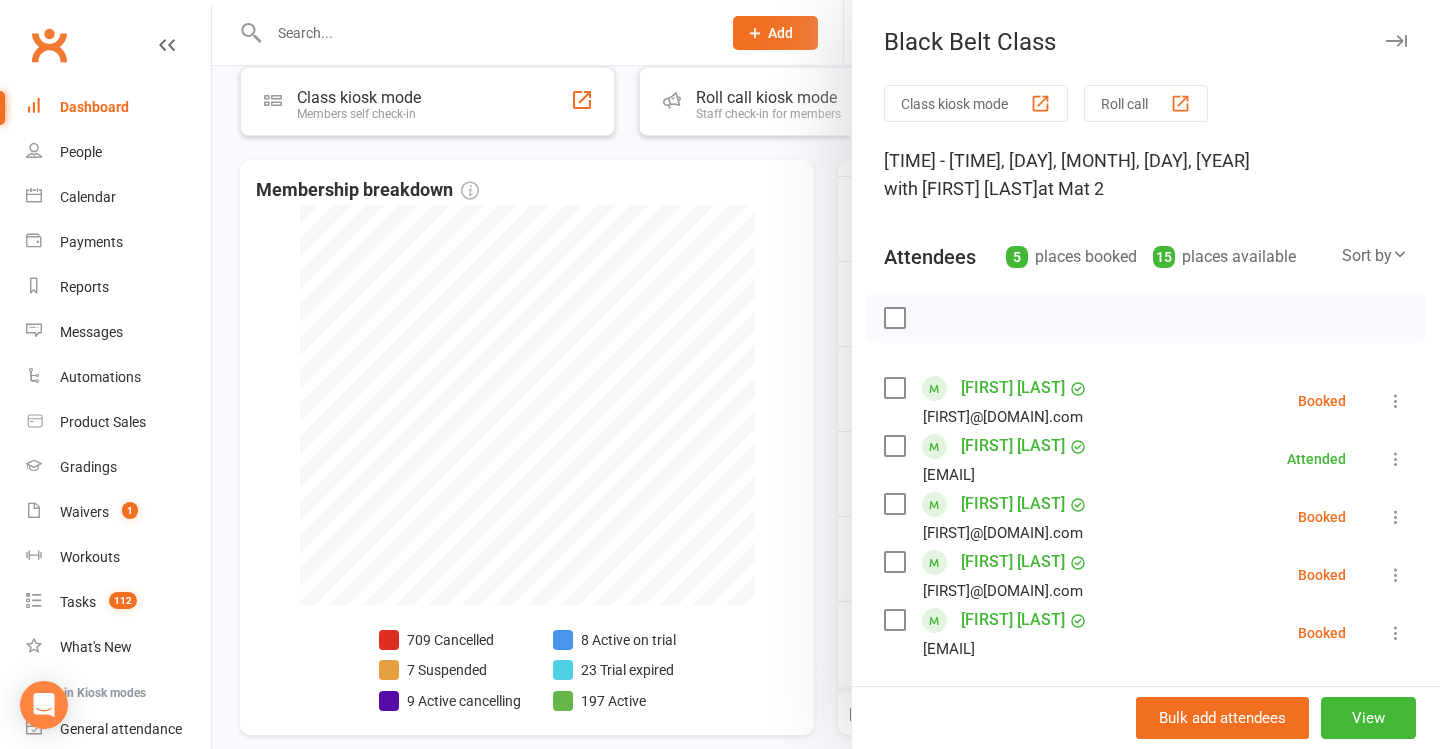 click at bounding box center [826, 374] 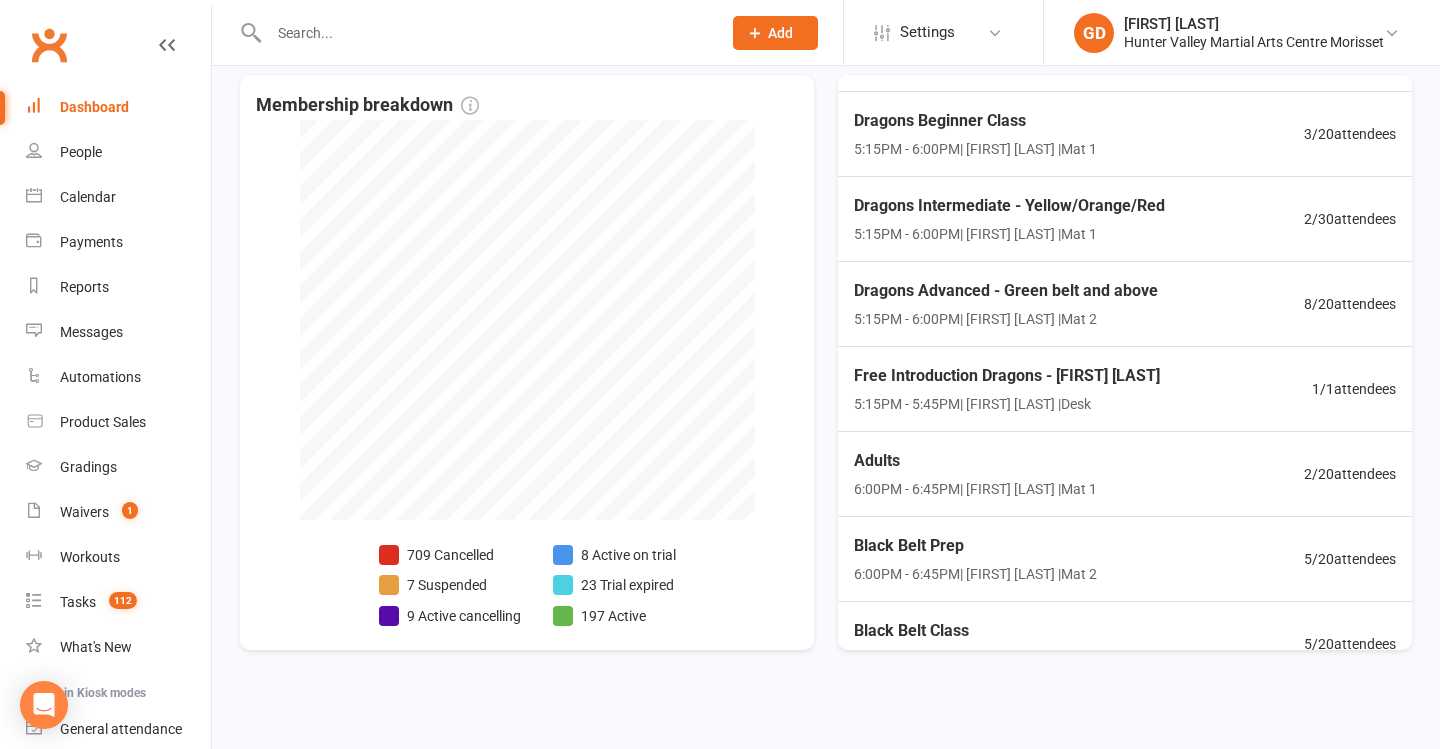 scroll, scrollTop: 455, scrollLeft: 0, axis: vertical 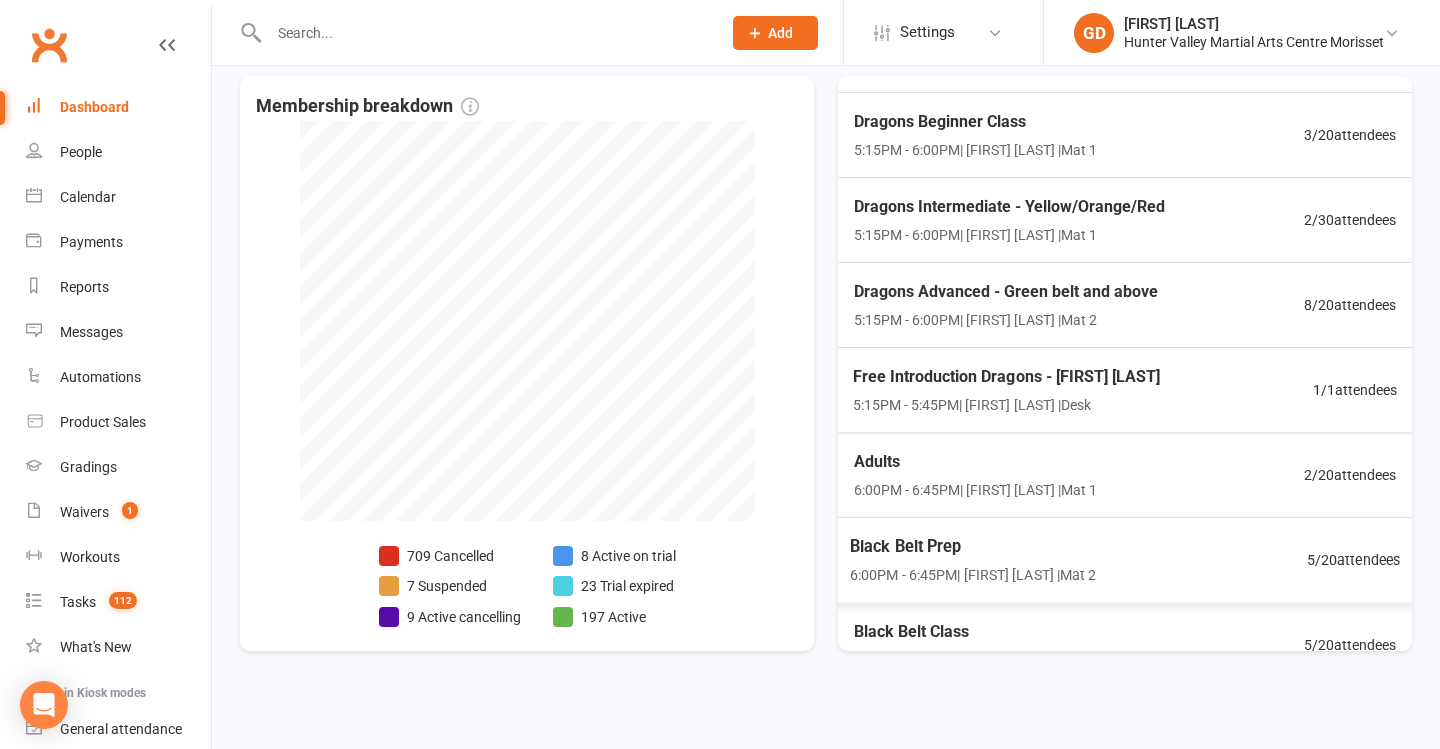 click on "[TIME] - [TIME] | [FIRST] [LAST] | Desk" at bounding box center [1006, 405] 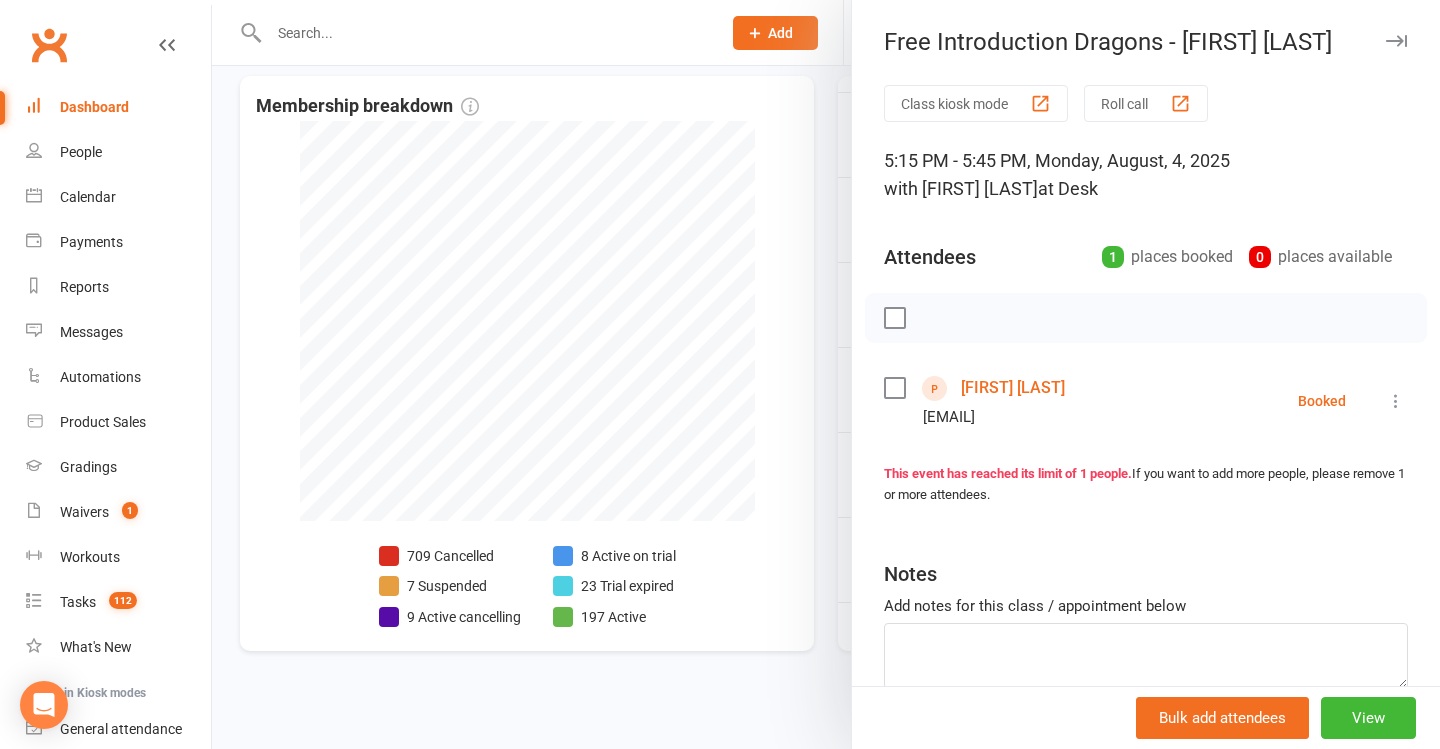 click on "[FIRST] [LAST]" at bounding box center (1013, 388) 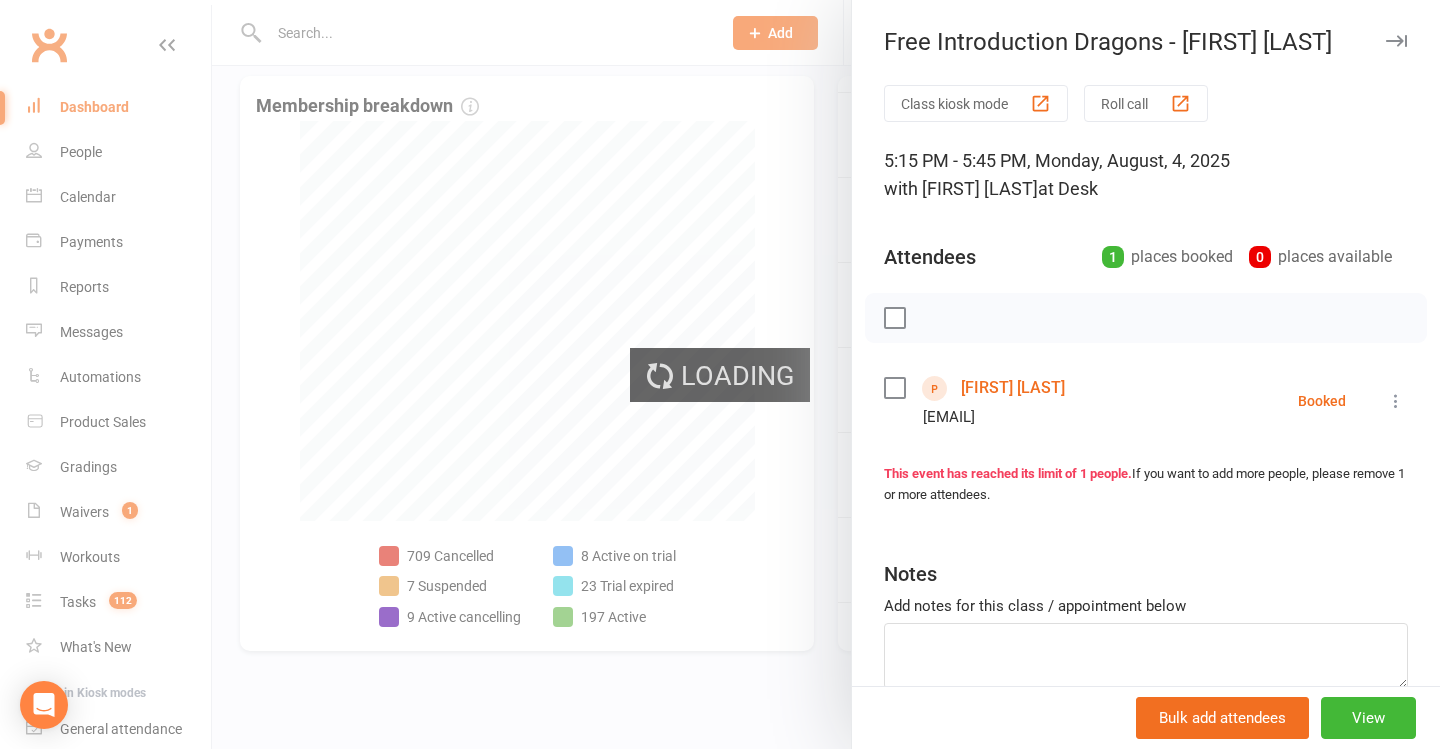 scroll, scrollTop: 0, scrollLeft: 0, axis: both 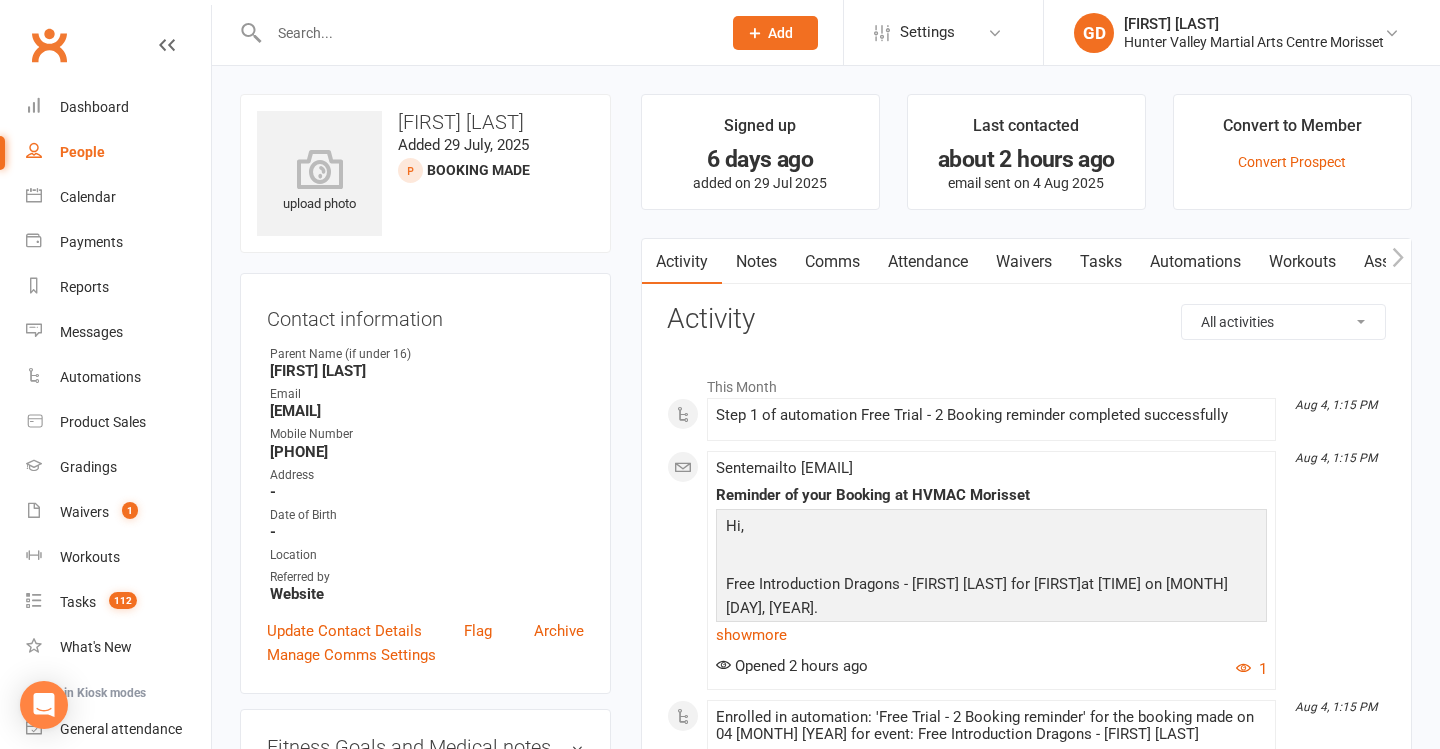 click at bounding box center (485, 33) 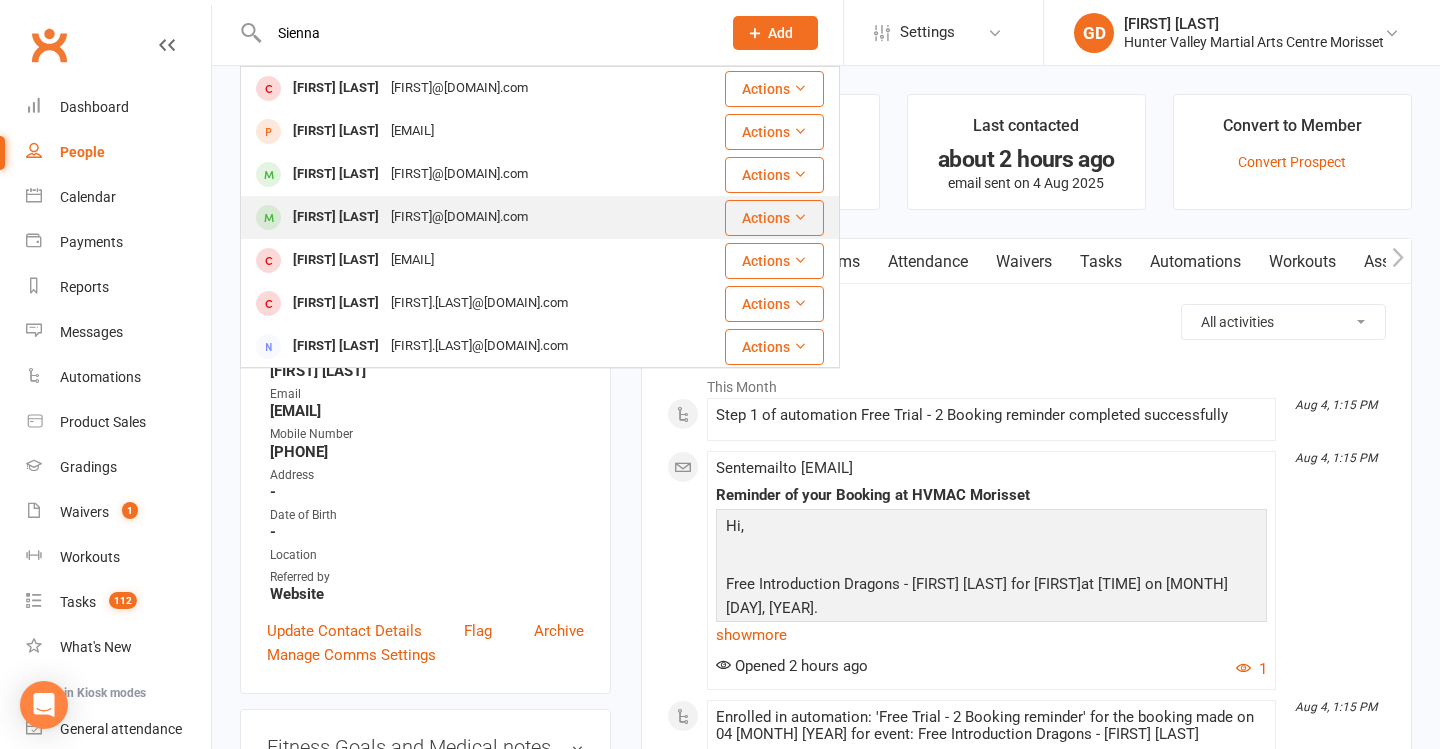 type on "Sienna" 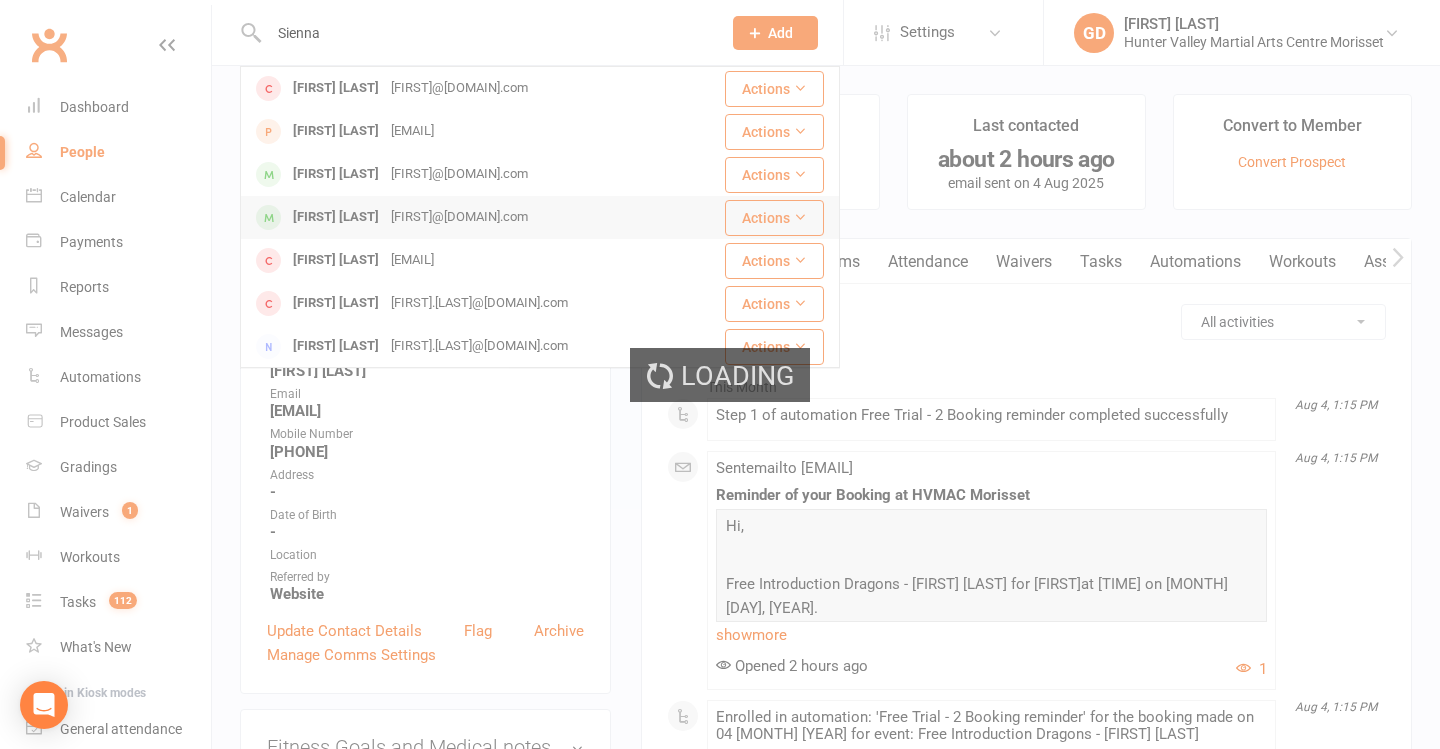 type 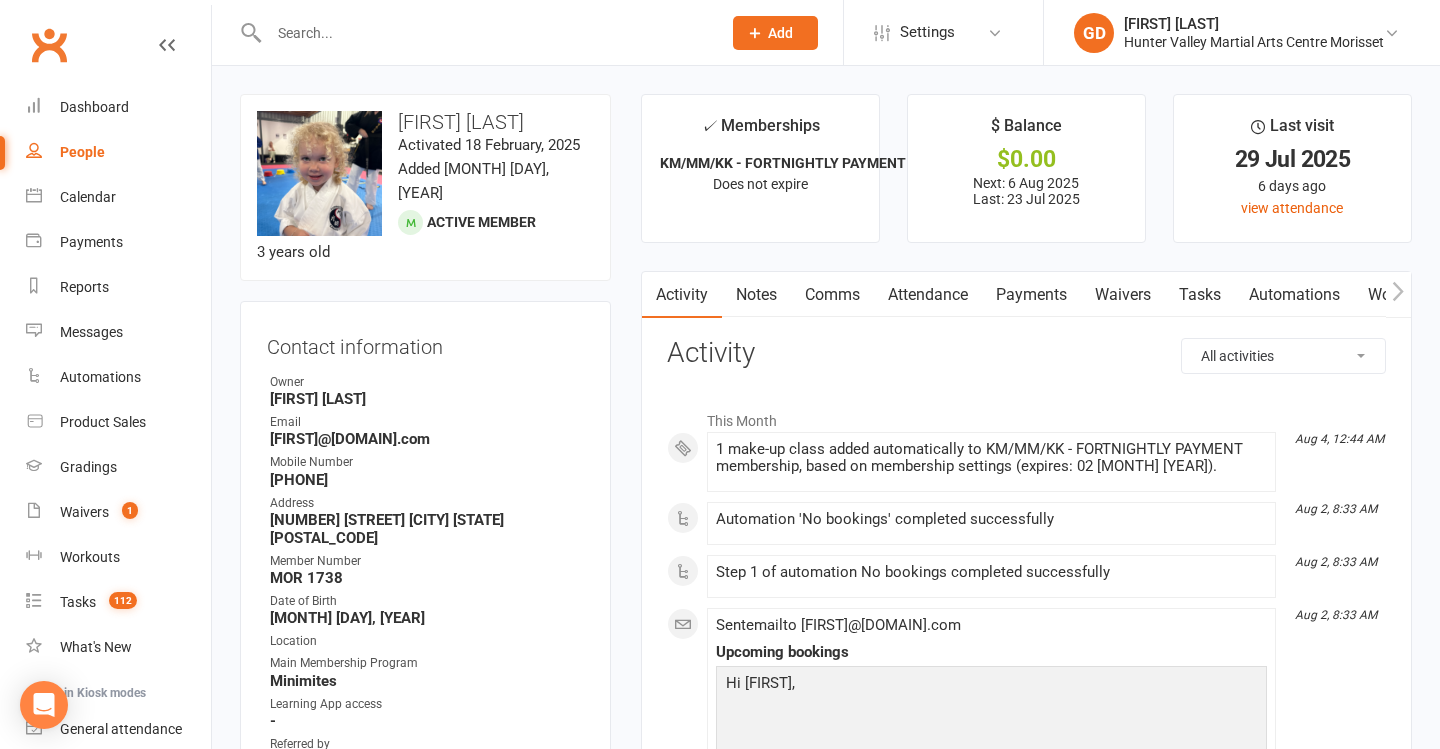 click on "Waivers" at bounding box center [1123, 295] 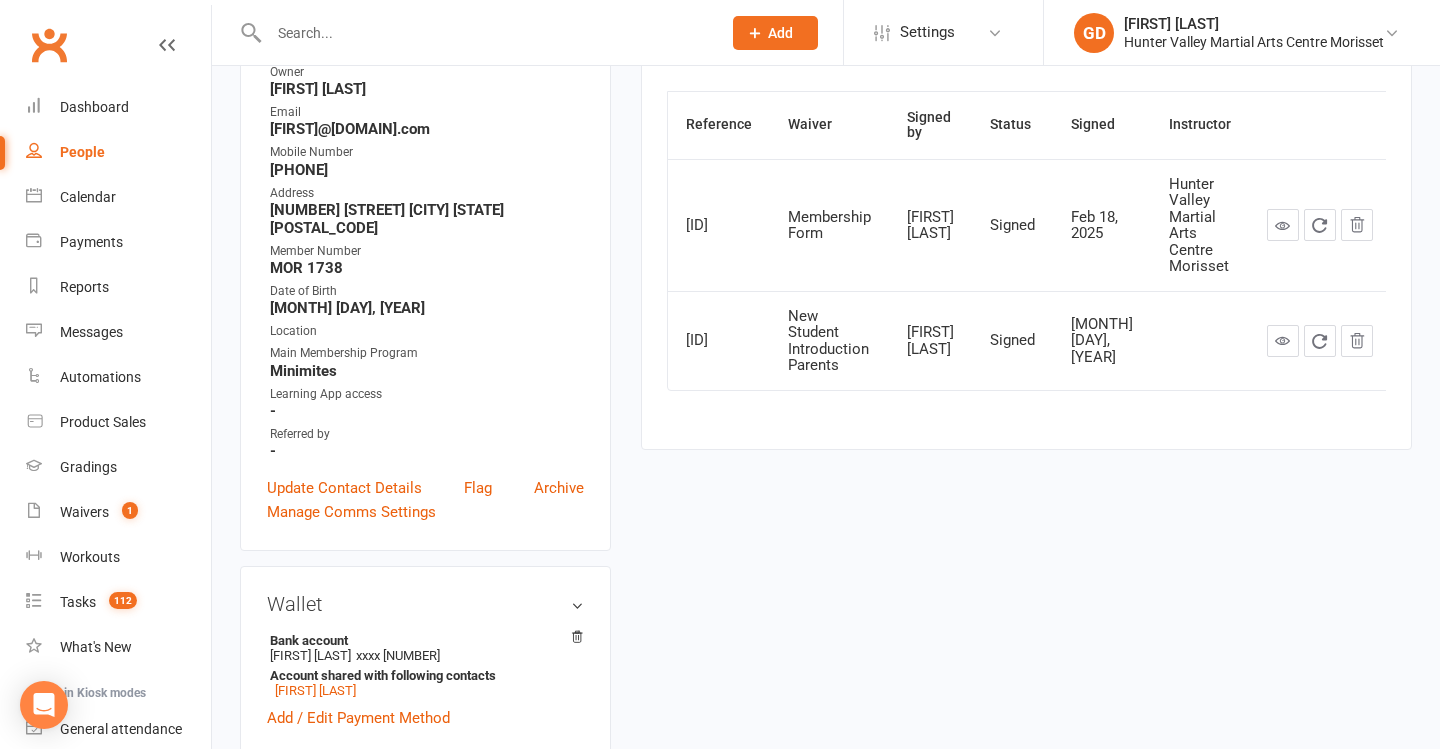 scroll, scrollTop: 925, scrollLeft: 0, axis: vertical 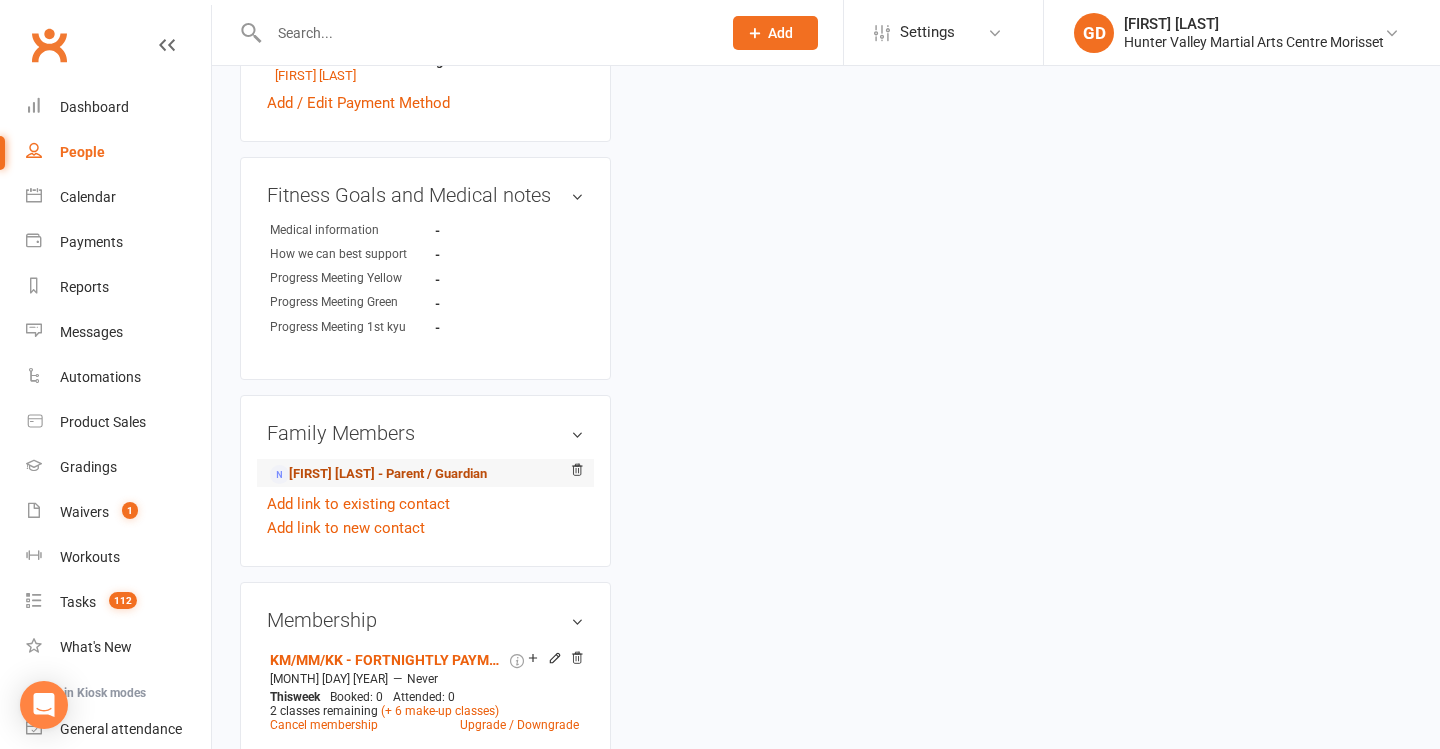 click on "[FIRST] [LAST] - Parent / Guardian" at bounding box center [378, 474] 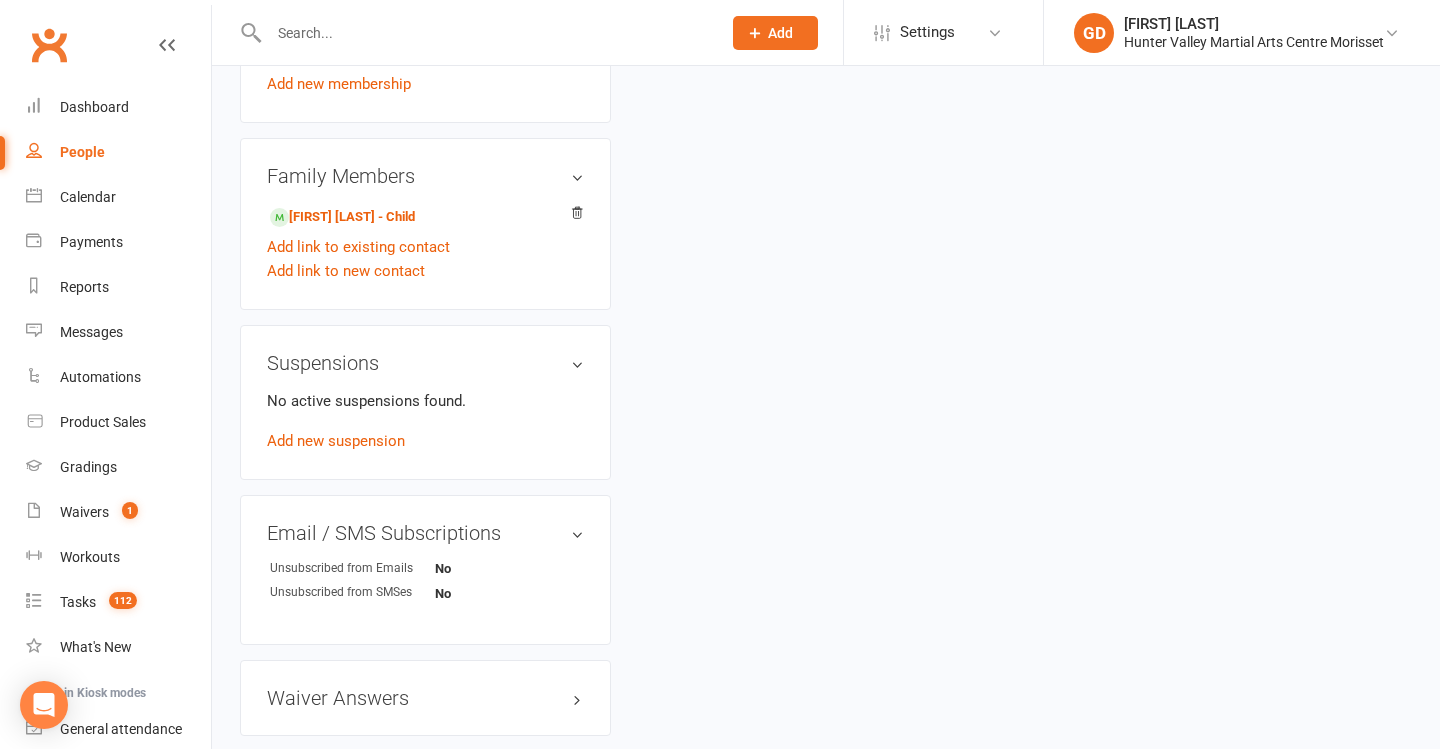 scroll, scrollTop: 0, scrollLeft: 0, axis: both 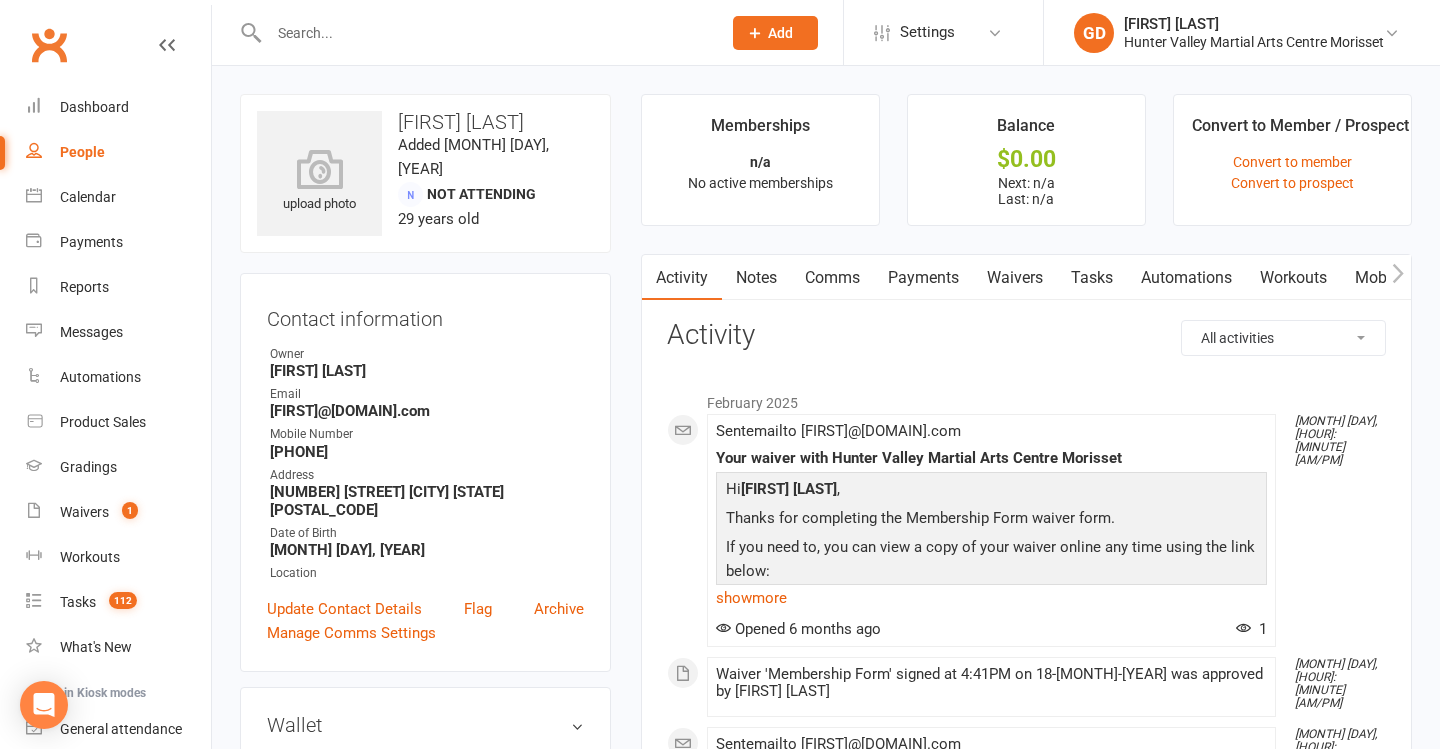 click on "Waivers" at bounding box center [1015, 278] 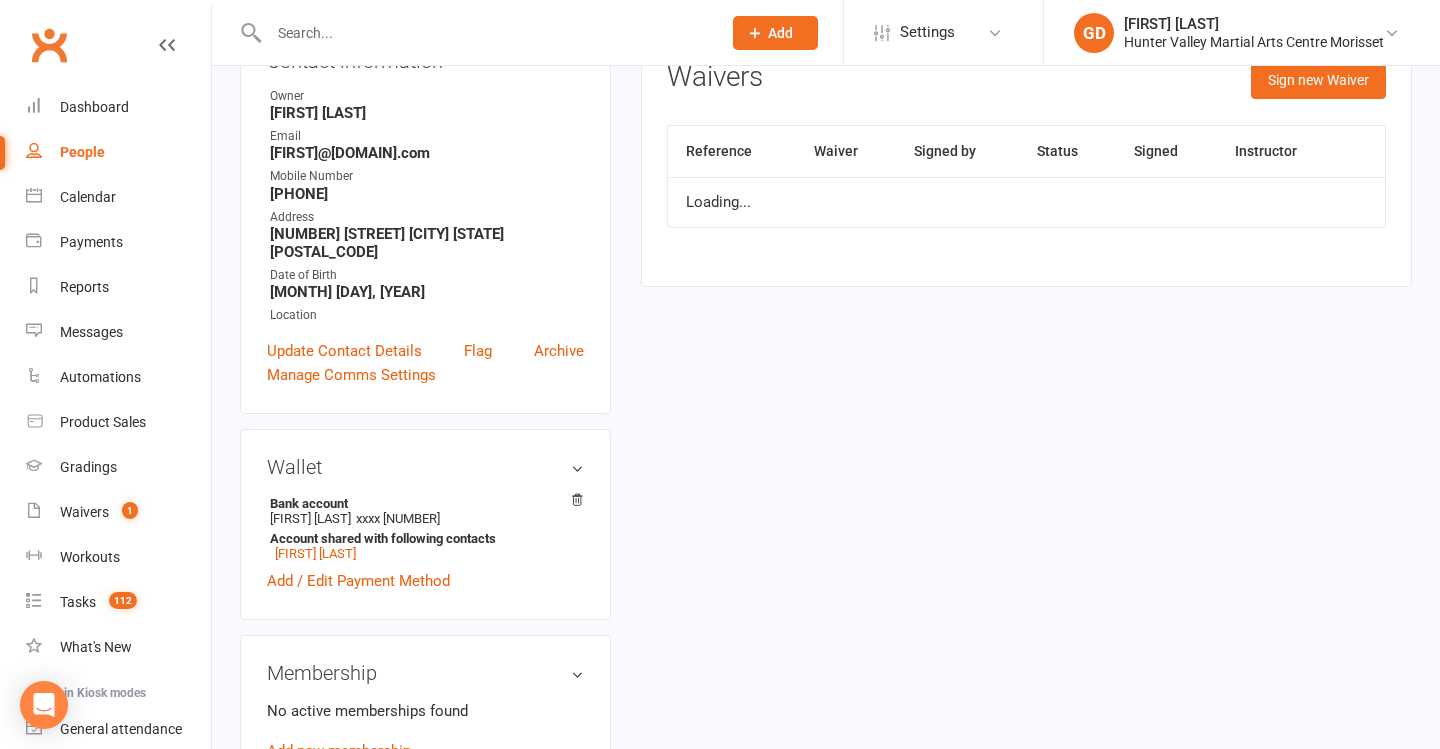 scroll, scrollTop: 259, scrollLeft: 0, axis: vertical 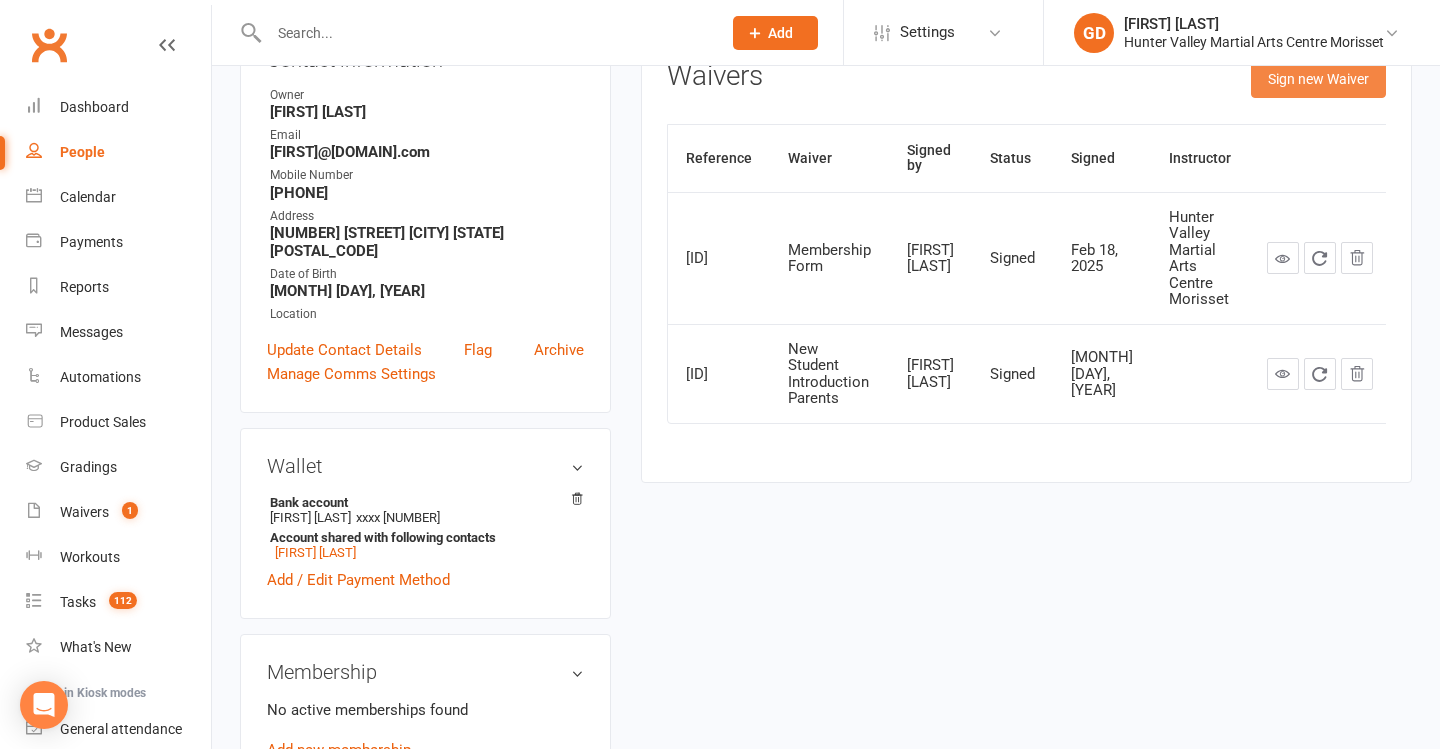 click on "Sign new Waiver" at bounding box center (1318, 79) 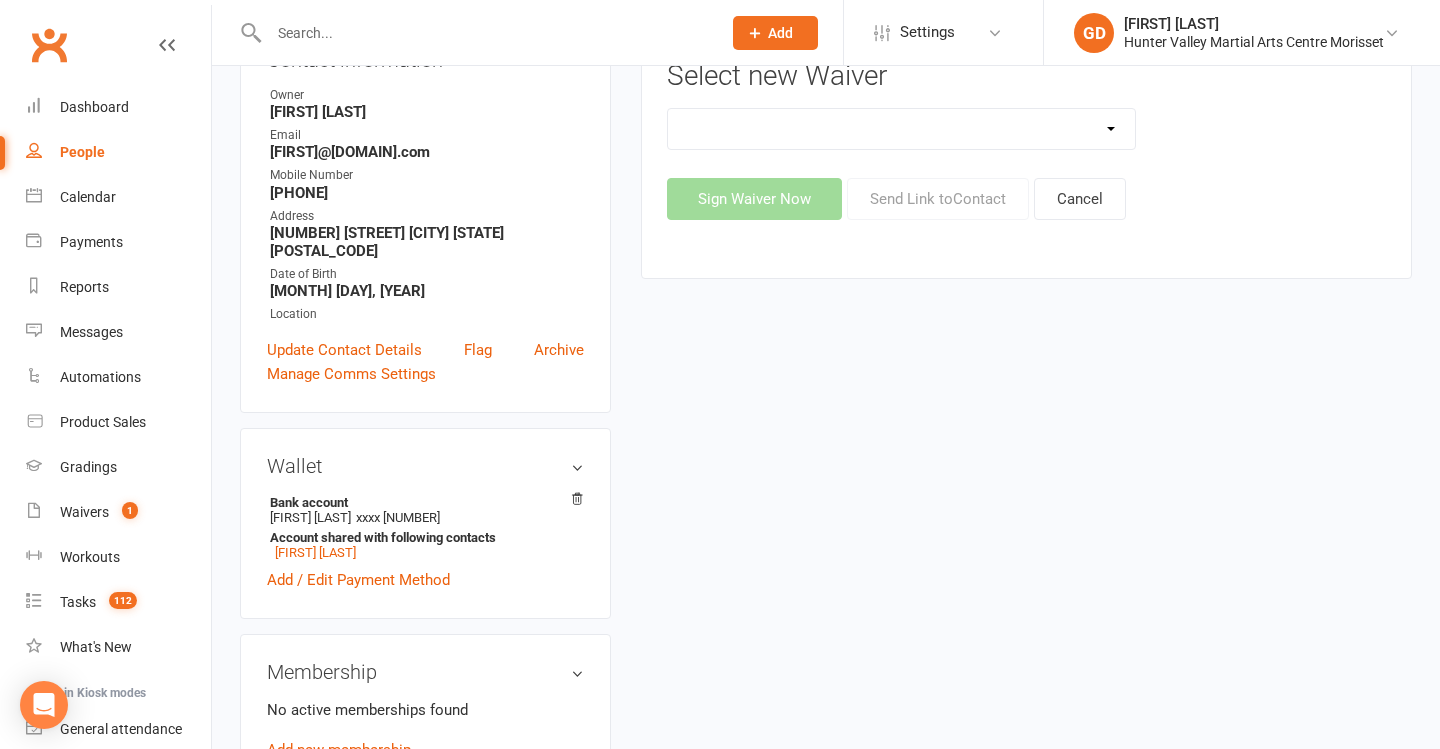 select on "5375" 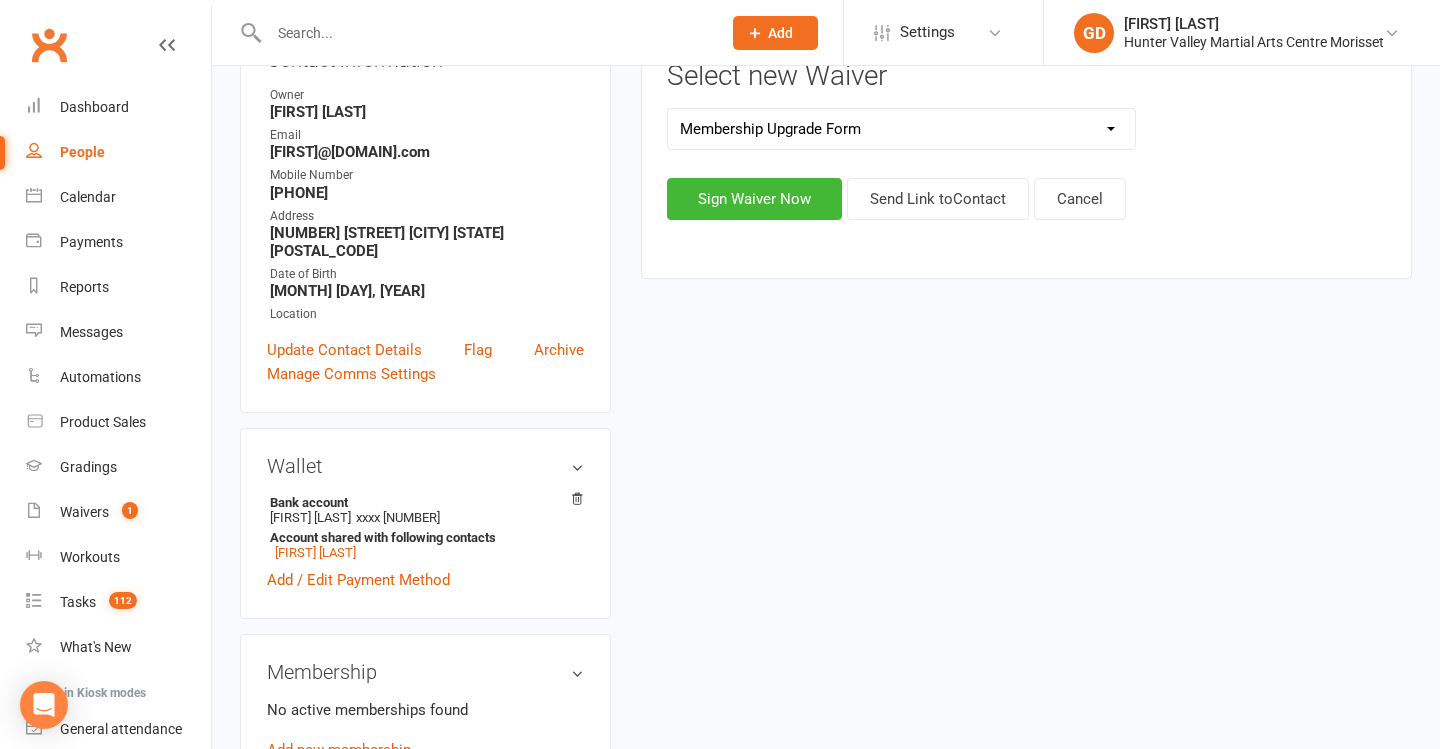 drag, startPoint x: 808, startPoint y: 191, endPoint x: 792, endPoint y: 430, distance: 239.53497 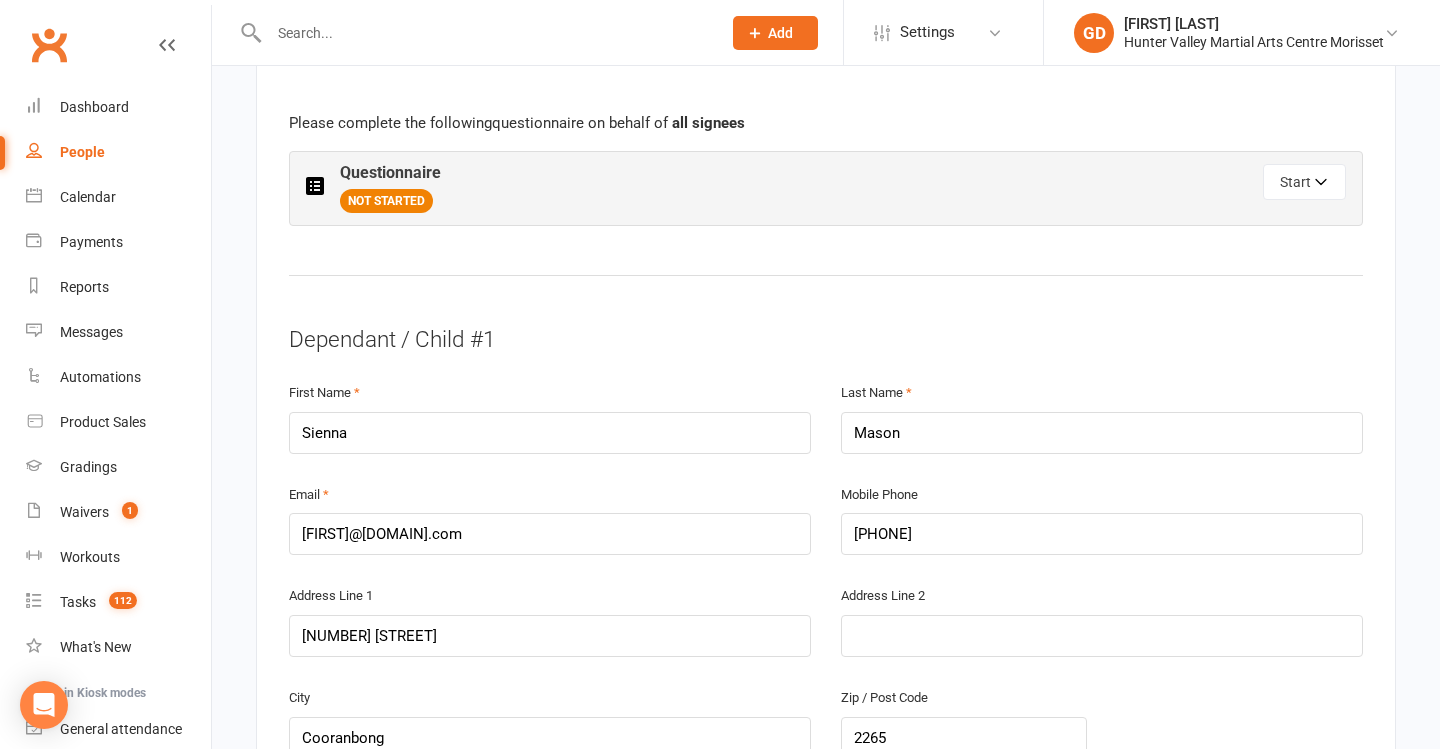 scroll, scrollTop: 1160, scrollLeft: 0, axis: vertical 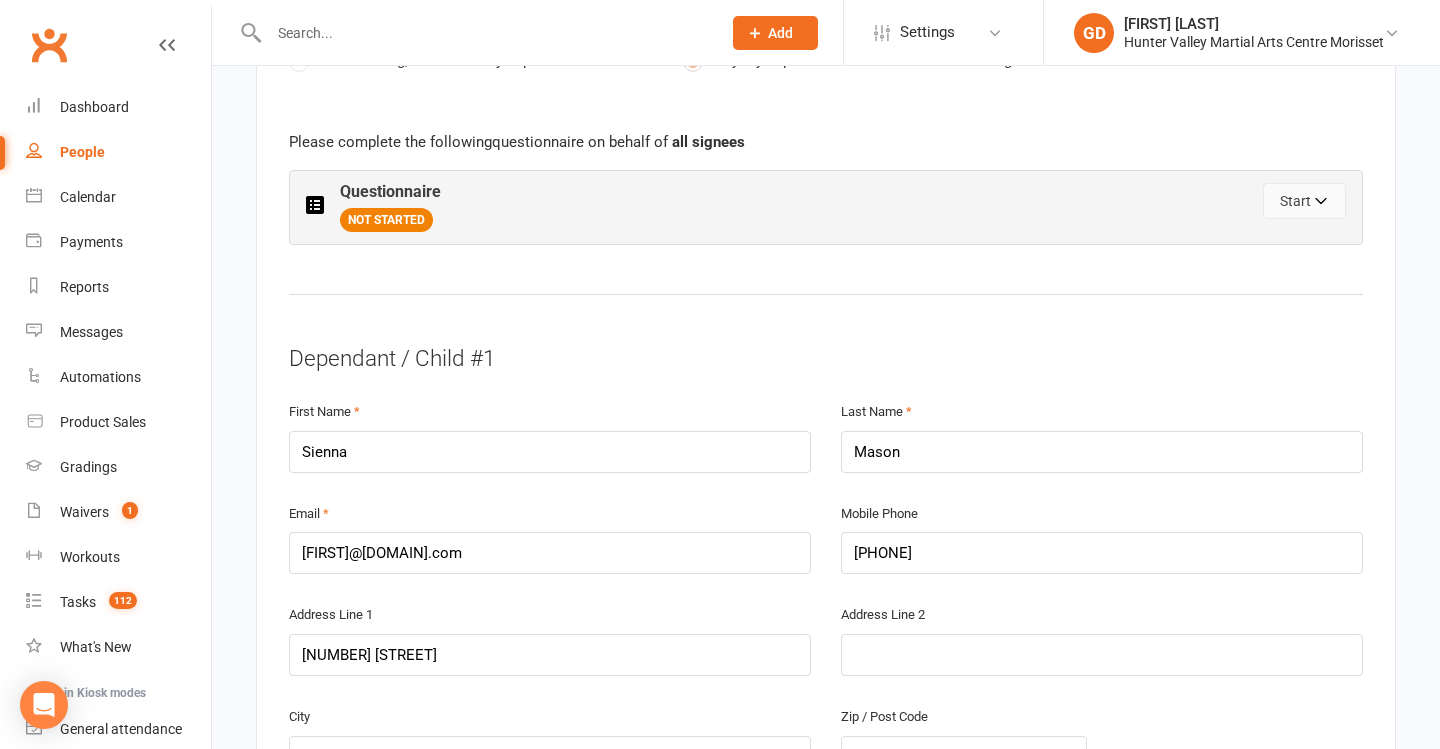 click on "Start" at bounding box center [1304, 201] 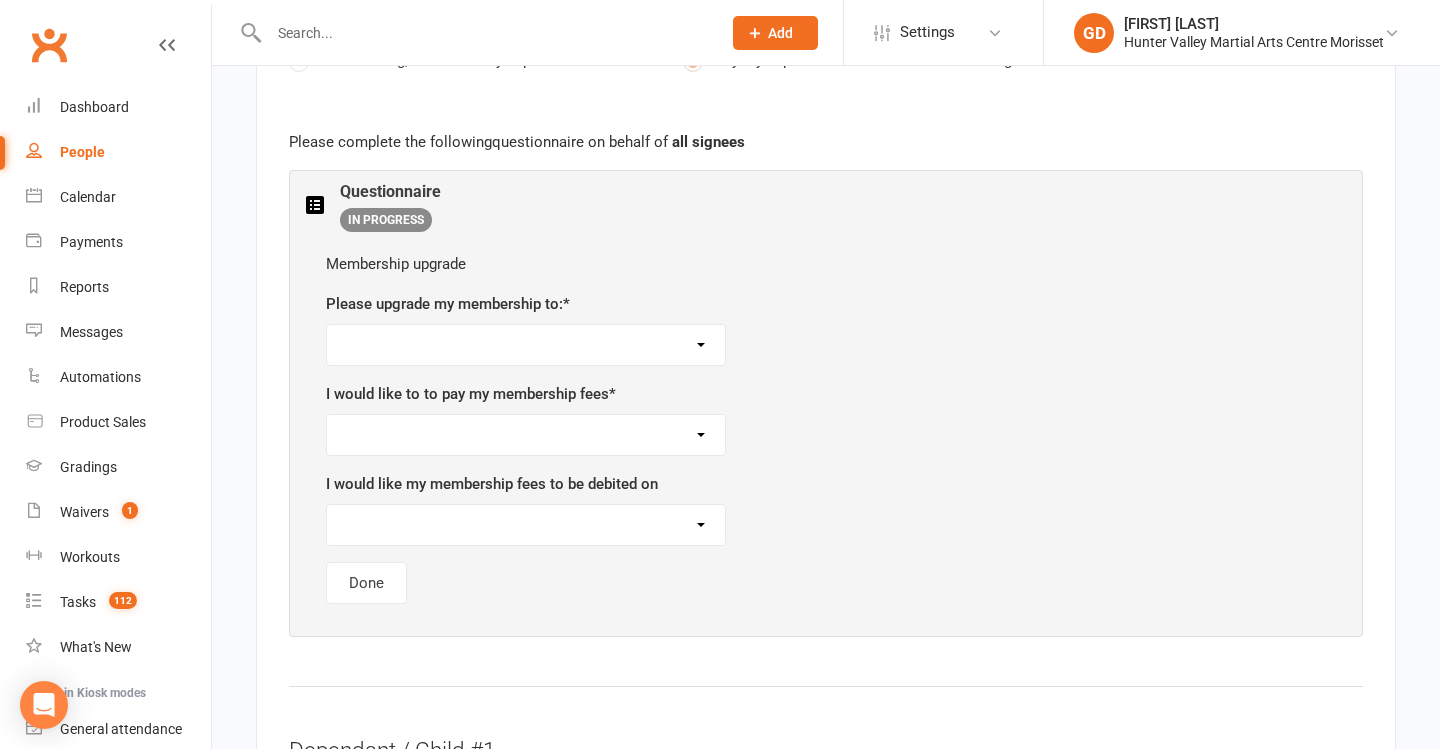 scroll, scrollTop: 60, scrollLeft: 0, axis: vertical 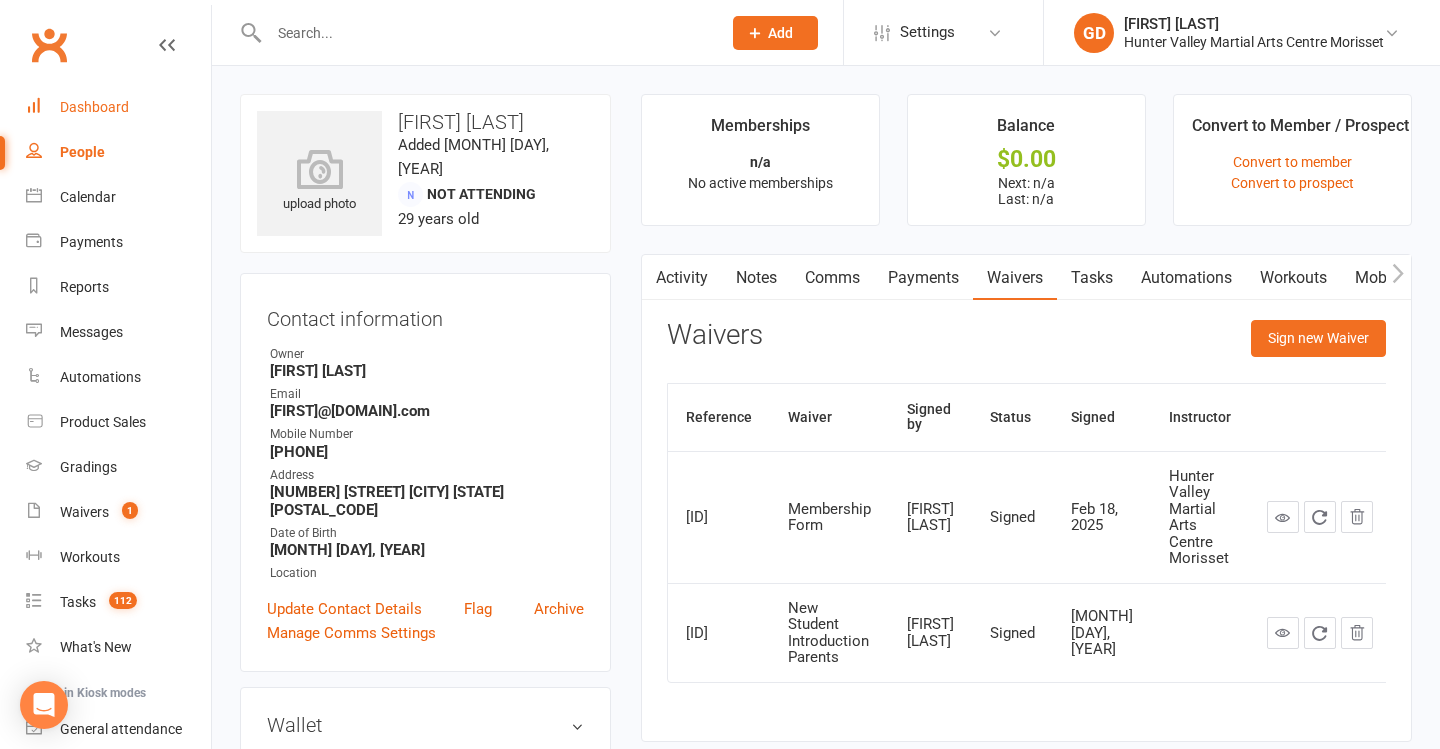 click on "Dashboard" at bounding box center [118, 107] 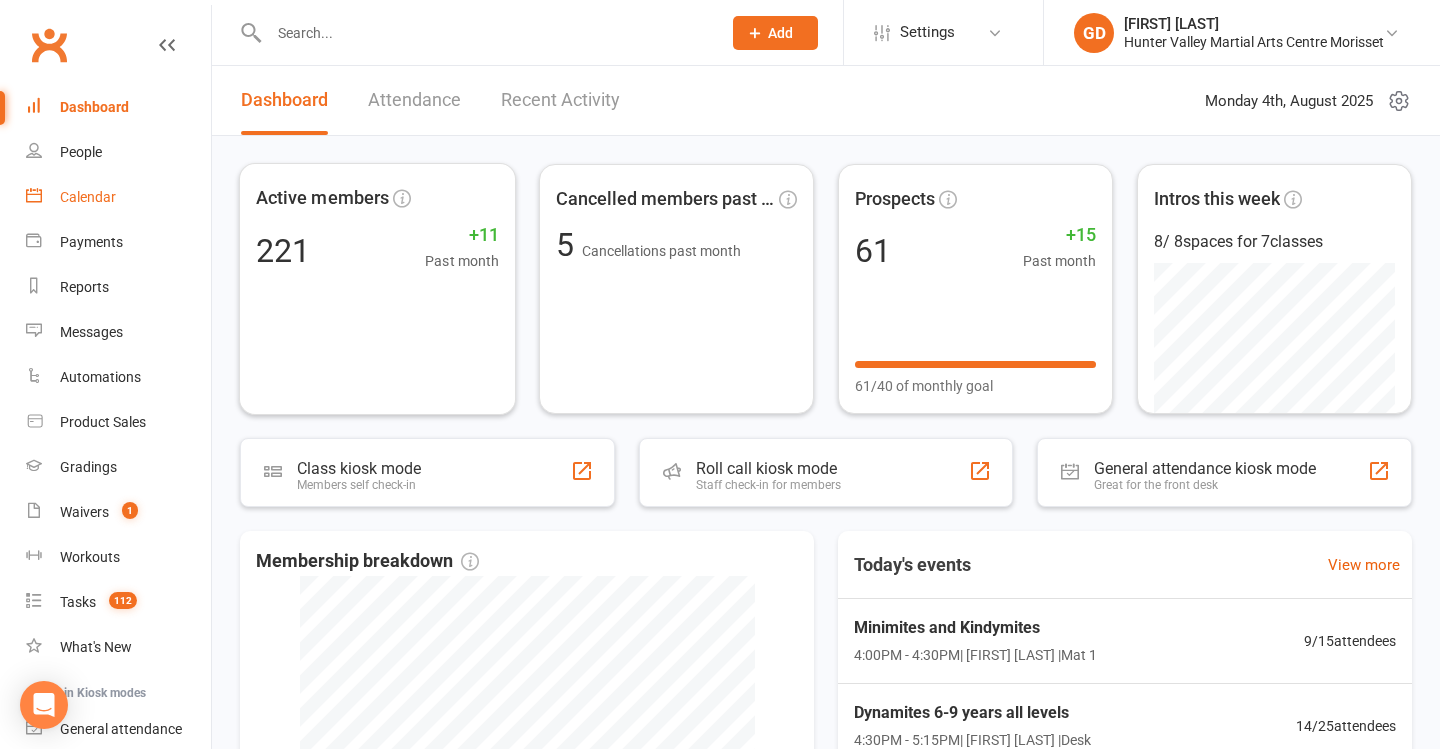 click on "Calendar" at bounding box center [118, 197] 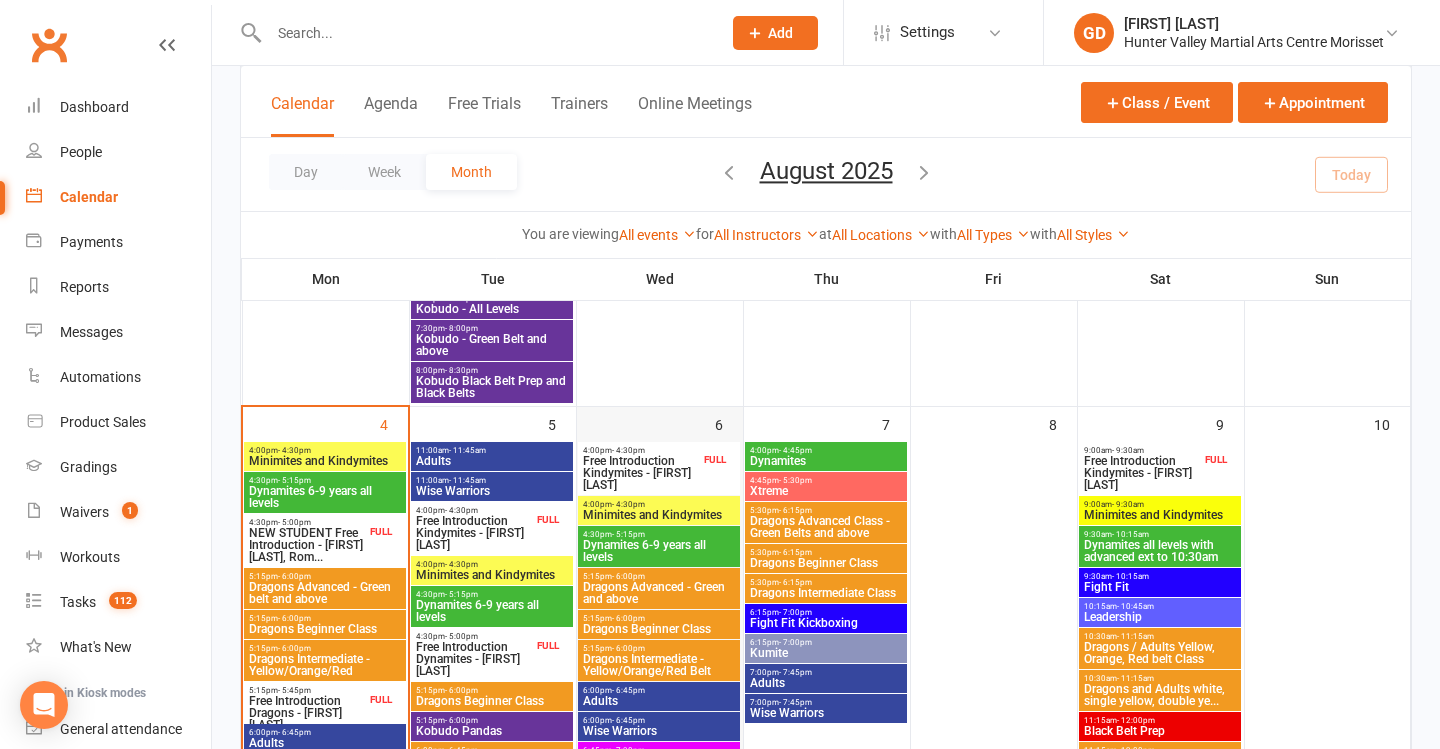 scroll, scrollTop: 522, scrollLeft: 0, axis: vertical 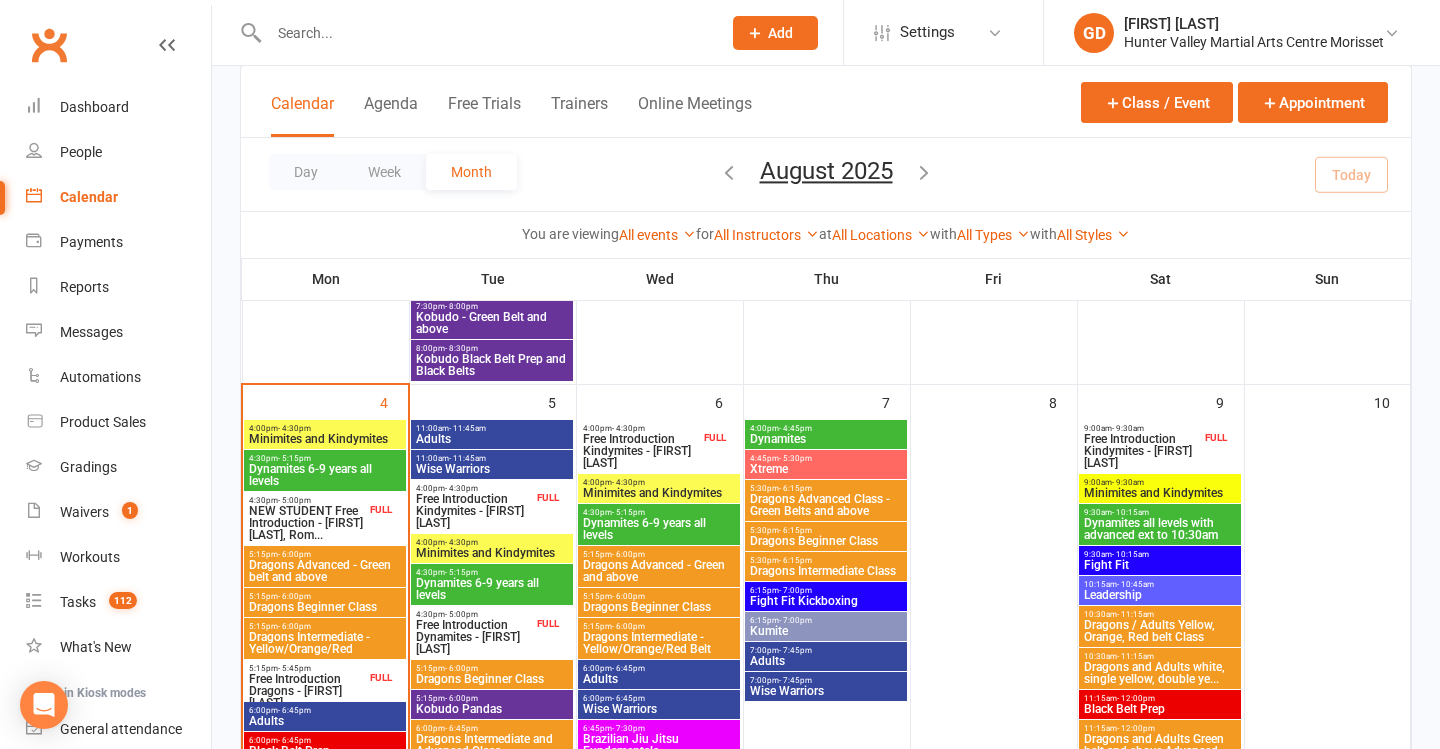 click on "4:00pm  - 4:30pm" at bounding box center [325, 428] 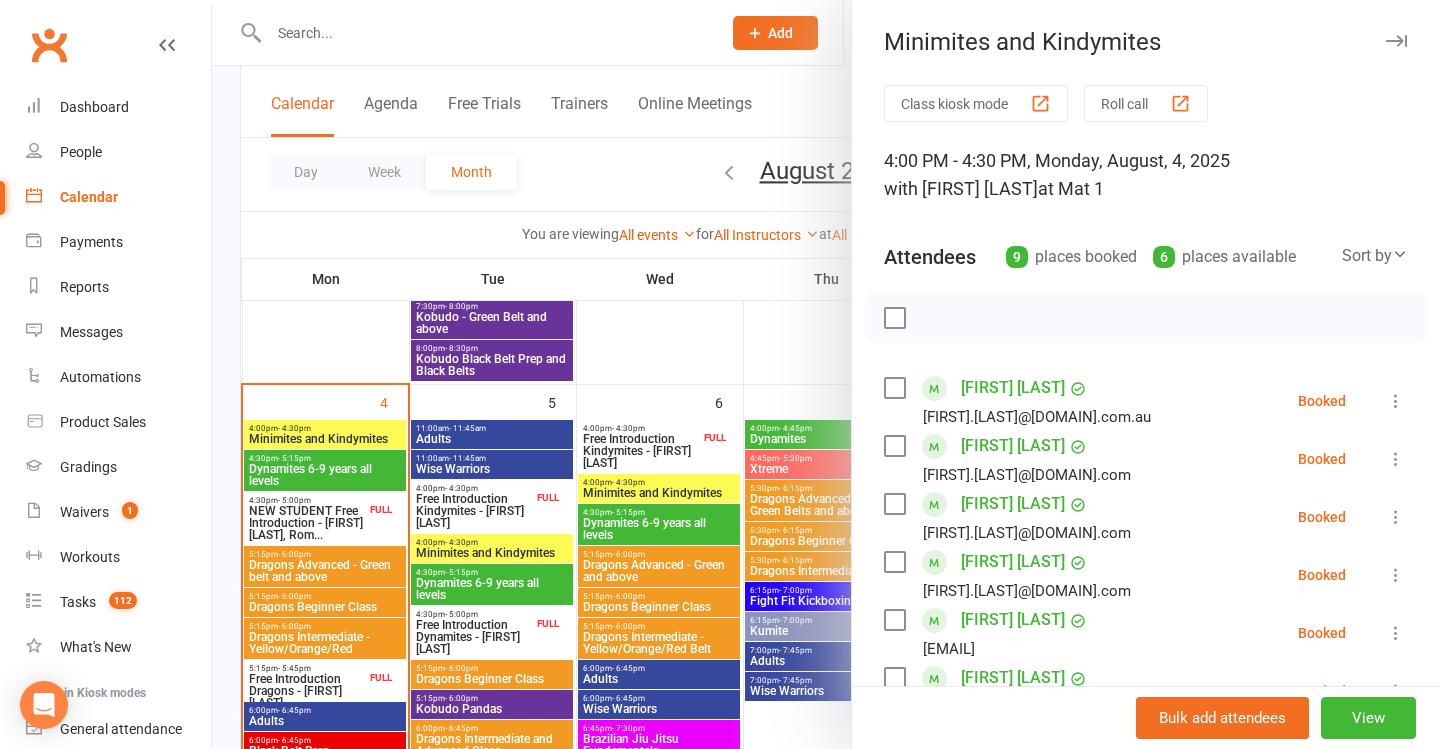 click at bounding box center (826, 374) 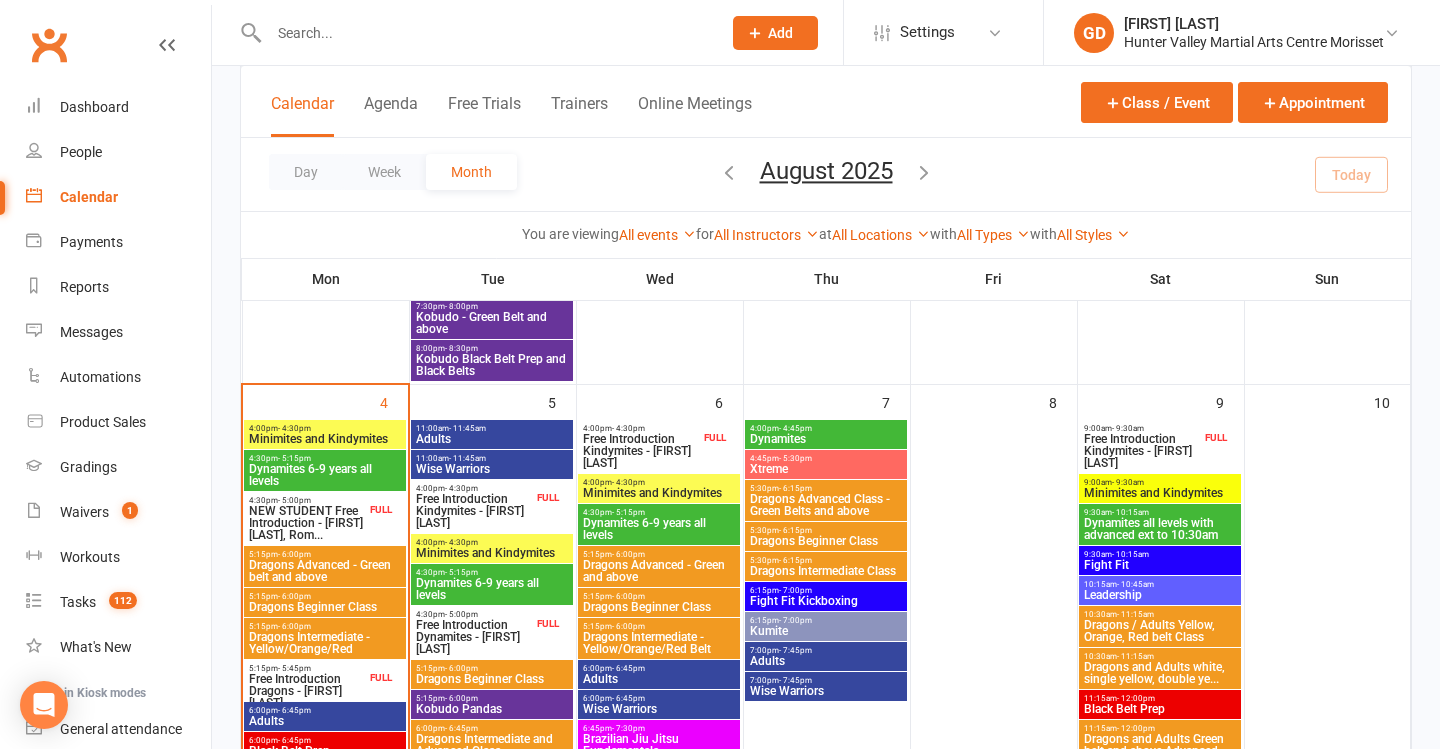 click on "4:00pm  - 4:30pm" at bounding box center [325, 428] 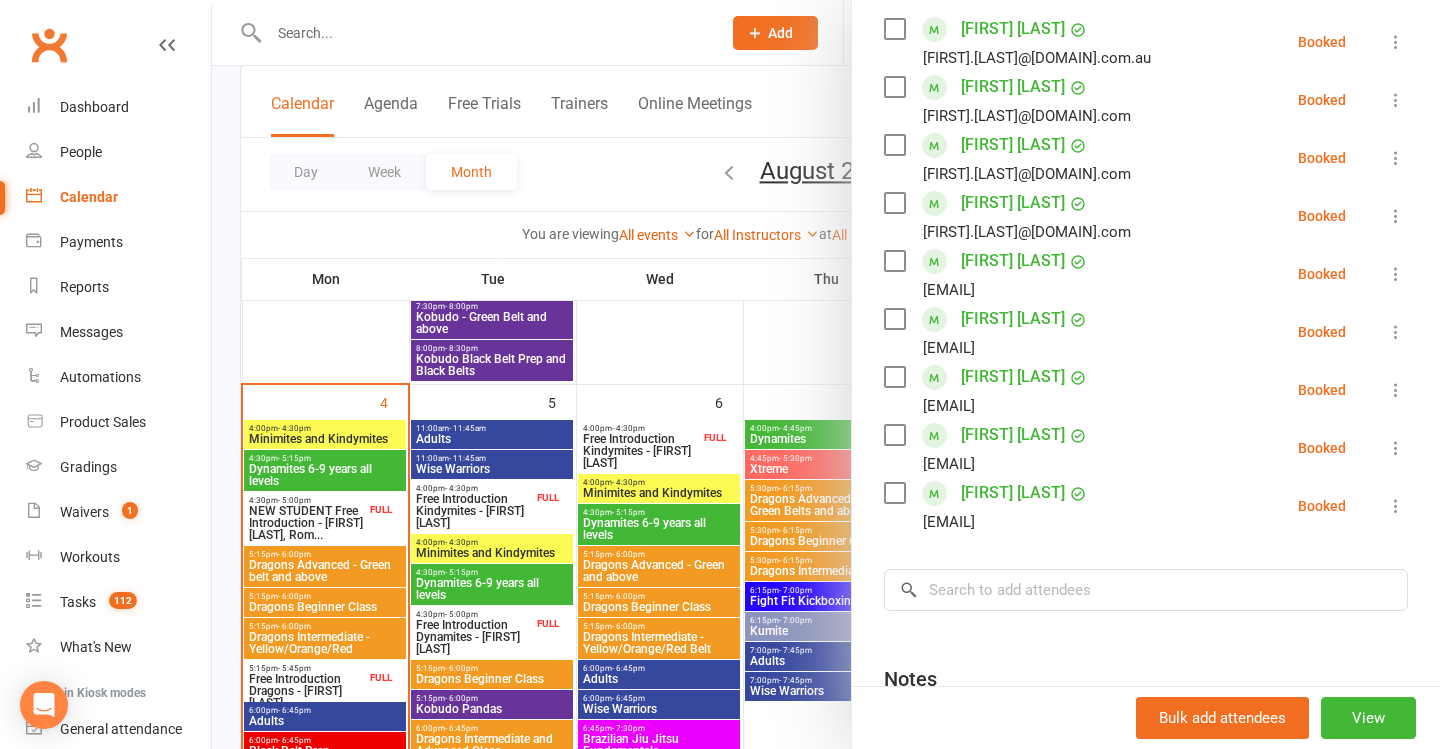 scroll, scrollTop: 362, scrollLeft: 0, axis: vertical 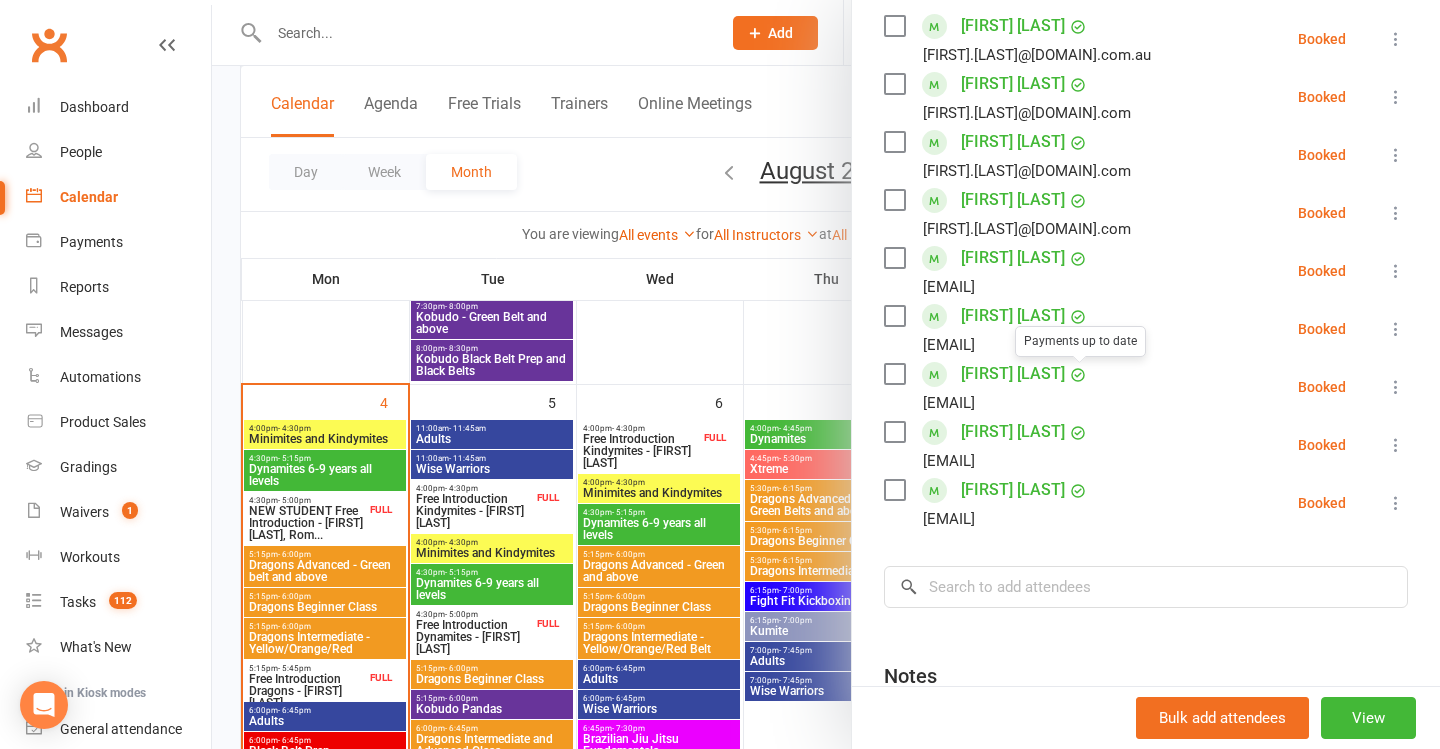 click at bounding box center [826, 374] 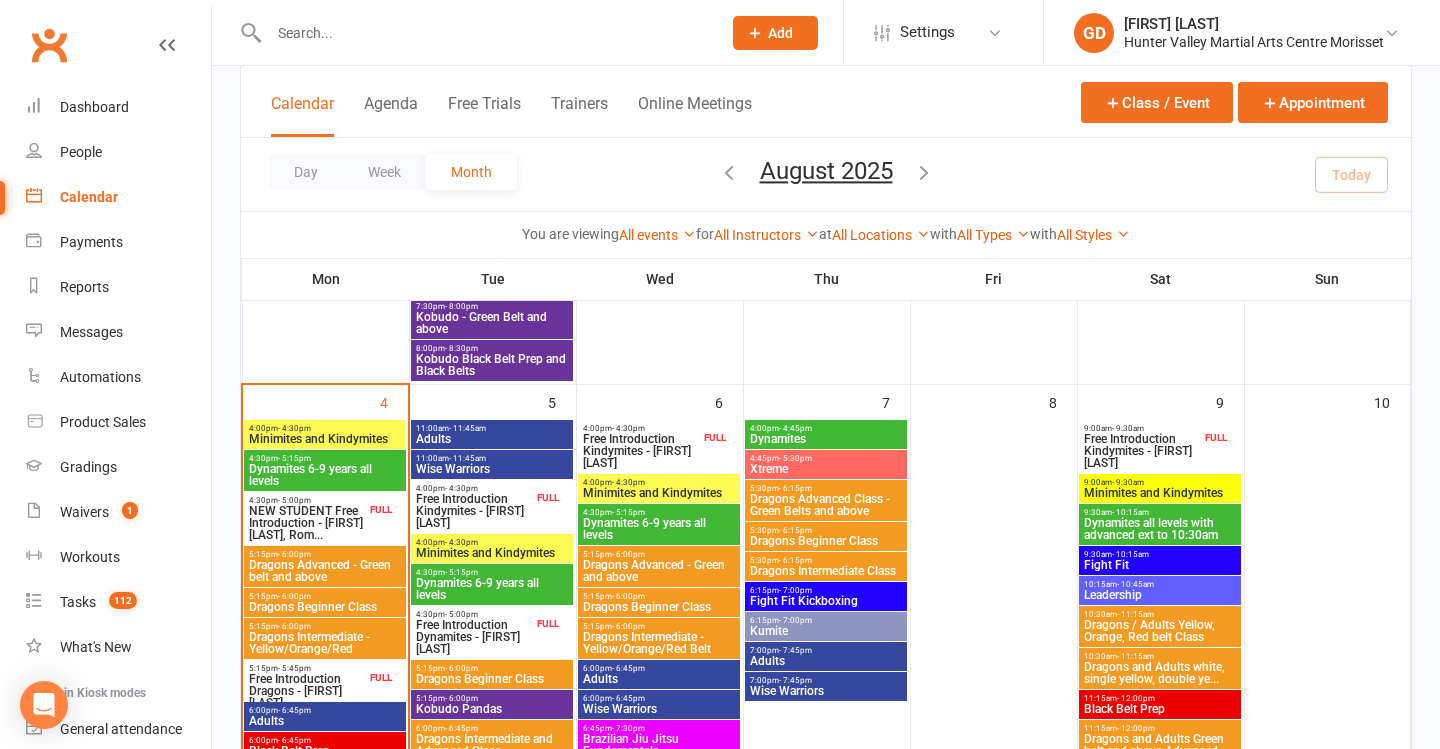 click on "Dynamites 6-9 years all levels" at bounding box center (325, 475) 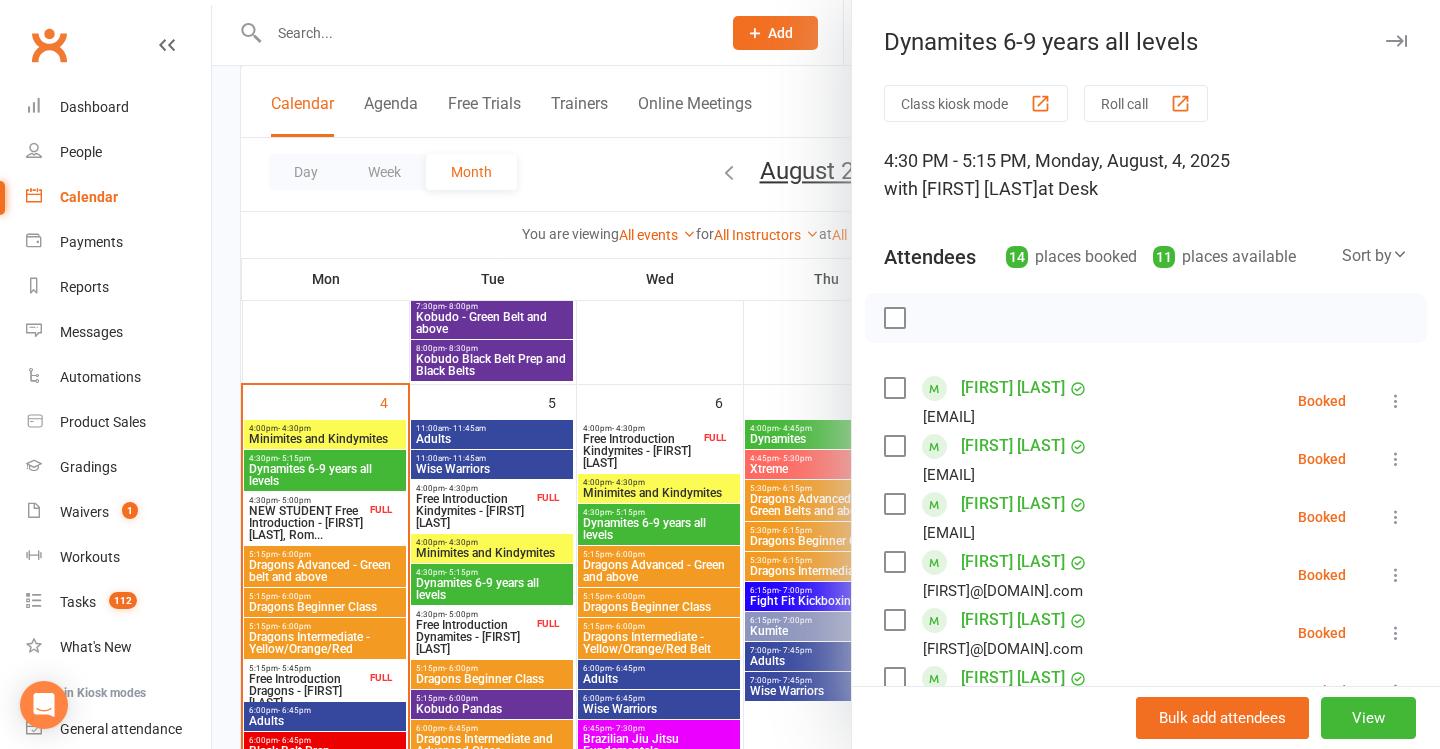 click at bounding box center [826, 374] 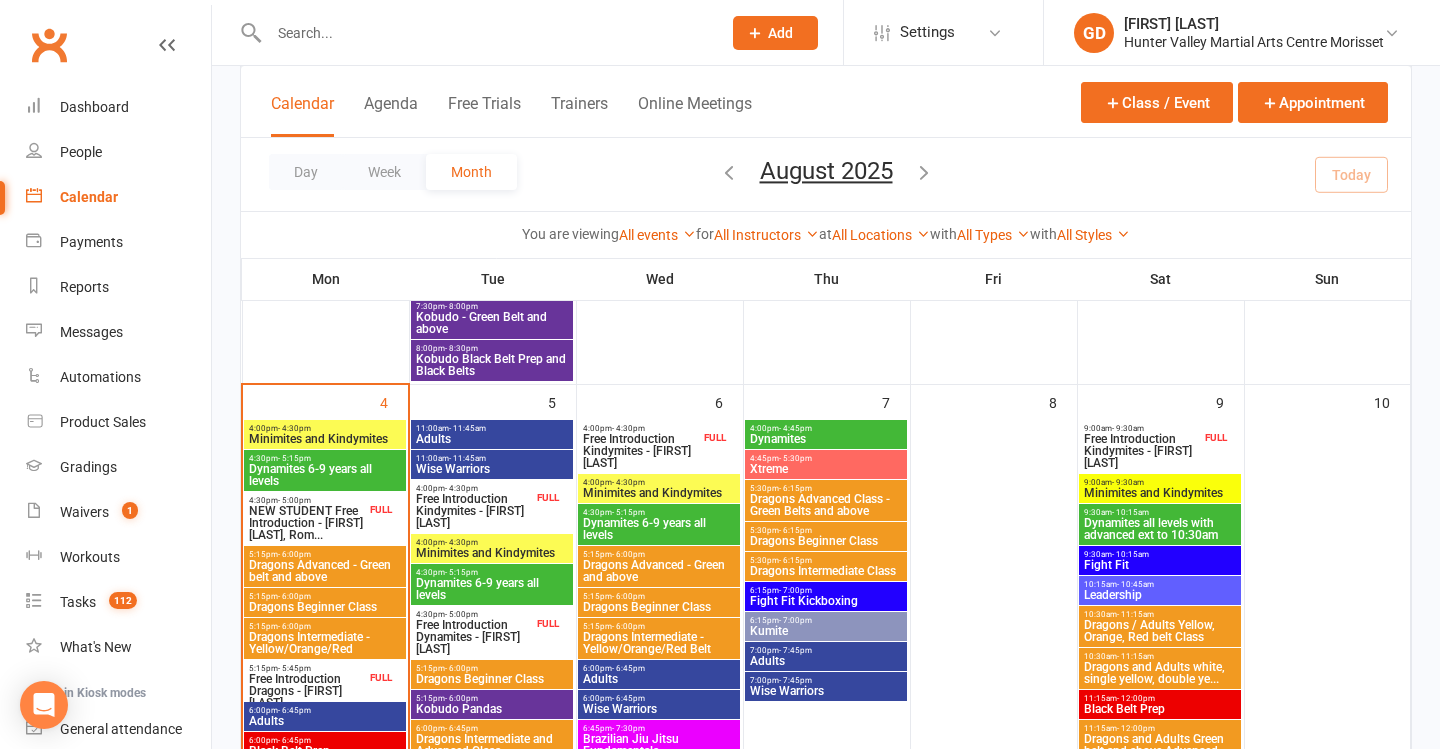click on "Dragons Advanced - Green belt and above" at bounding box center (325, 571) 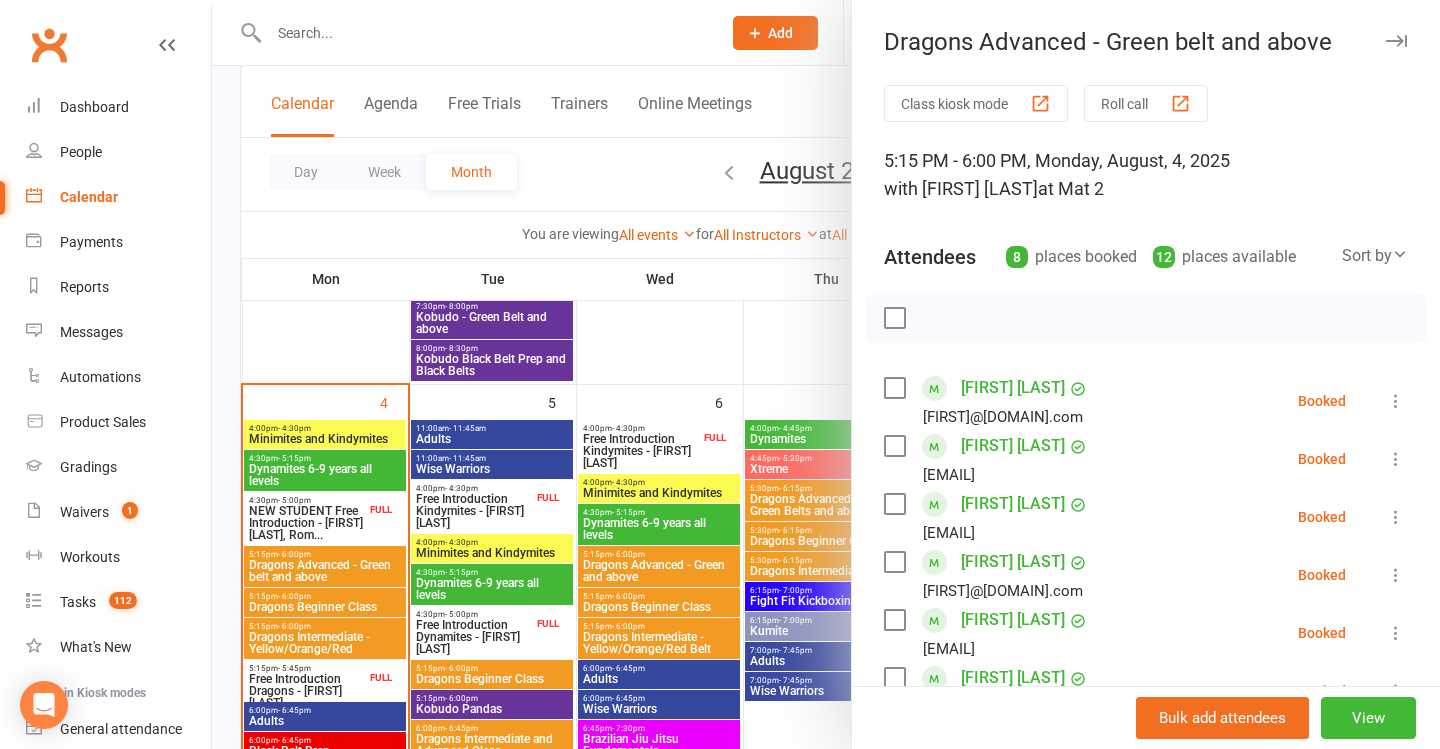 click at bounding box center (826, 374) 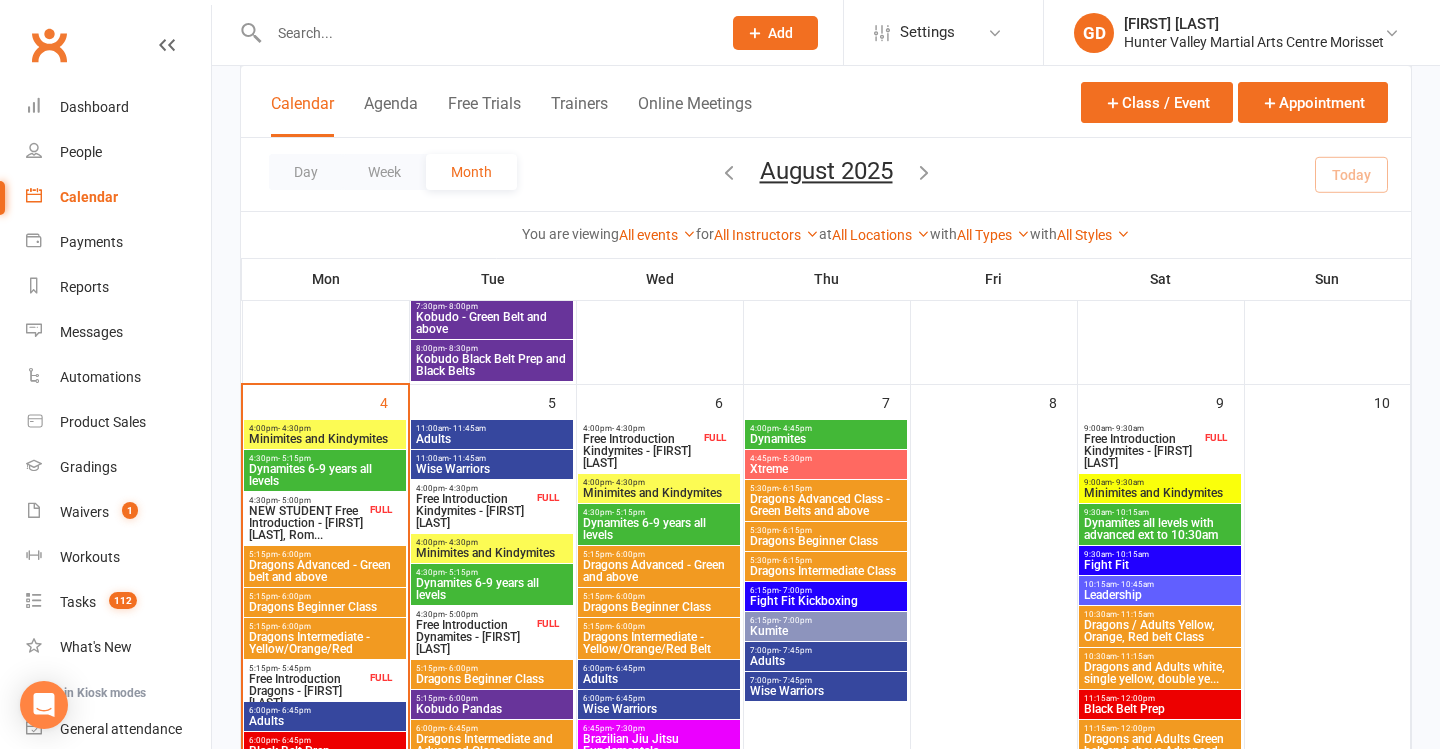 click on "5:15pm  - 6:00pm" at bounding box center (325, 596) 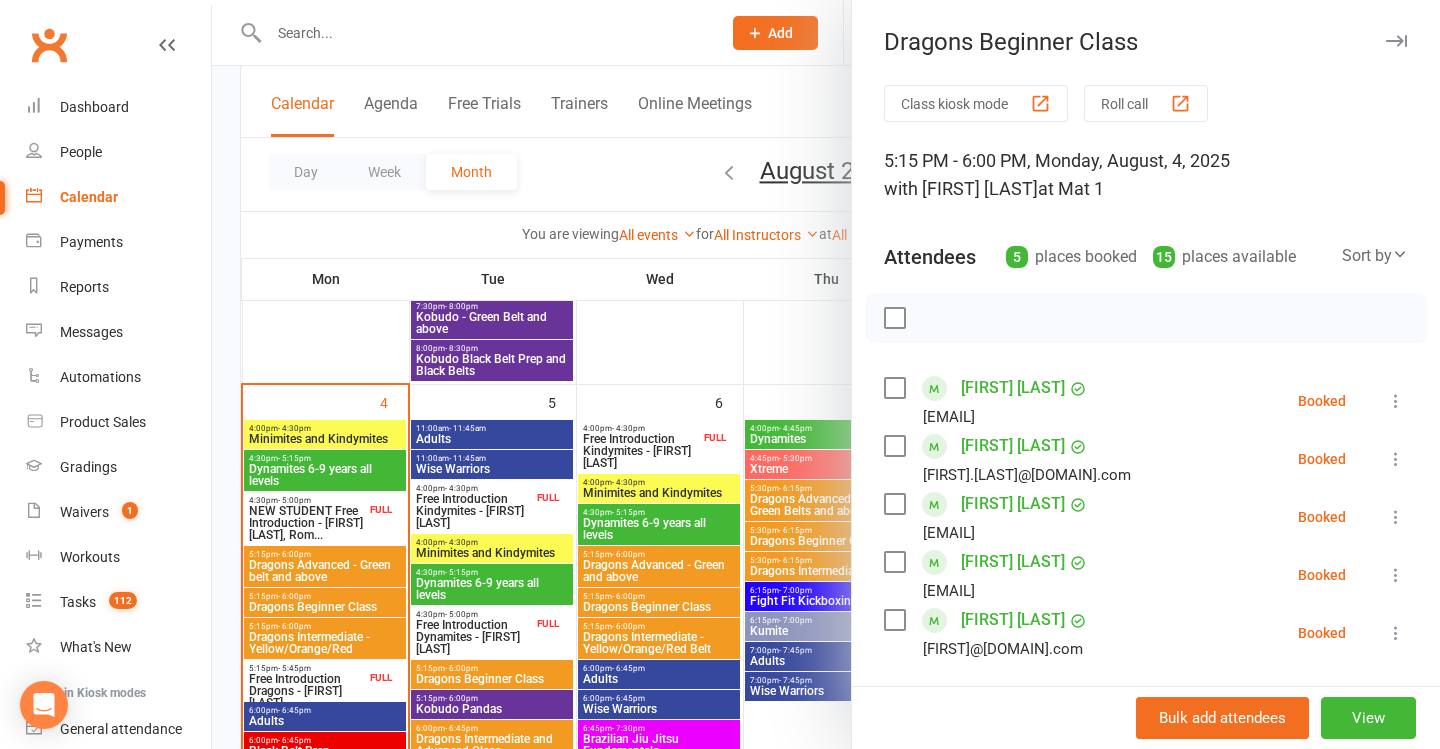click at bounding box center [826, 374] 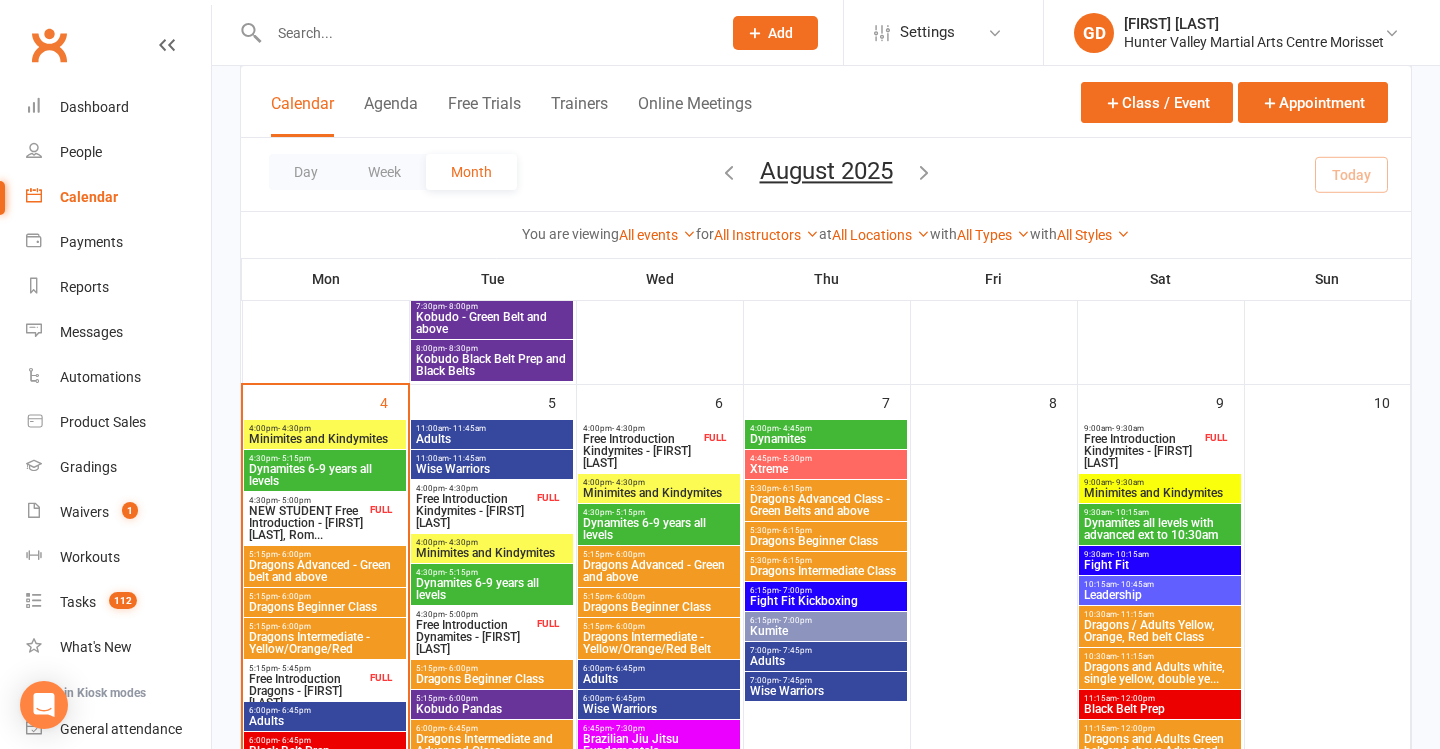 click on "5:15pm  - 6:00pm" at bounding box center [325, 626] 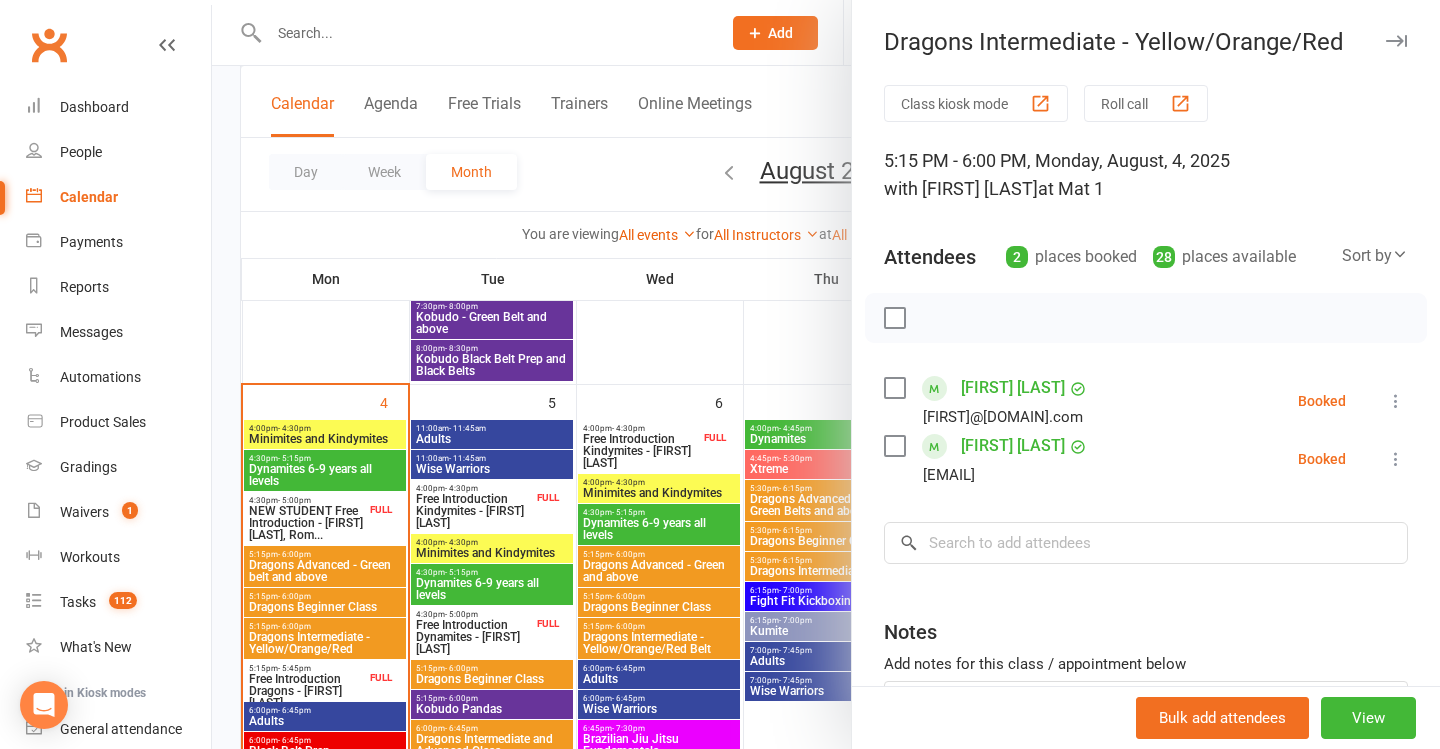 click at bounding box center (826, 374) 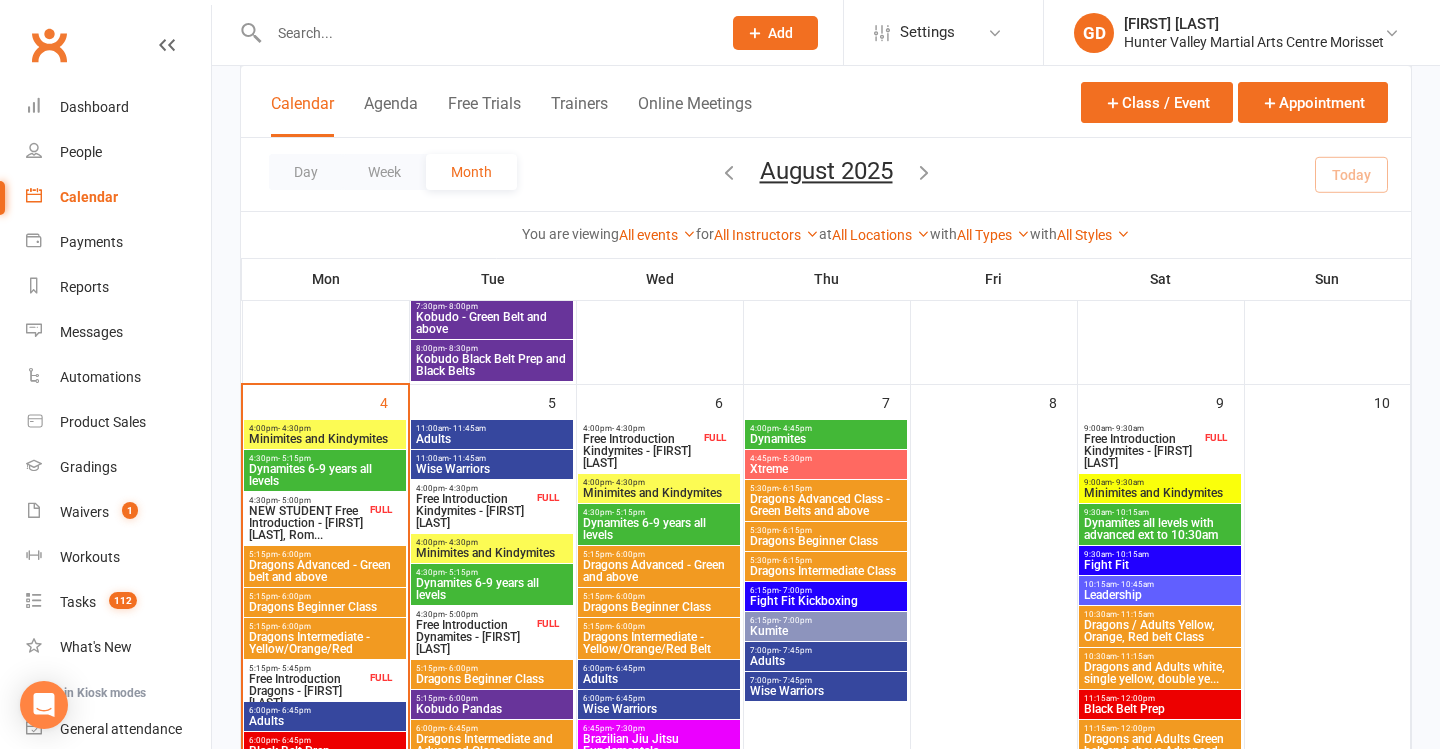 click on "Dragons Advanced - Green belt and above" at bounding box center (325, 571) 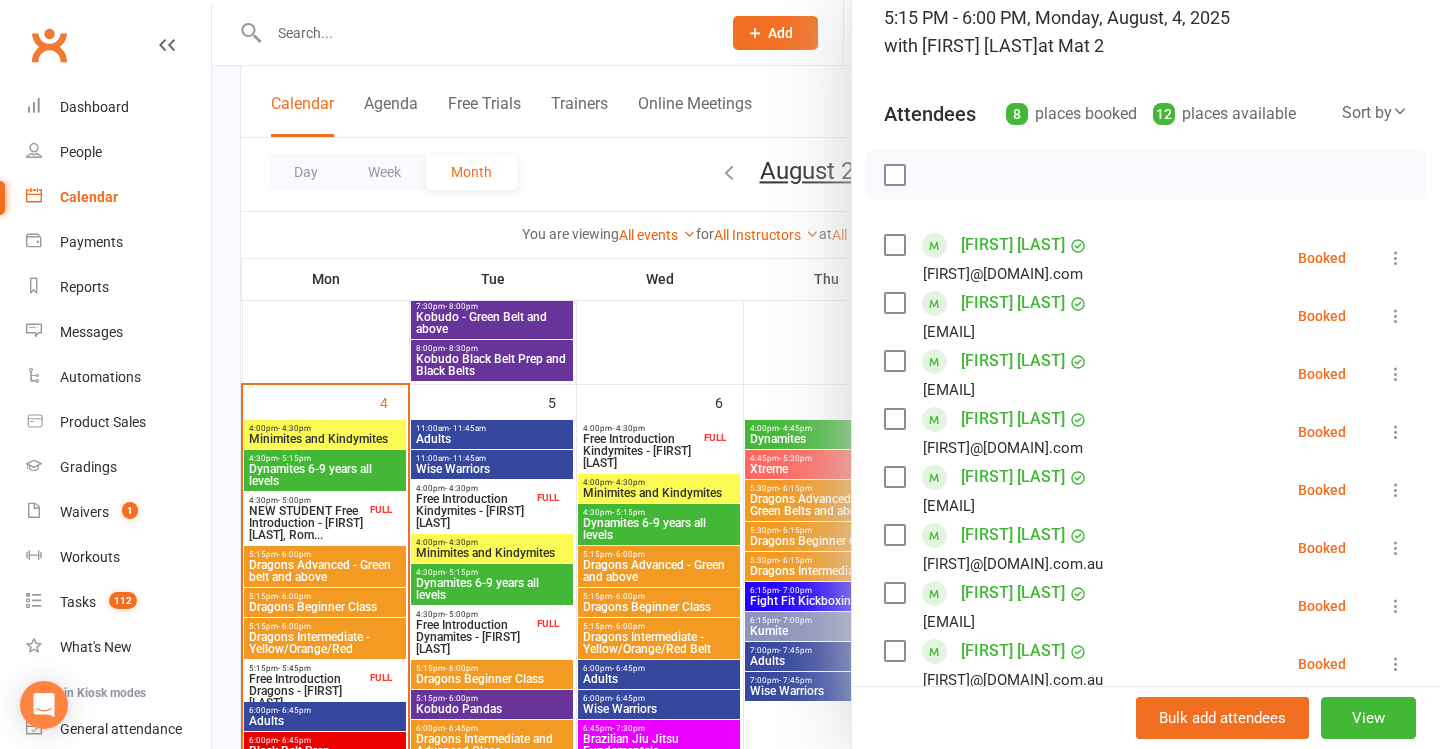 scroll, scrollTop: 158, scrollLeft: 0, axis: vertical 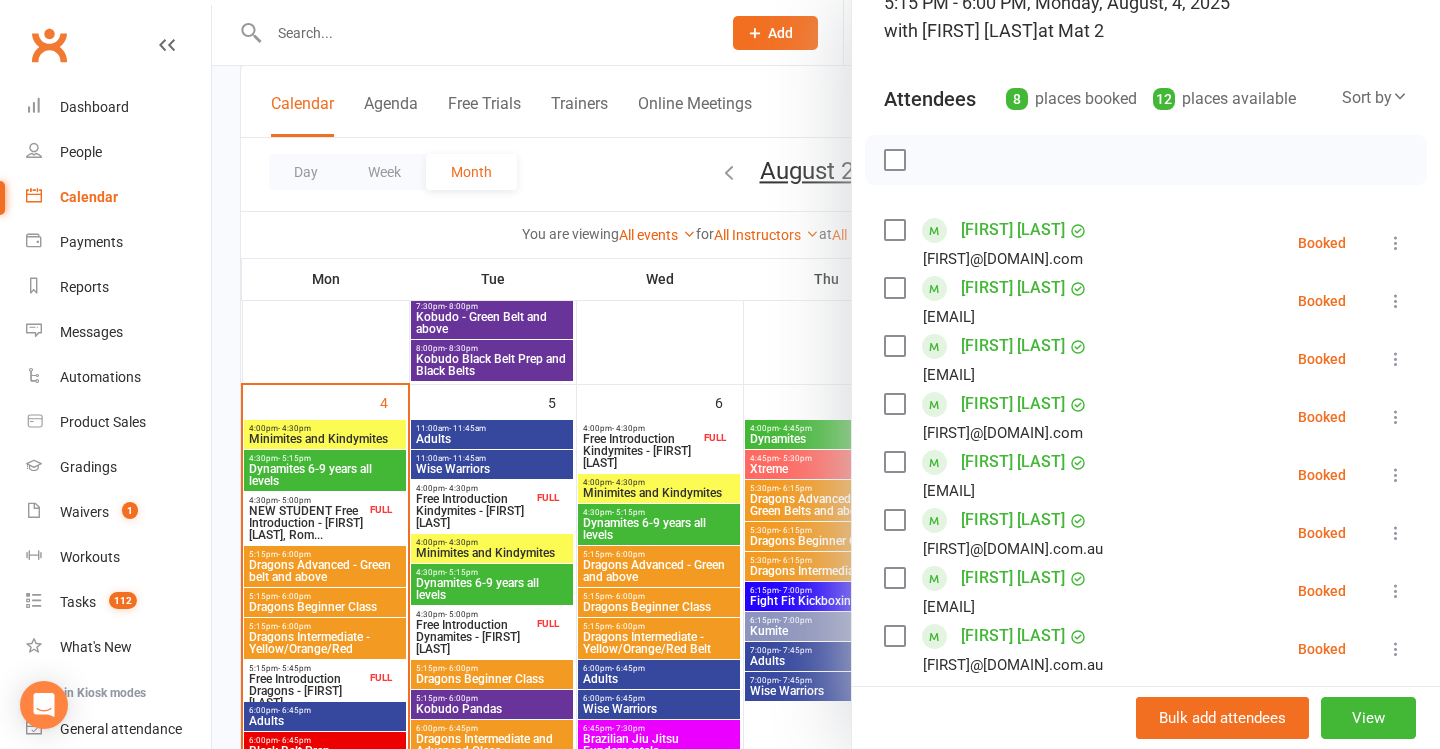click at bounding box center [826, 374] 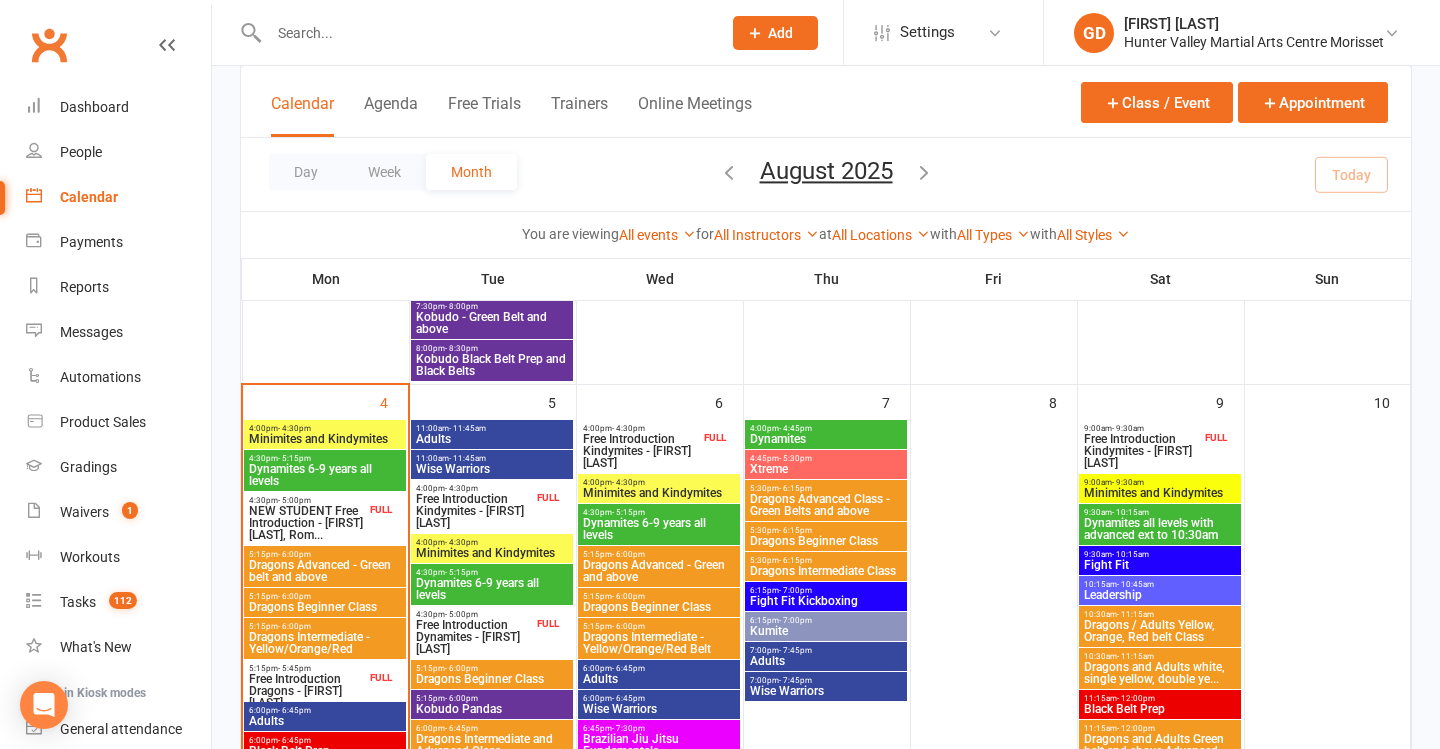 click on "Dragons Beginner Class" at bounding box center (325, 607) 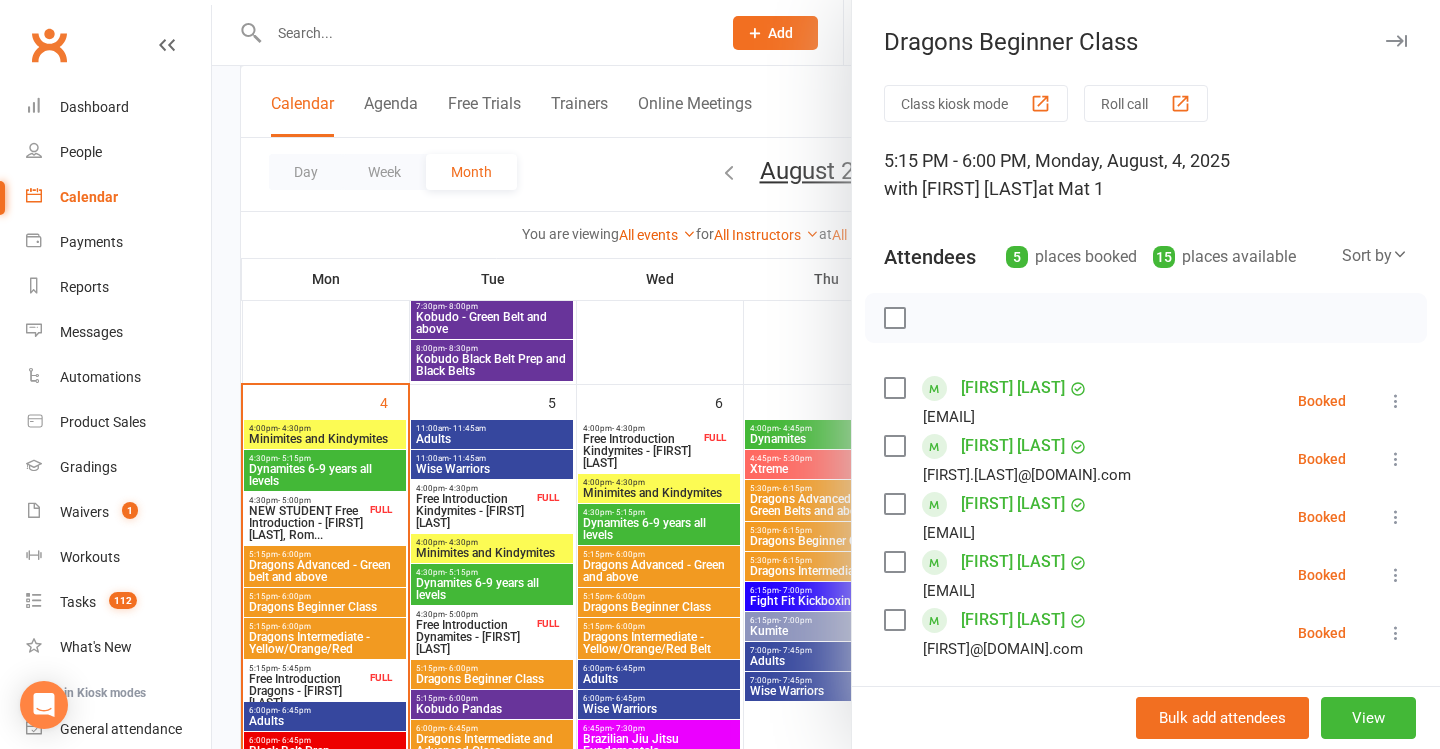 click at bounding box center (826, 374) 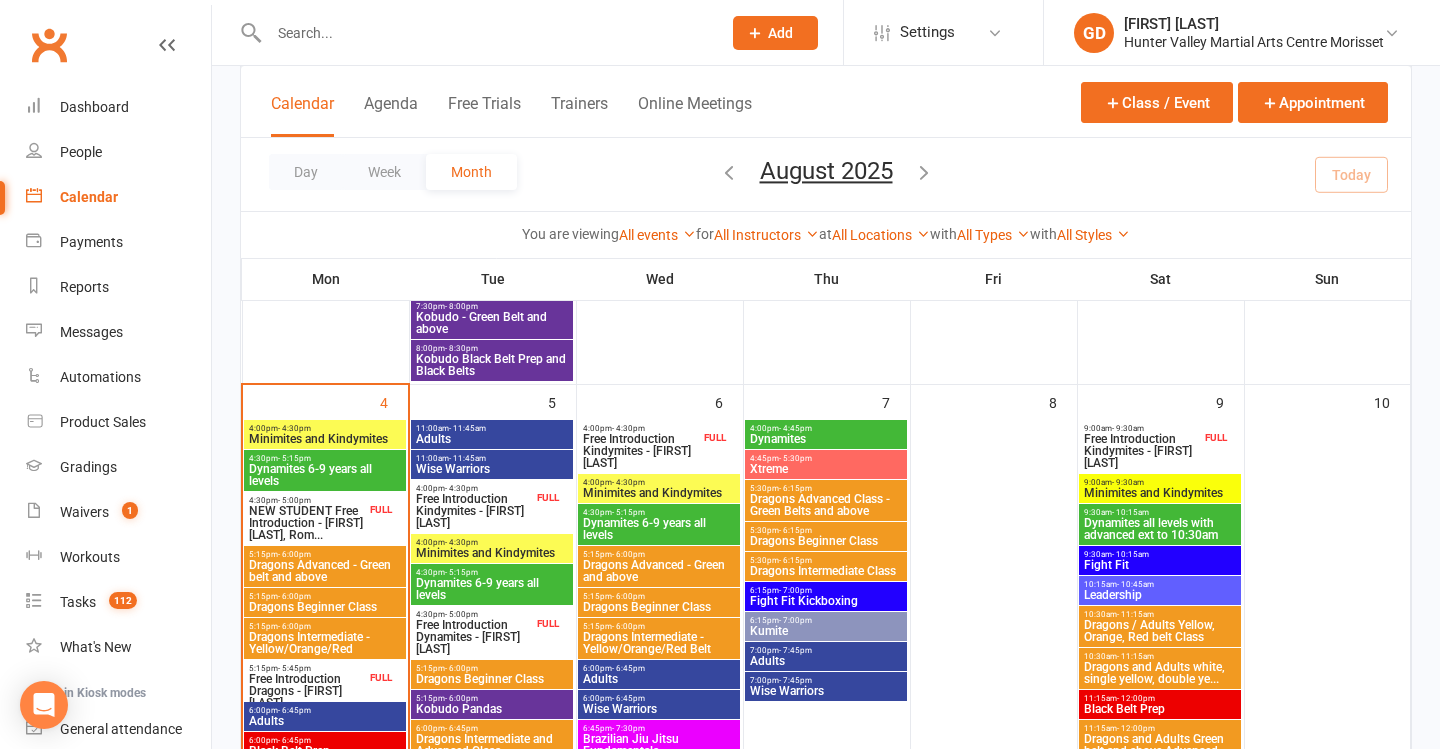 click on "NEW STUDENT Free Introduction - [FIRST] [LAST], Rom..." at bounding box center (307, 523) 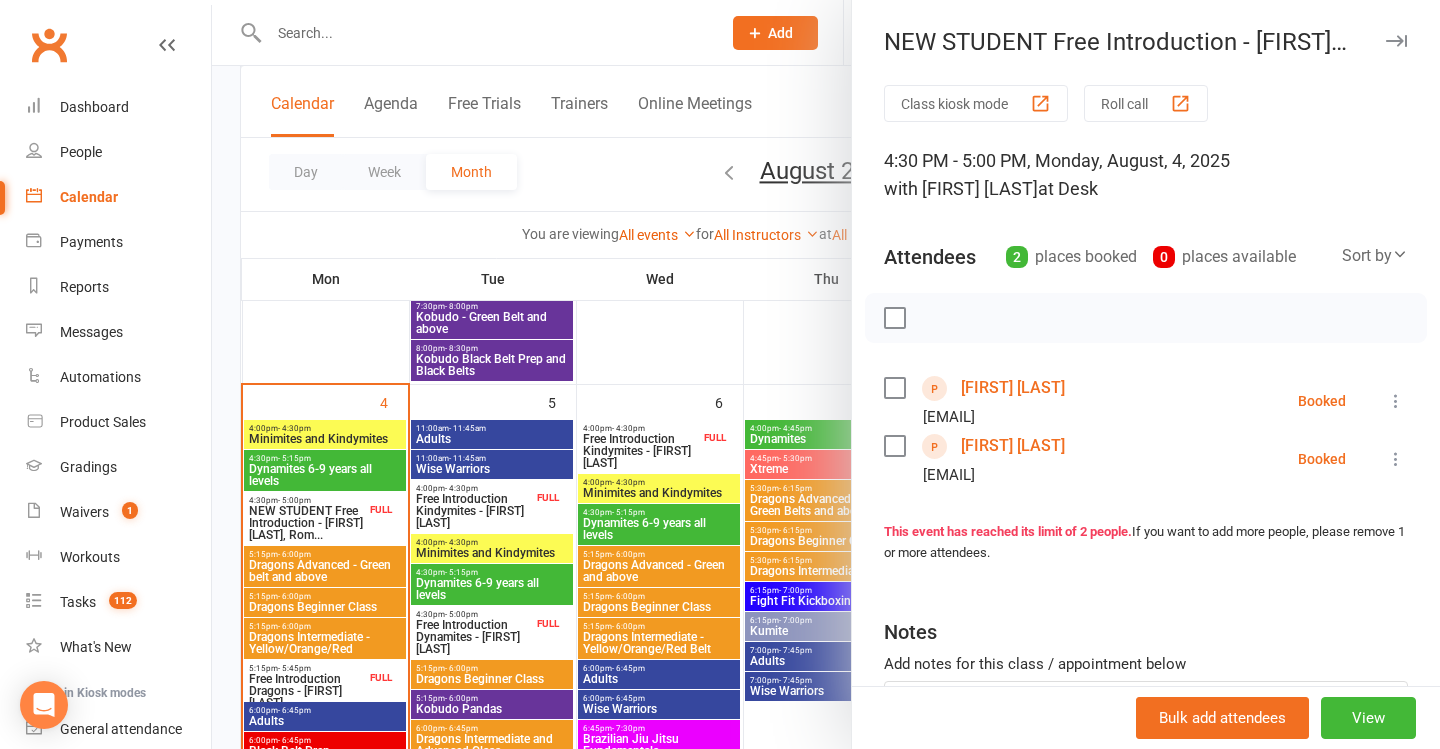 click at bounding box center [826, 374] 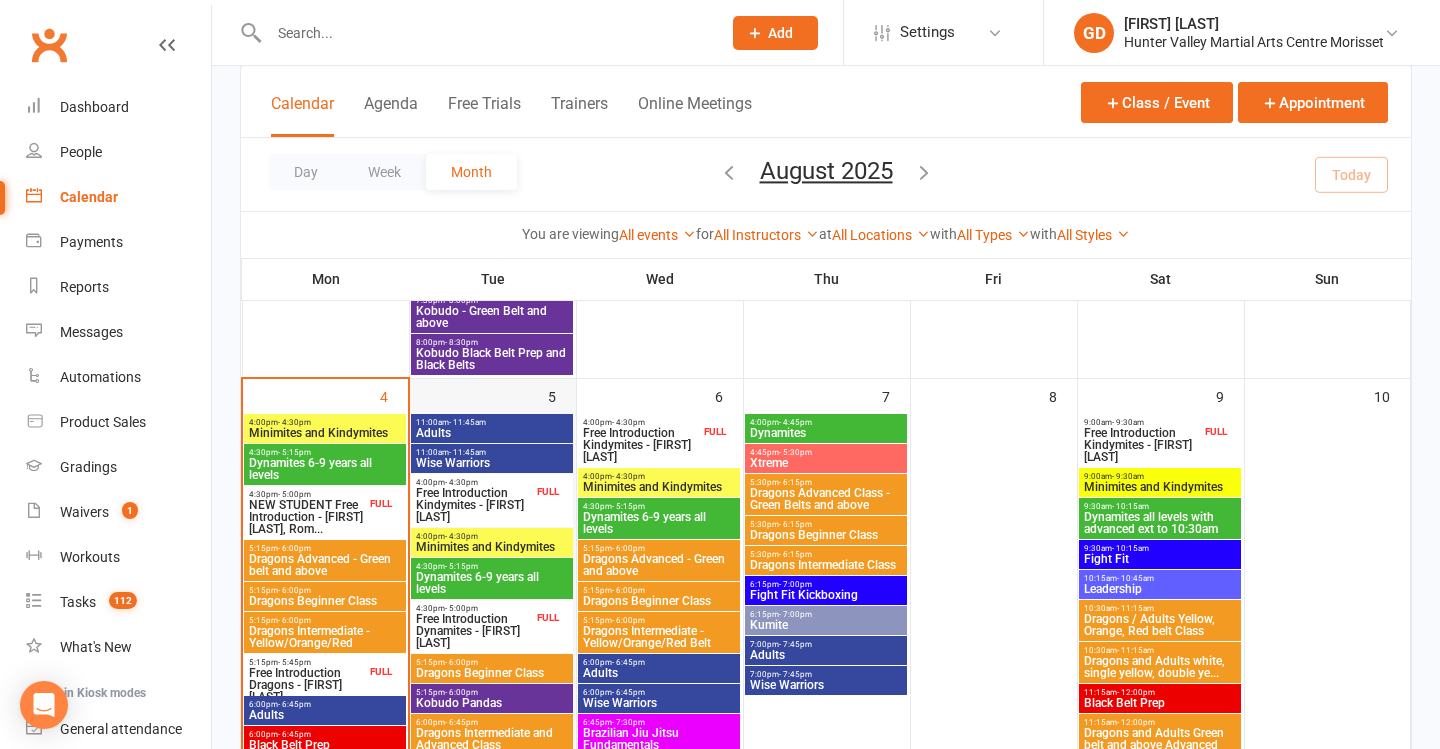 scroll, scrollTop: 605, scrollLeft: 0, axis: vertical 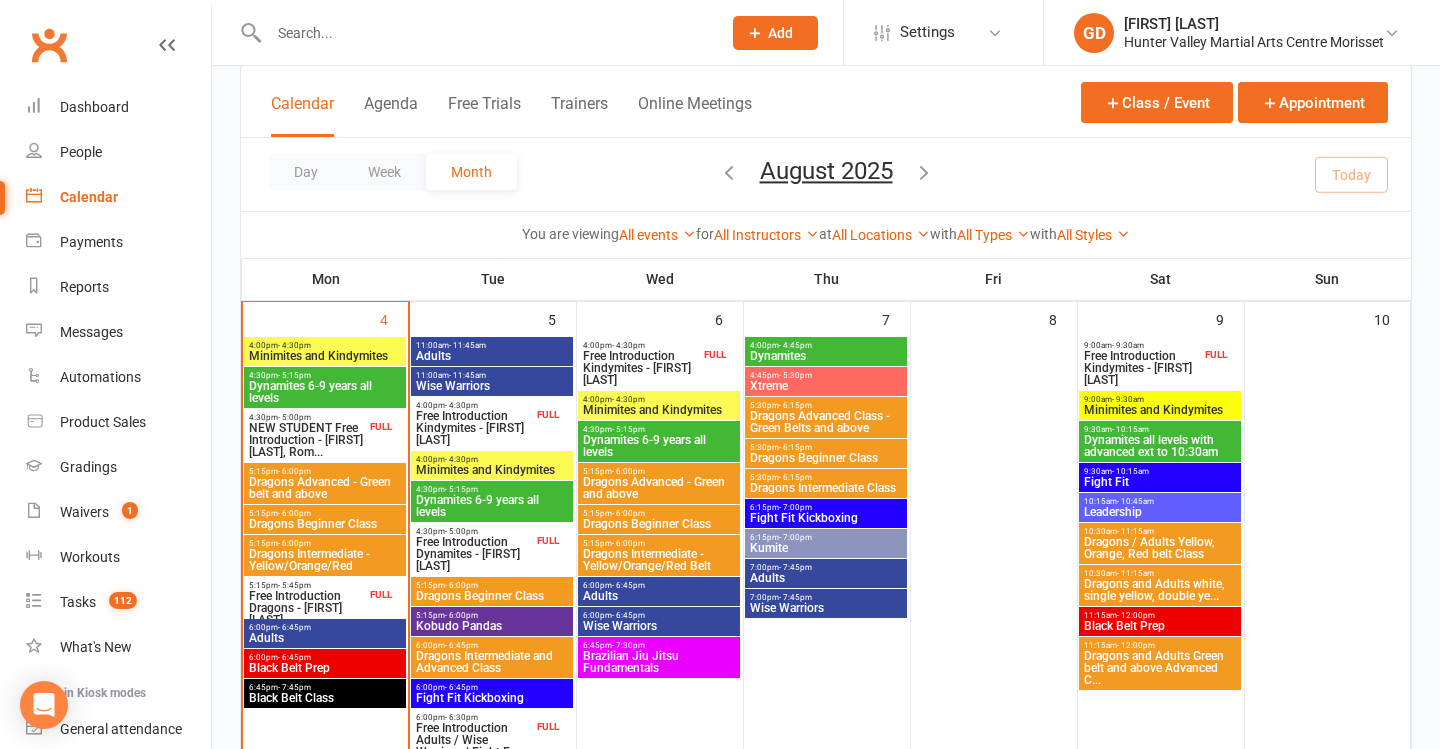 click on "Free Introduction Dragons - [FIRST] [LAST]" at bounding box center (307, 608) 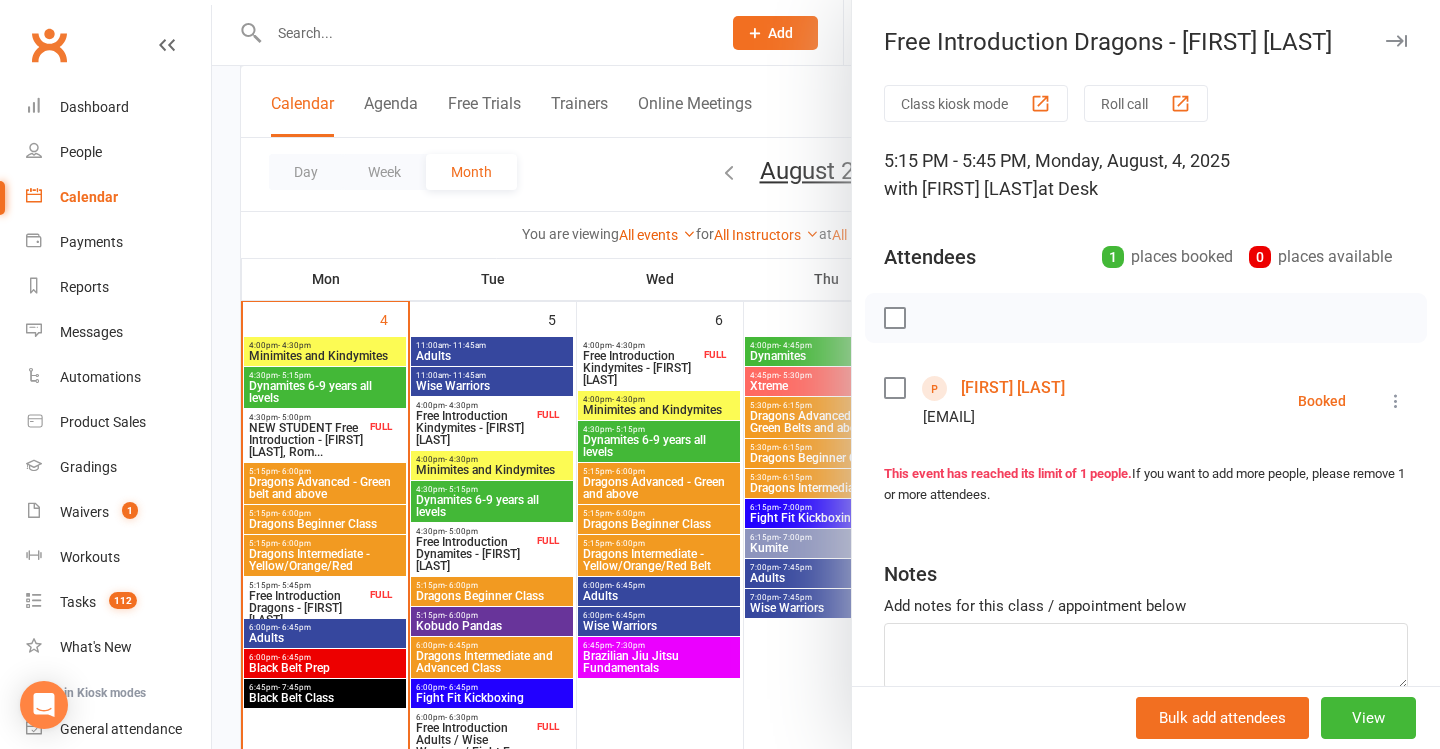 click on "[FIRST] [LAST]" at bounding box center (1013, 388) 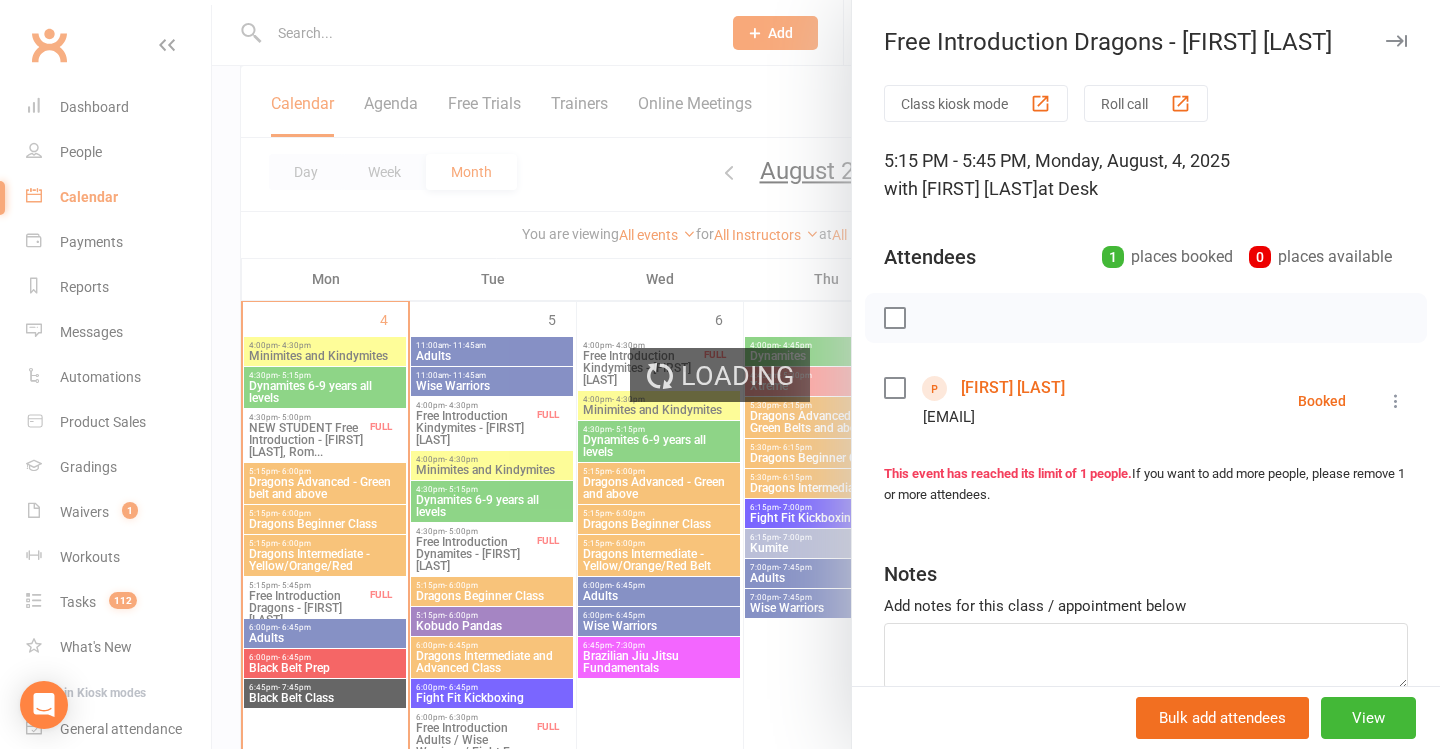 scroll, scrollTop: 0, scrollLeft: 0, axis: both 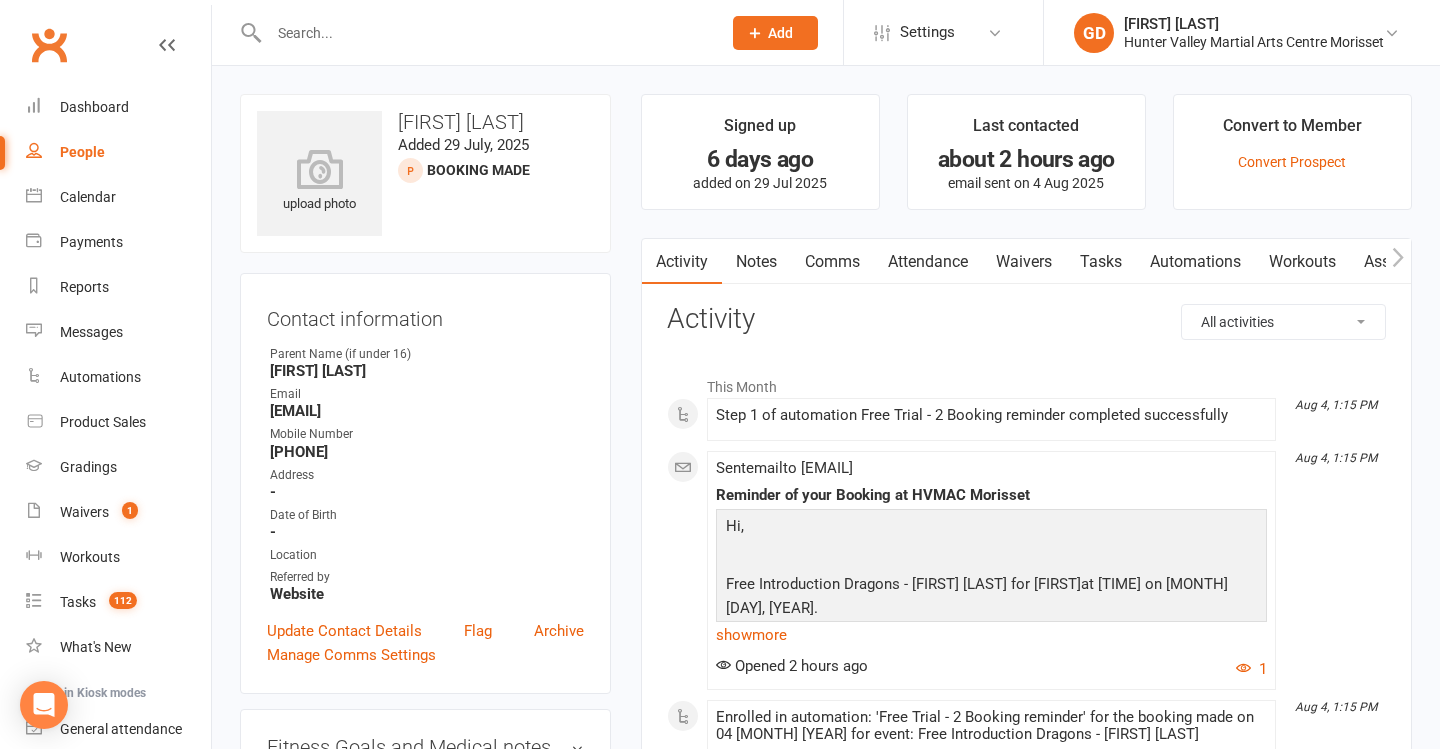 click on "Waivers" at bounding box center [1024, 262] 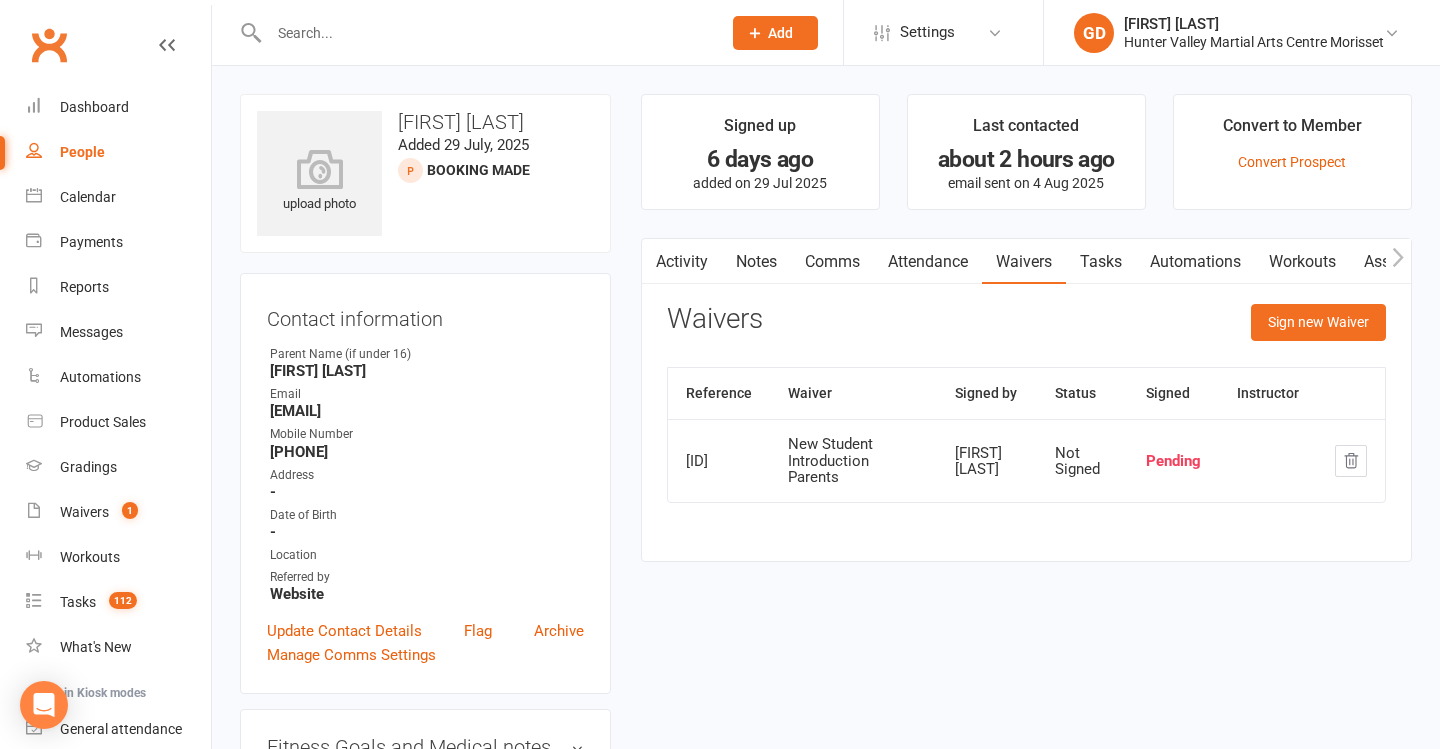 click on "Activity" at bounding box center [682, 262] 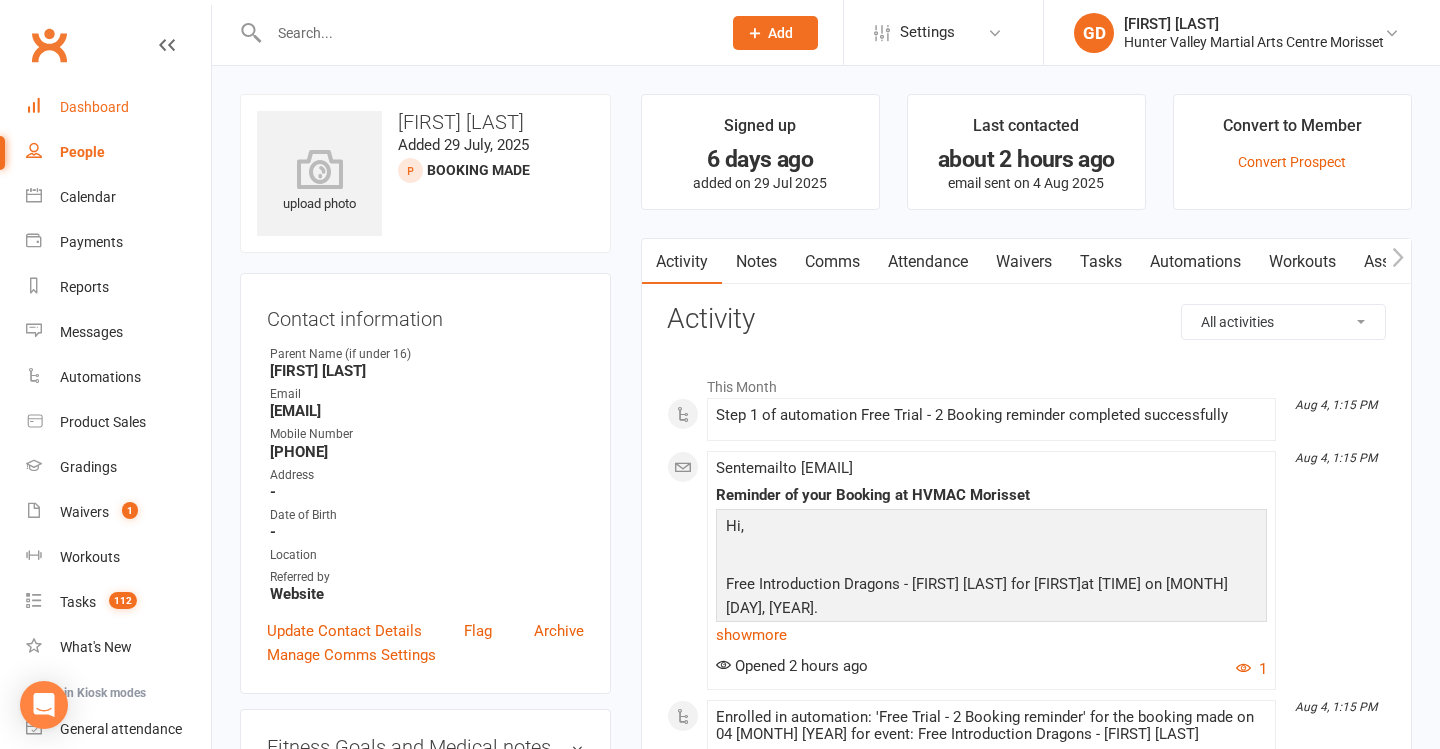 click on "Dashboard" at bounding box center [118, 107] 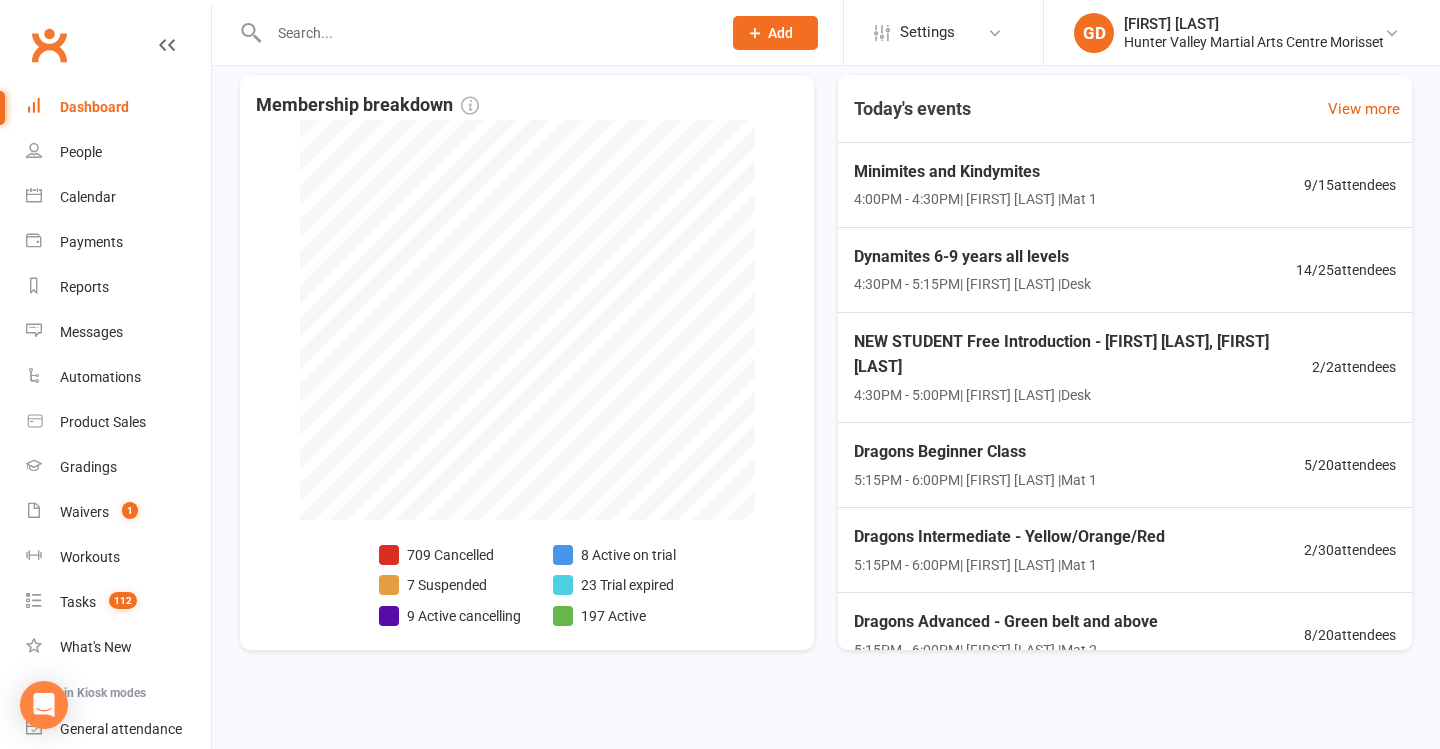 scroll, scrollTop: 455, scrollLeft: 0, axis: vertical 